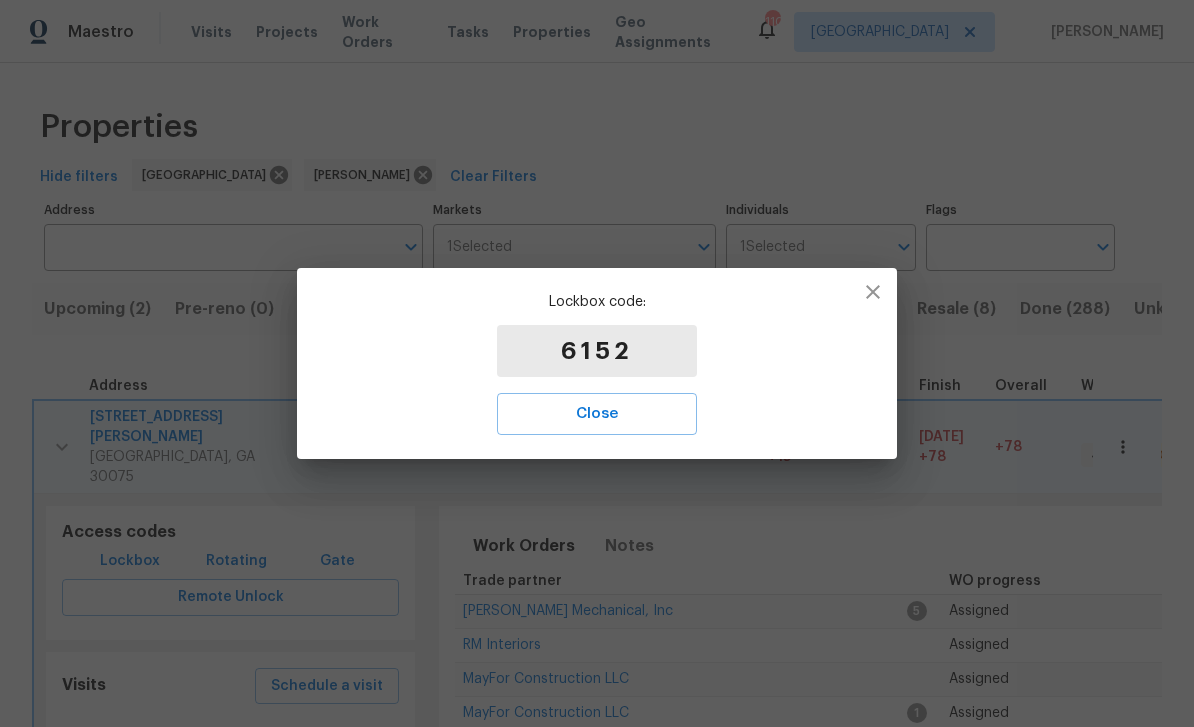 scroll, scrollTop: 0, scrollLeft: 0, axis: both 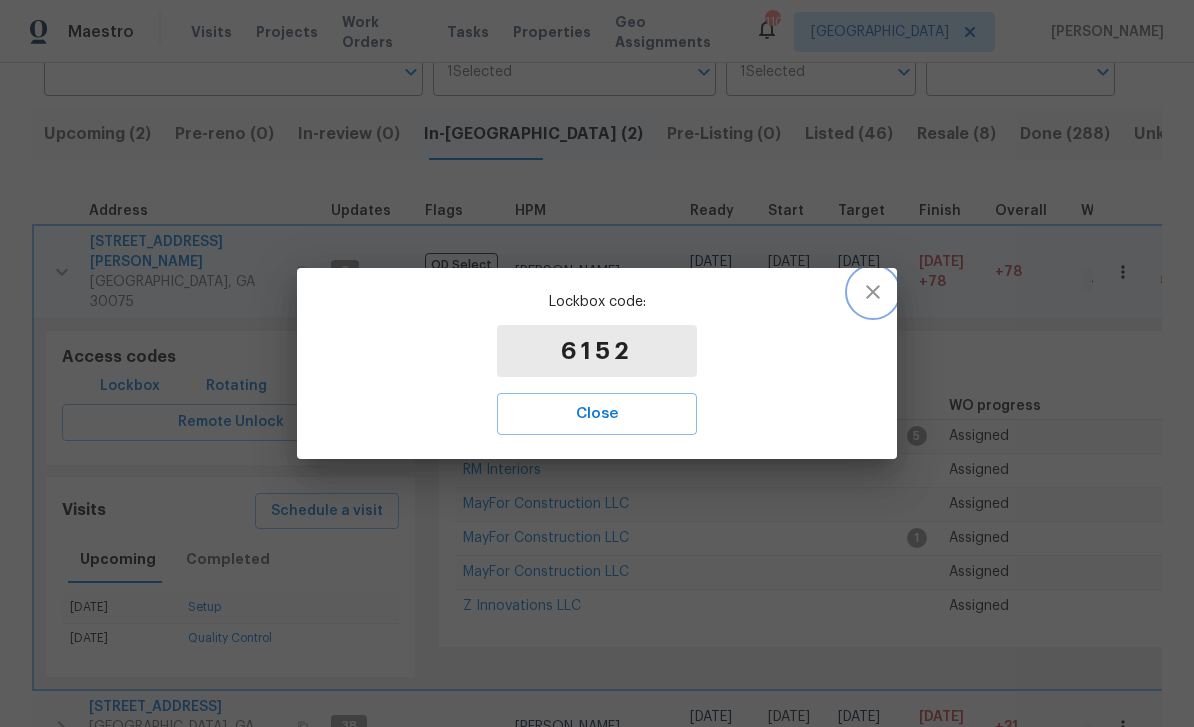 click 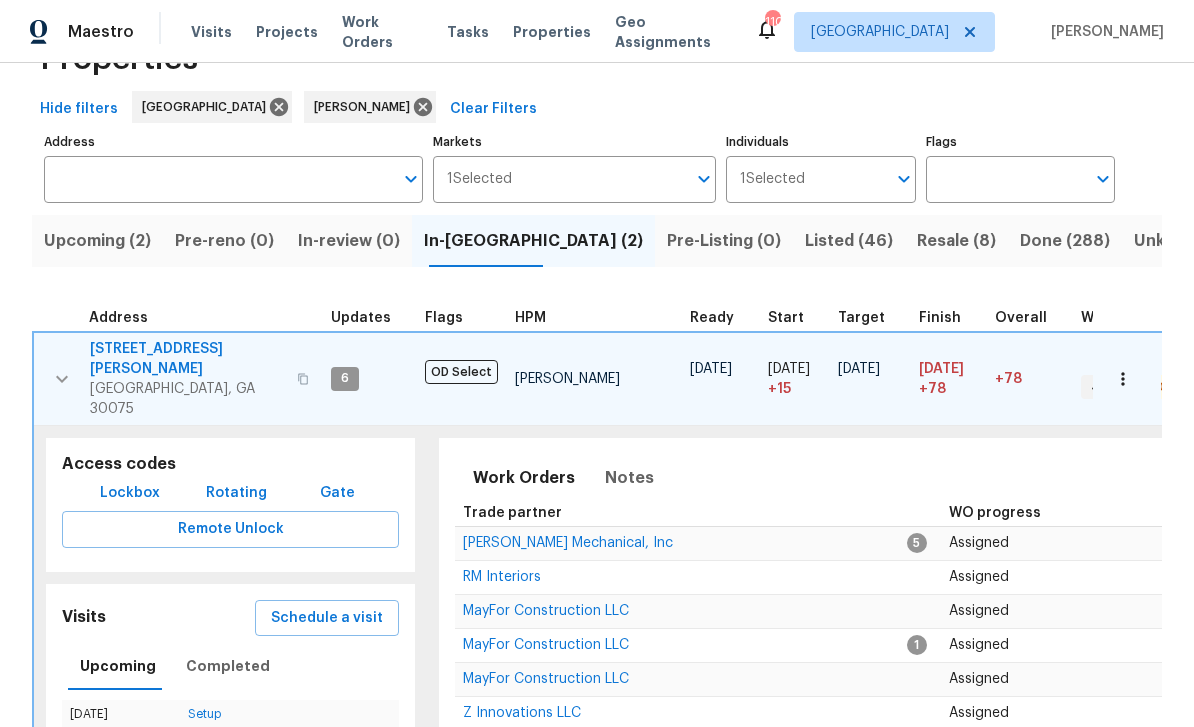 scroll, scrollTop: 175, scrollLeft: 0, axis: vertical 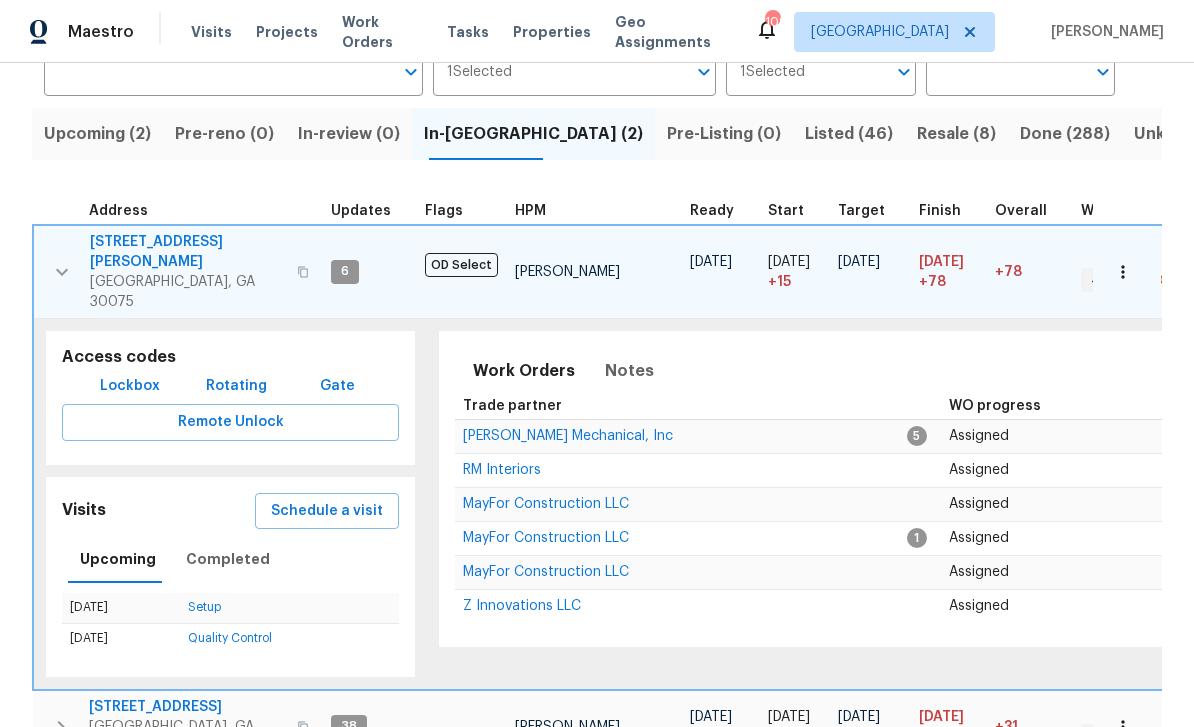 click on "Listed (46)" 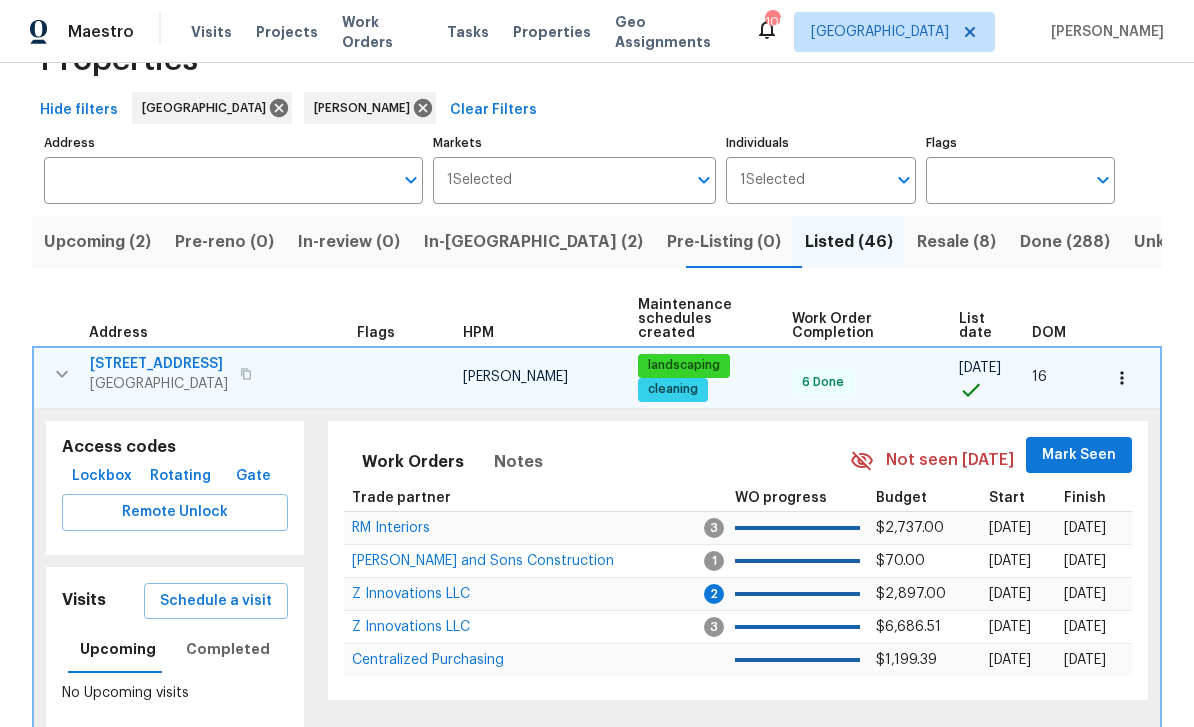 scroll, scrollTop: 57, scrollLeft: 0, axis: vertical 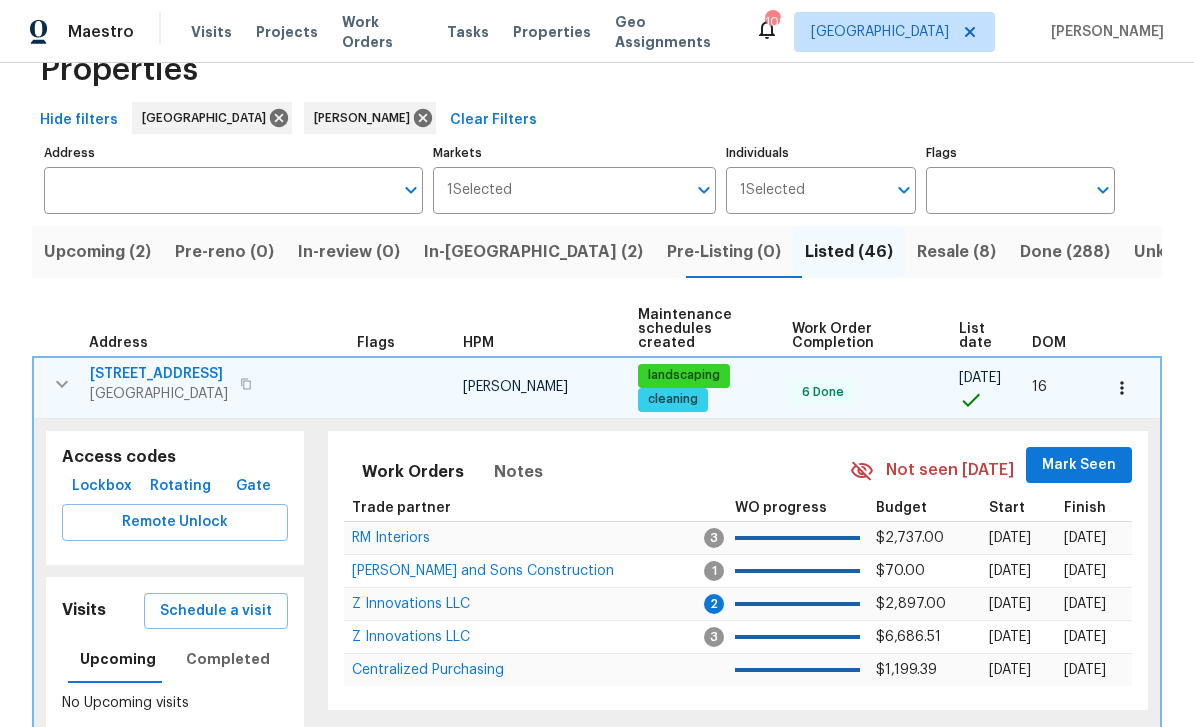 click on "324 Stoney Hollow Rd" 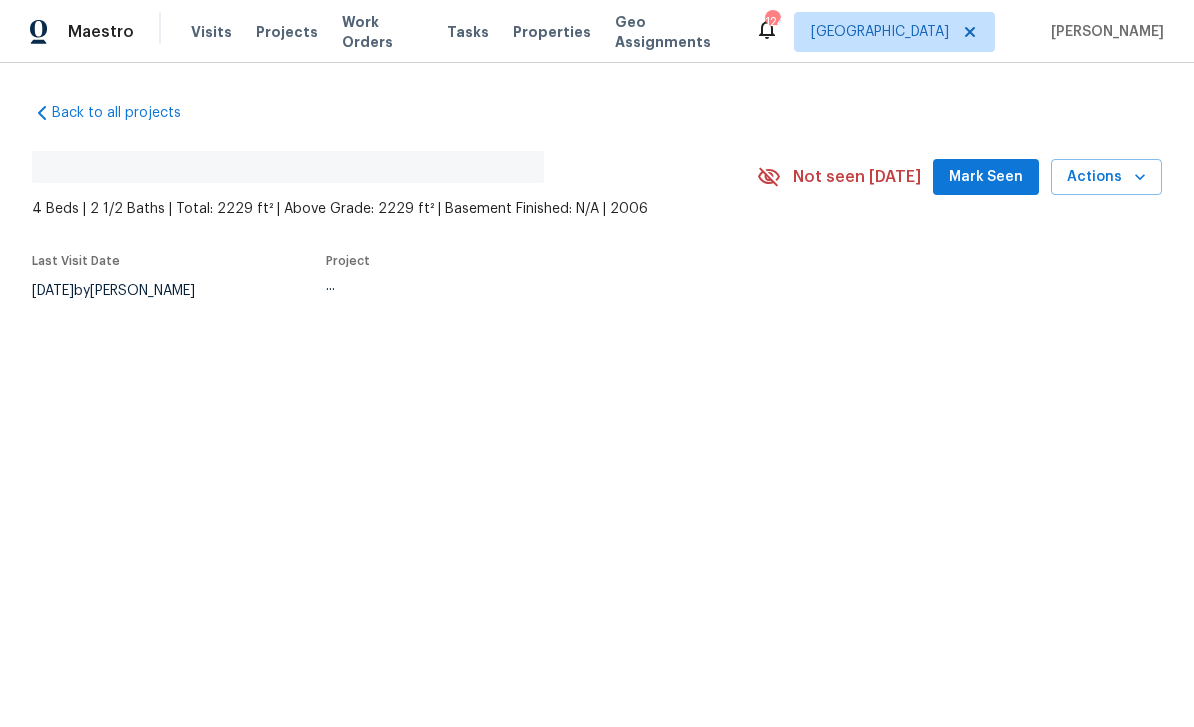 scroll, scrollTop: 0, scrollLeft: 0, axis: both 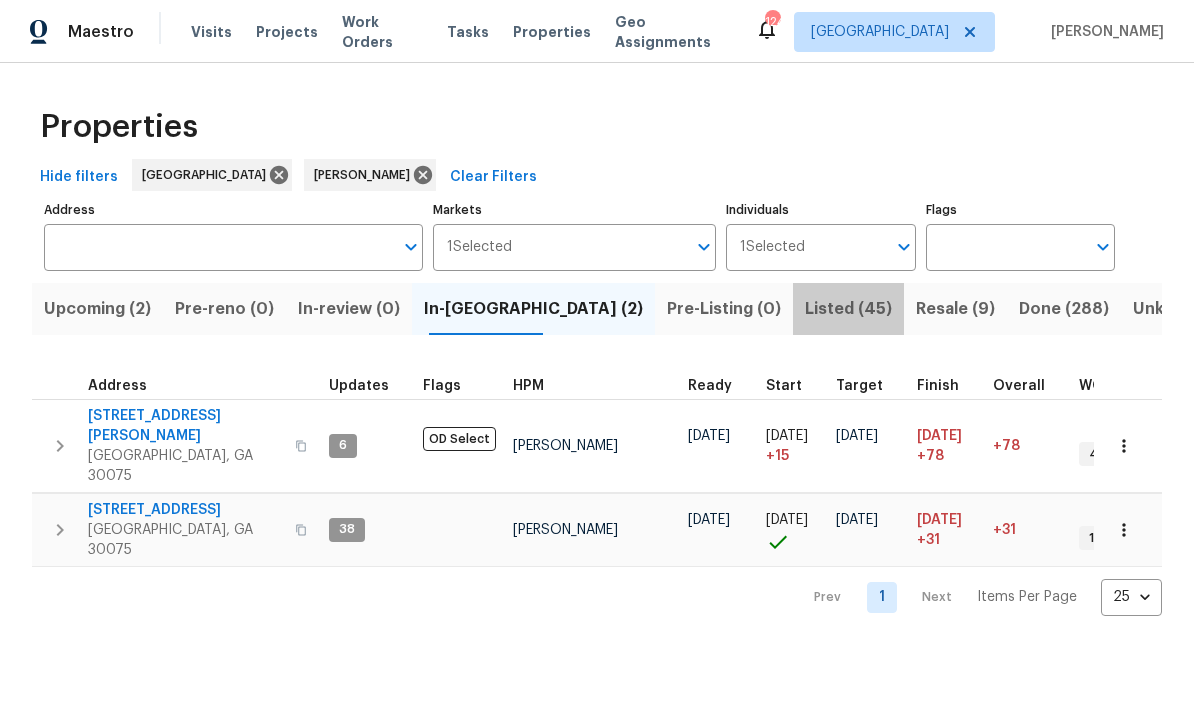 click on "Listed (45)" at bounding box center [848, 309] 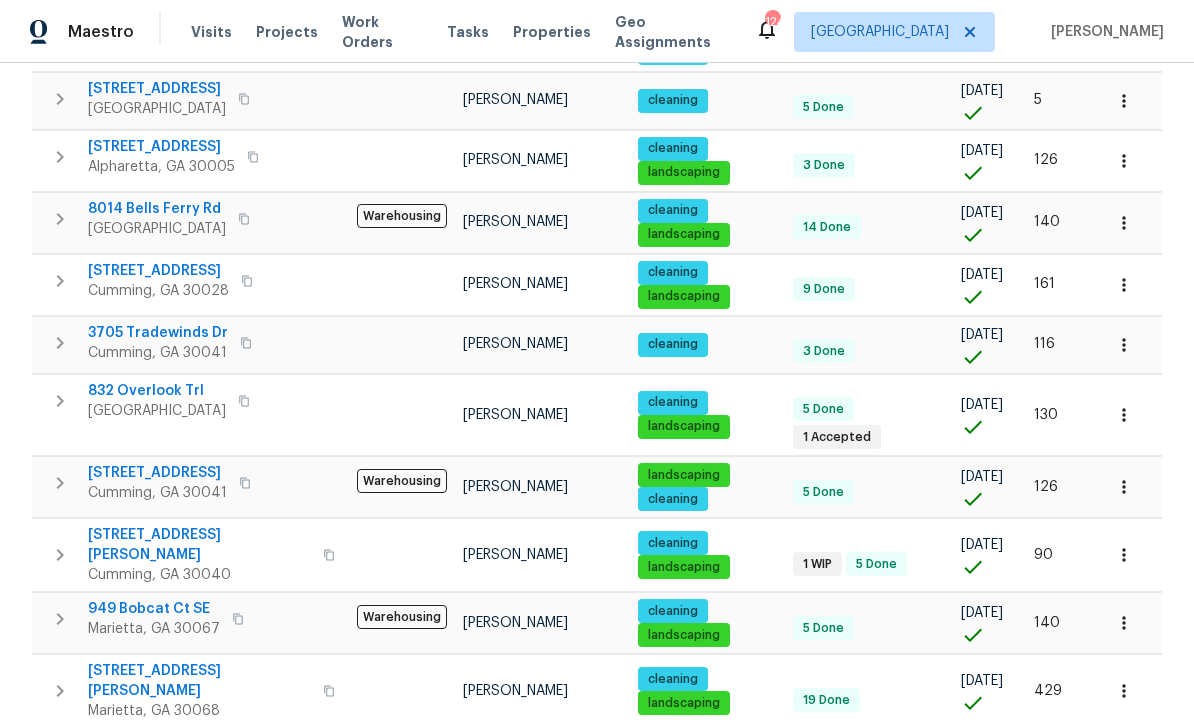 scroll, scrollTop: 405, scrollLeft: 0, axis: vertical 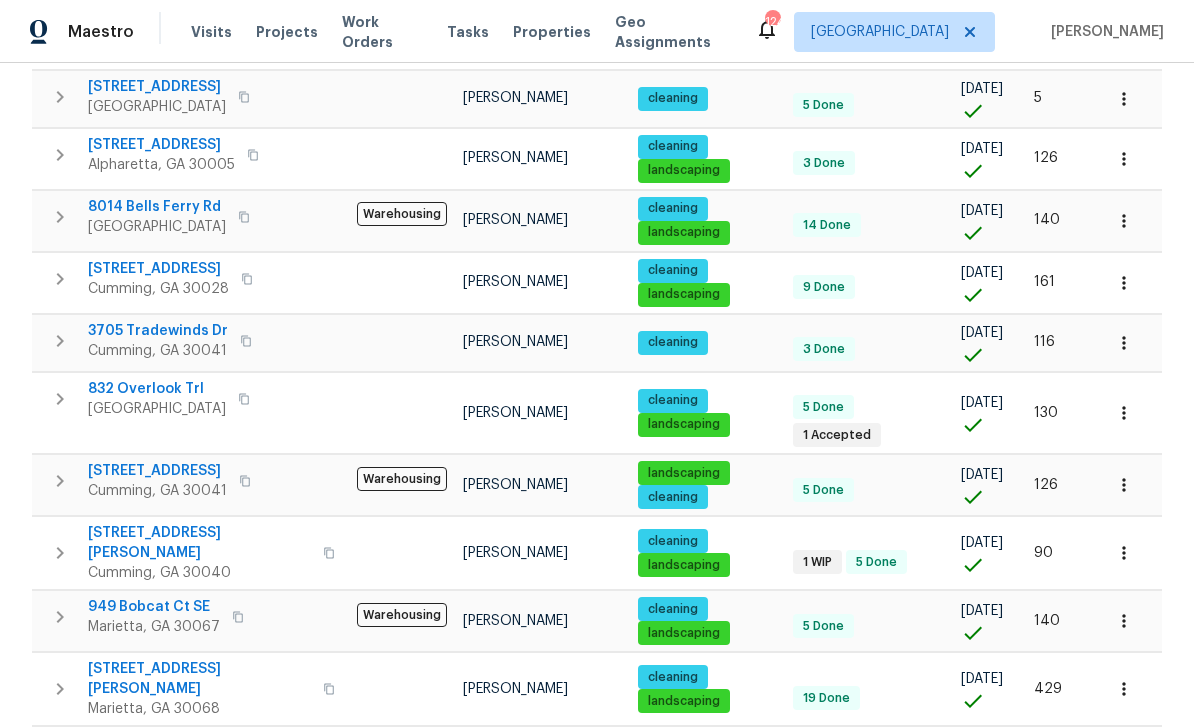 click on "[STREET_ADDRESS]" at bounding box center (157, 471) 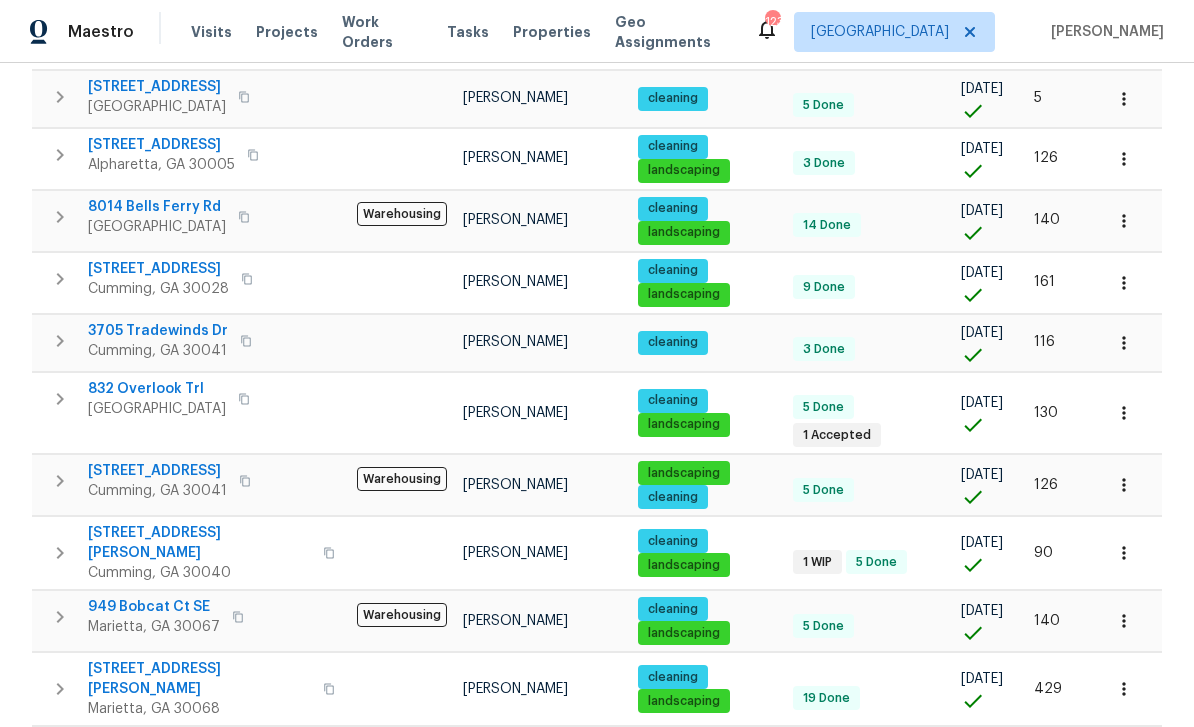 click on "[STREET_ADDRESS]" at bounding box center (157, 471) 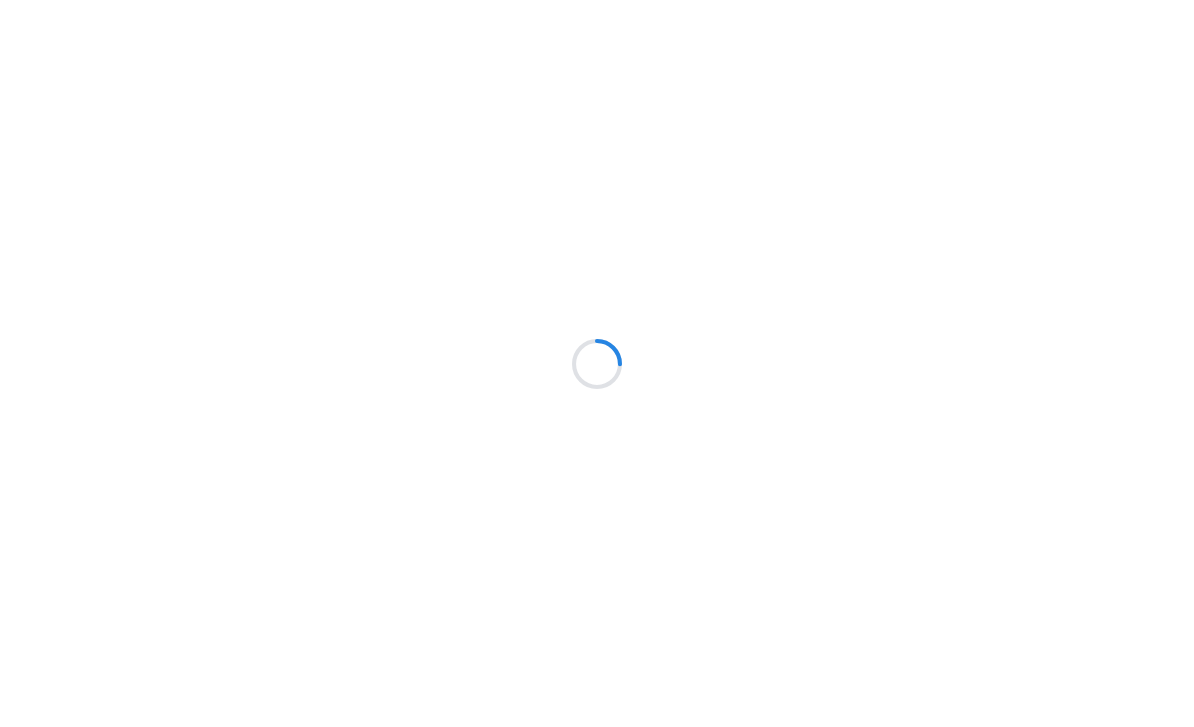 scroll, scrollTop: 0, scrollLeft: 0, axis: both 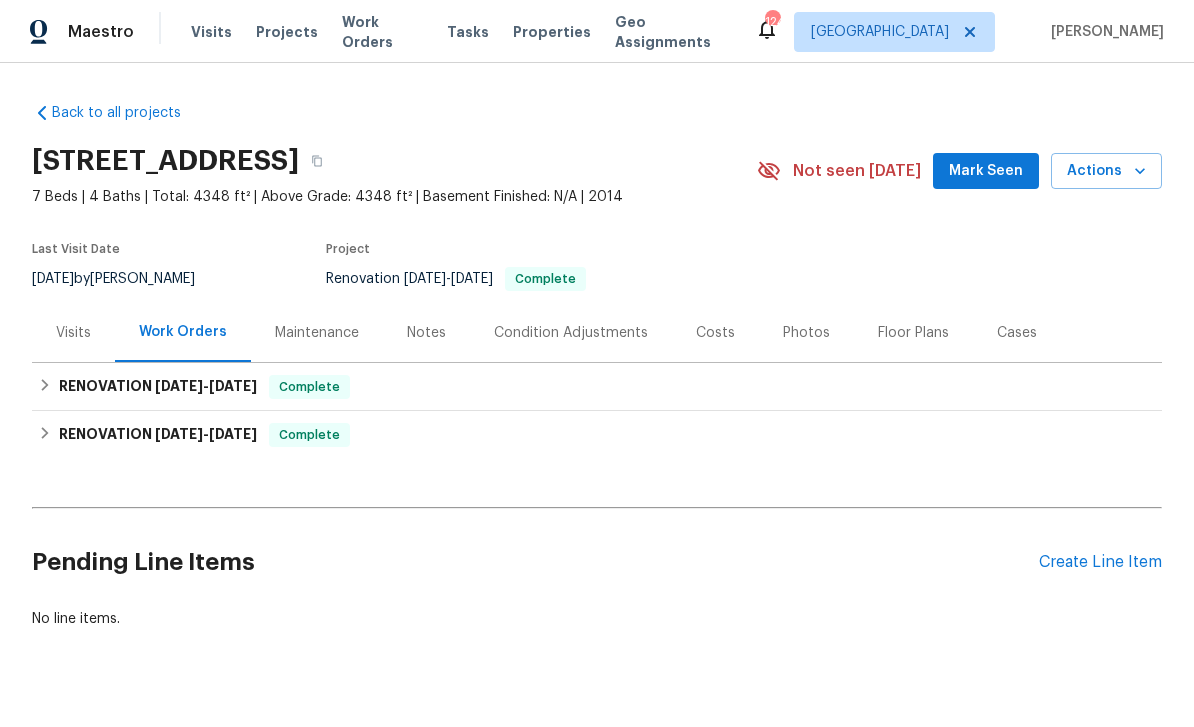 click on "Photos" at bounding box center [806, 333] 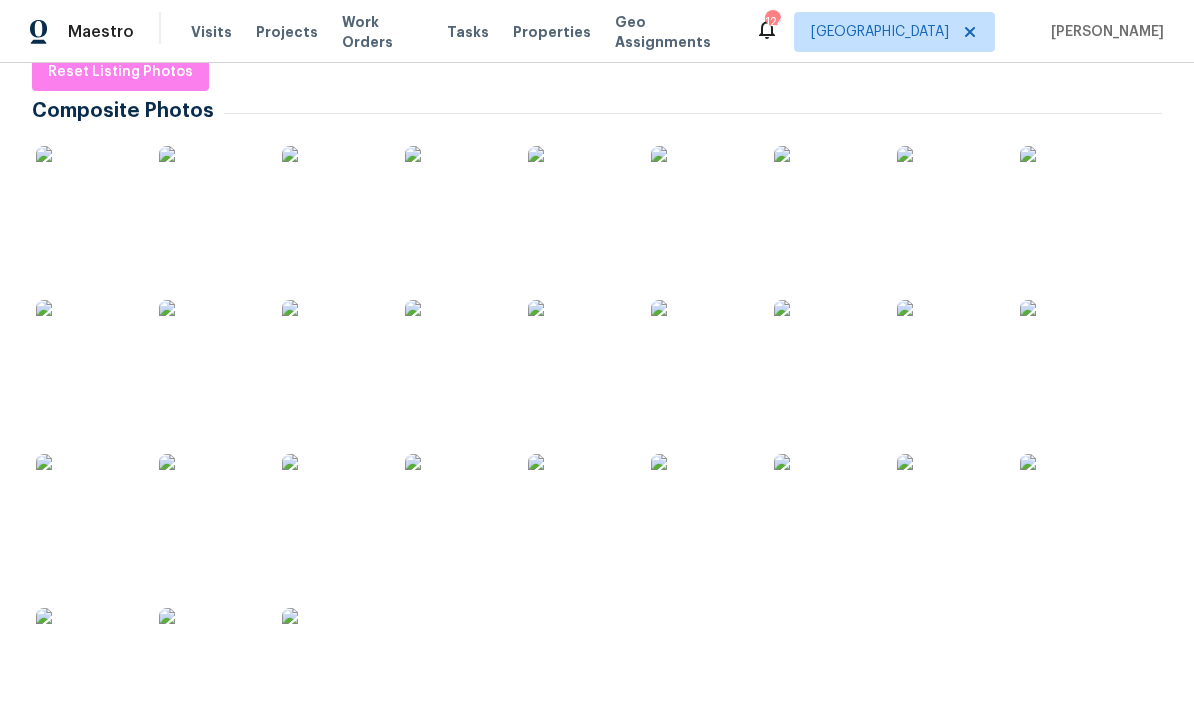 scroll, scrollTop: 358, scrollLeft: 0, axis: vertical 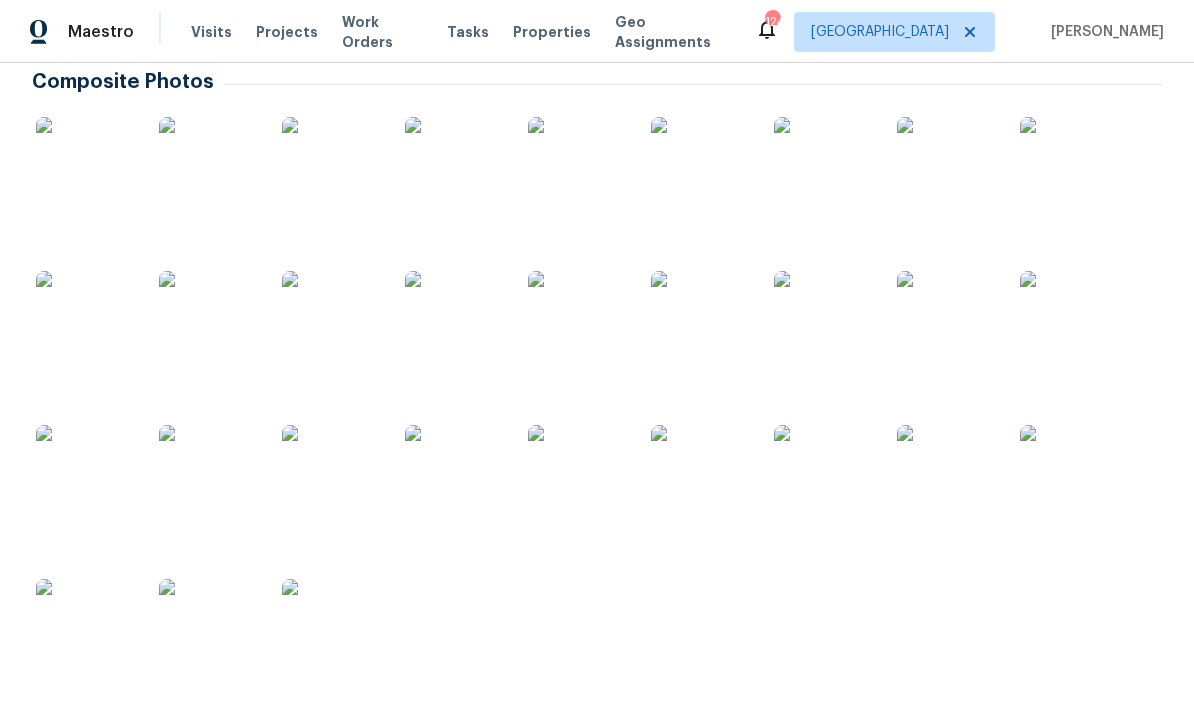 click at bounding box center (209, 167) 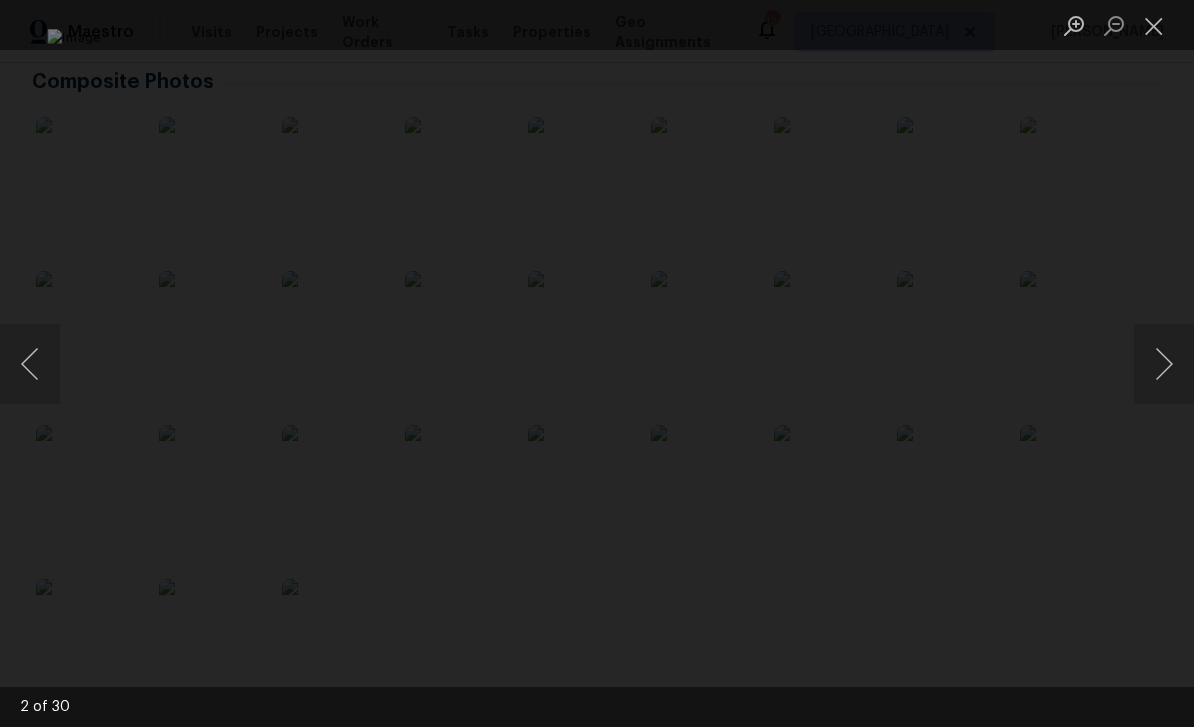 click at bounding box center [1164, 364] 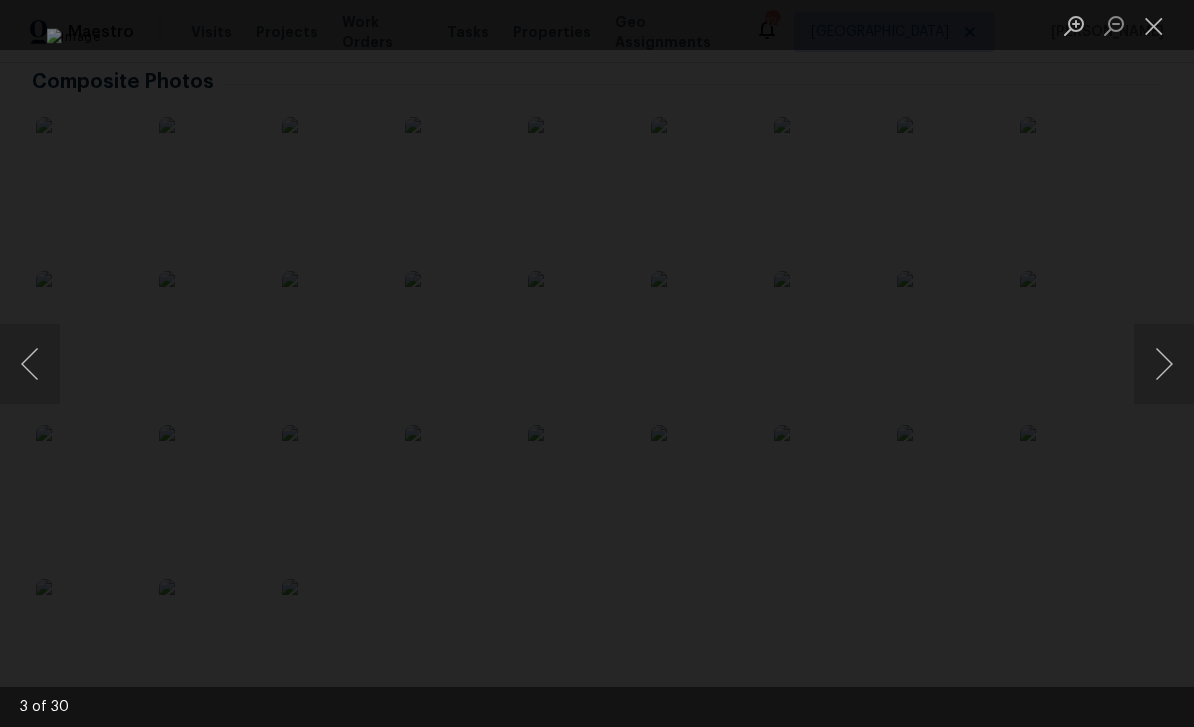 click at bounding box center (1164, 364) 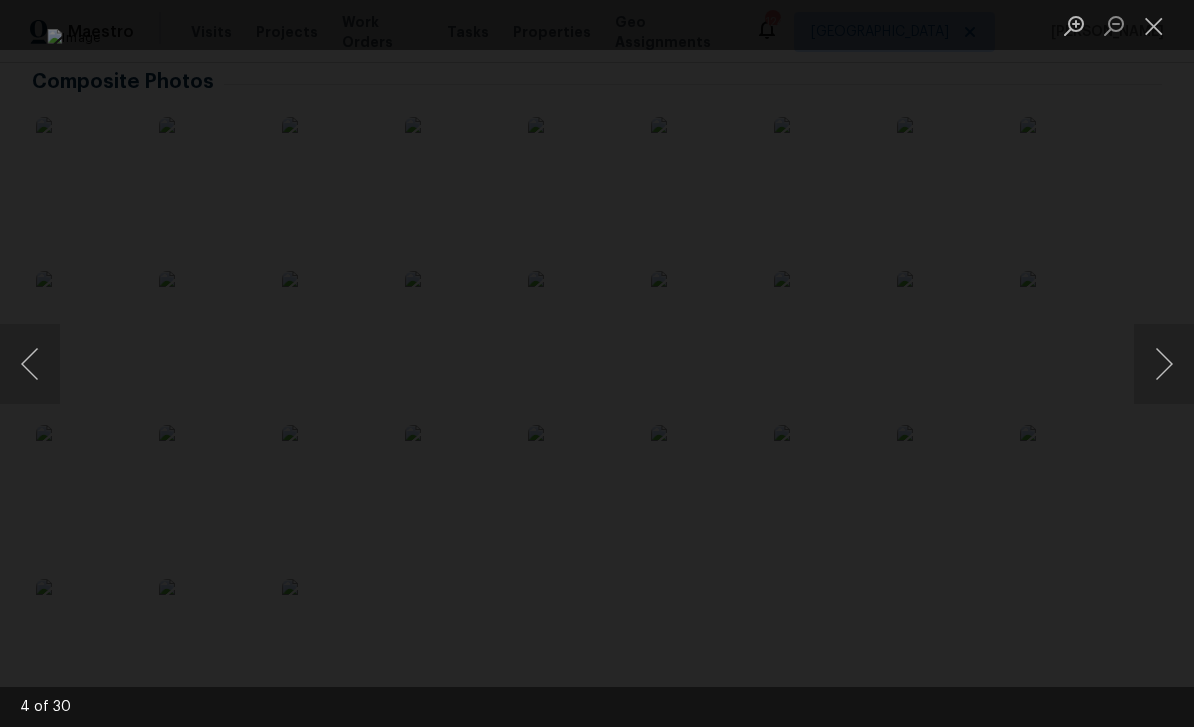 click at bounding box center [1164, 364] 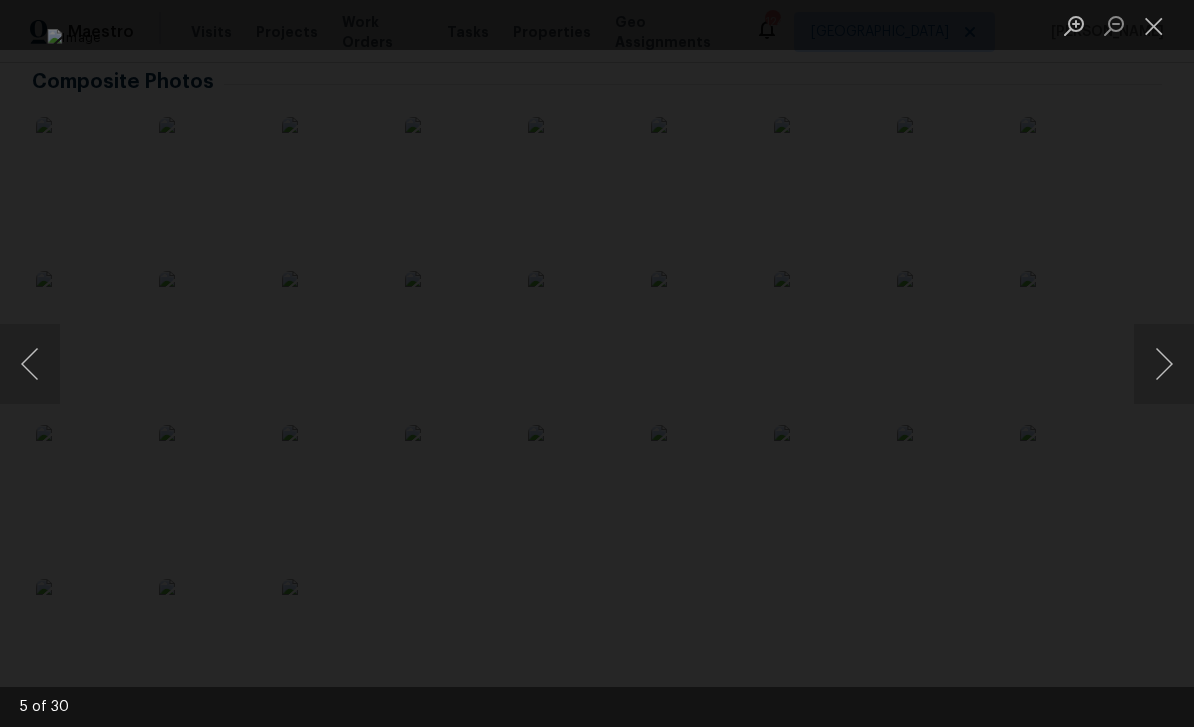 click at bounding box center [1164, 364] 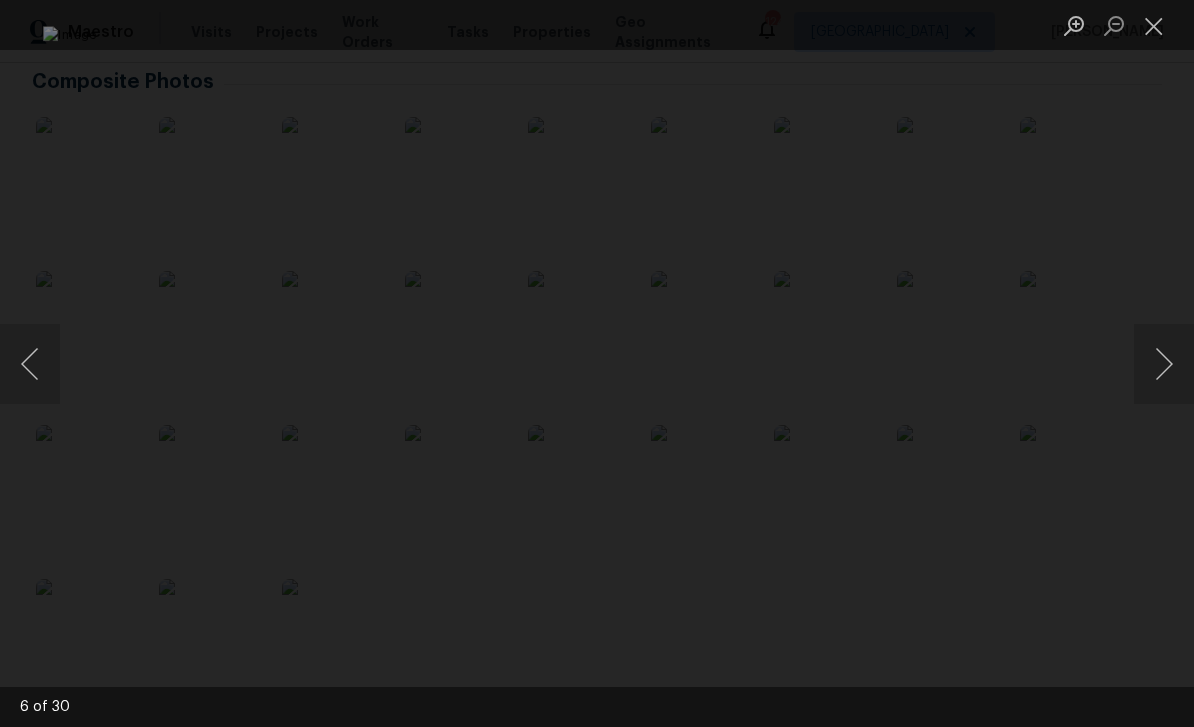 click at bounding box center (1164, 364) 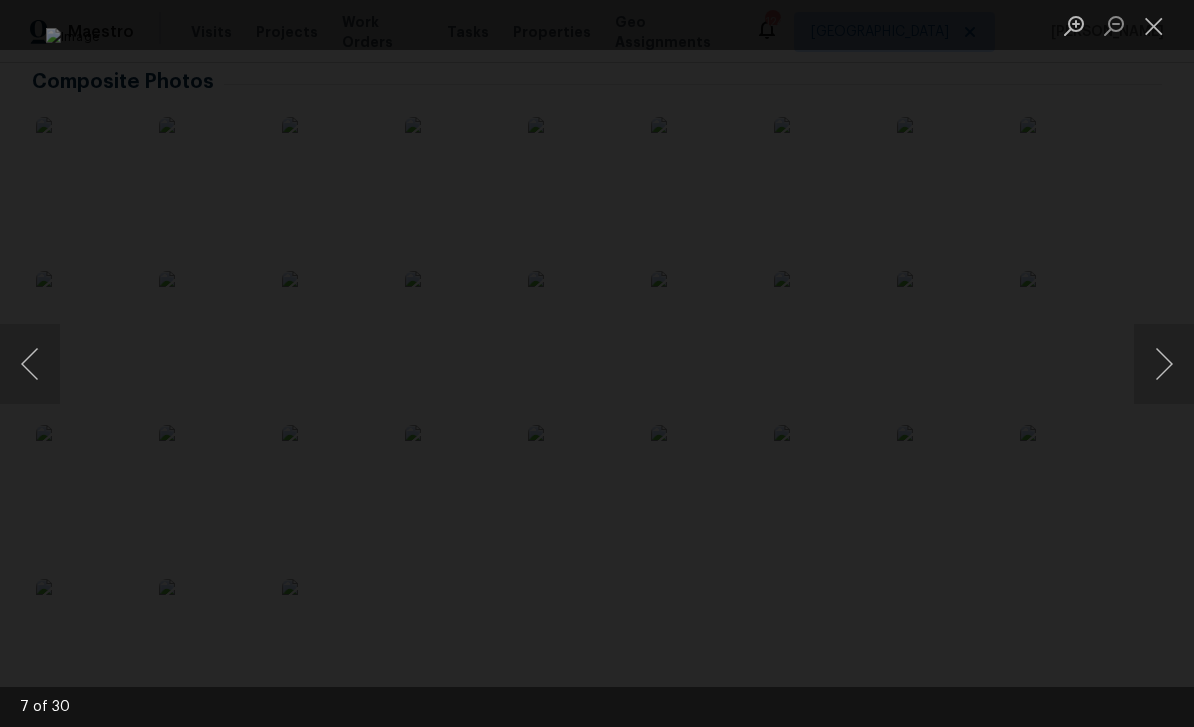click at bounding box center [1164, 364] 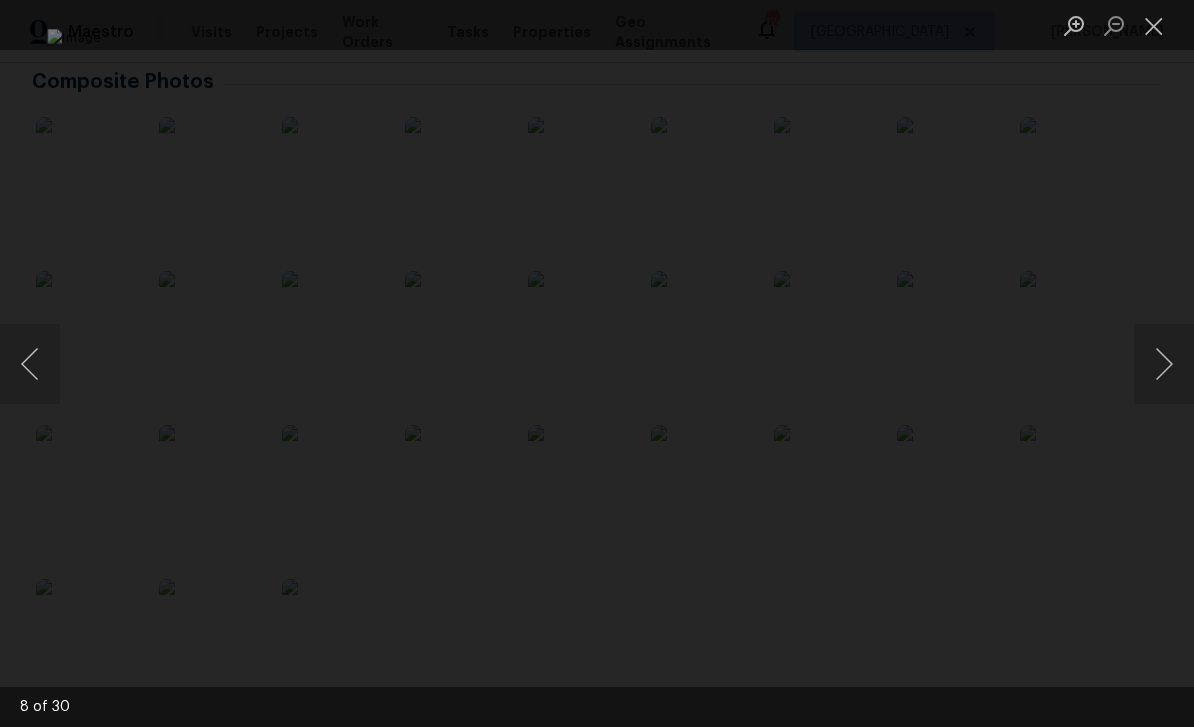 click at bounding box center [1164, 364] 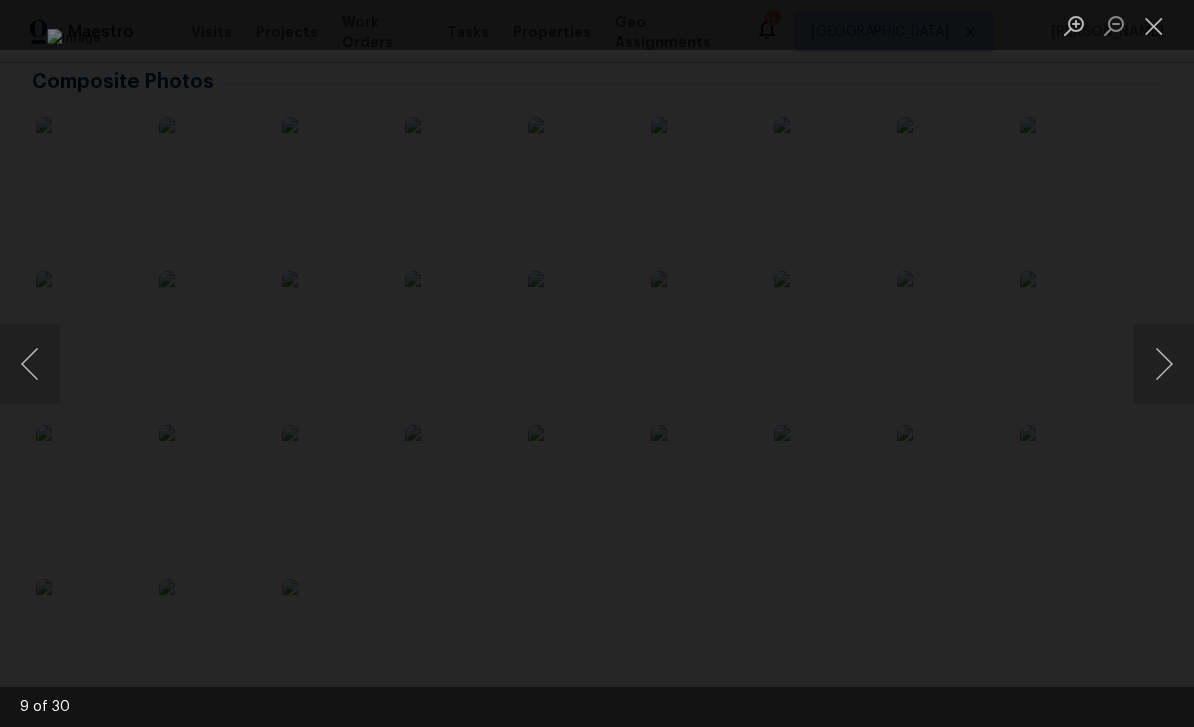 click at bounding box center [1164, 364] 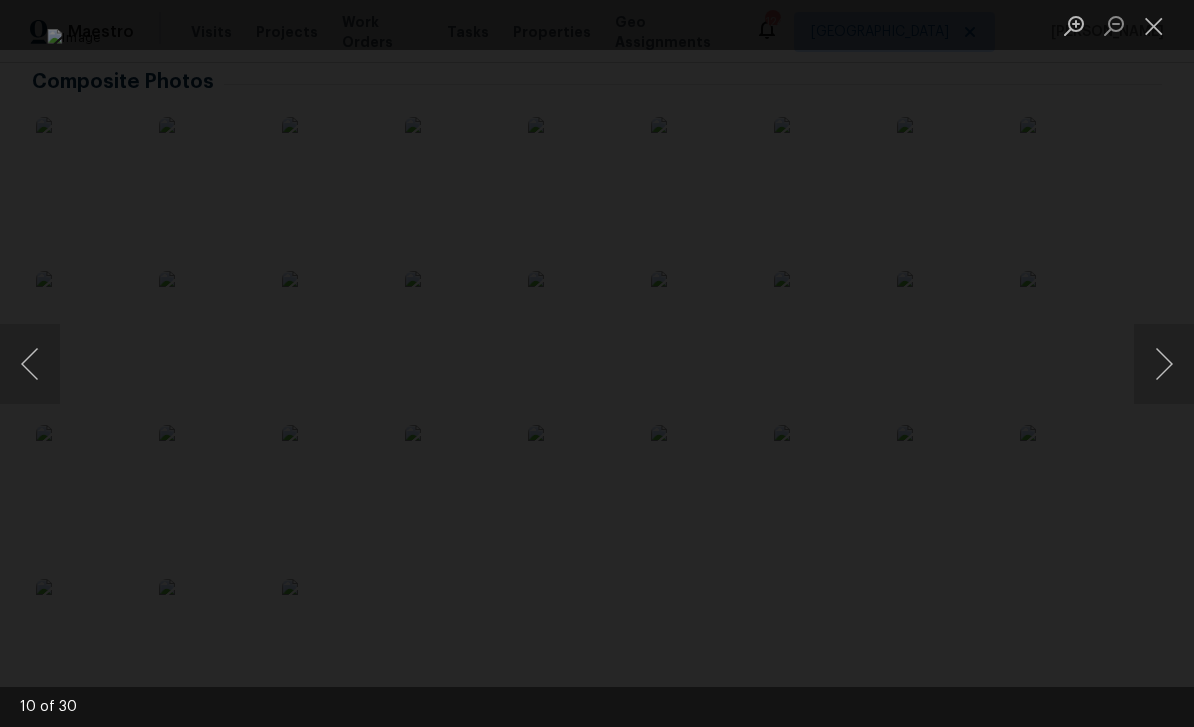 click at bounding box center (1164, 364) 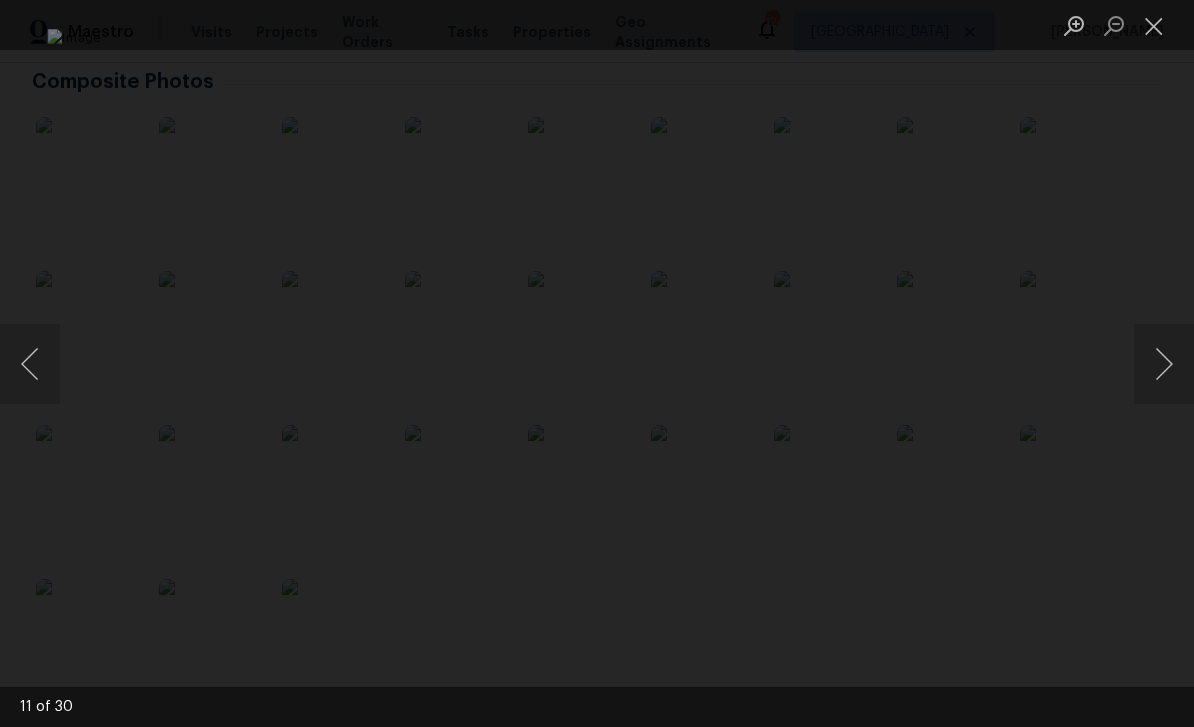click at bounding box center (1164, 364) 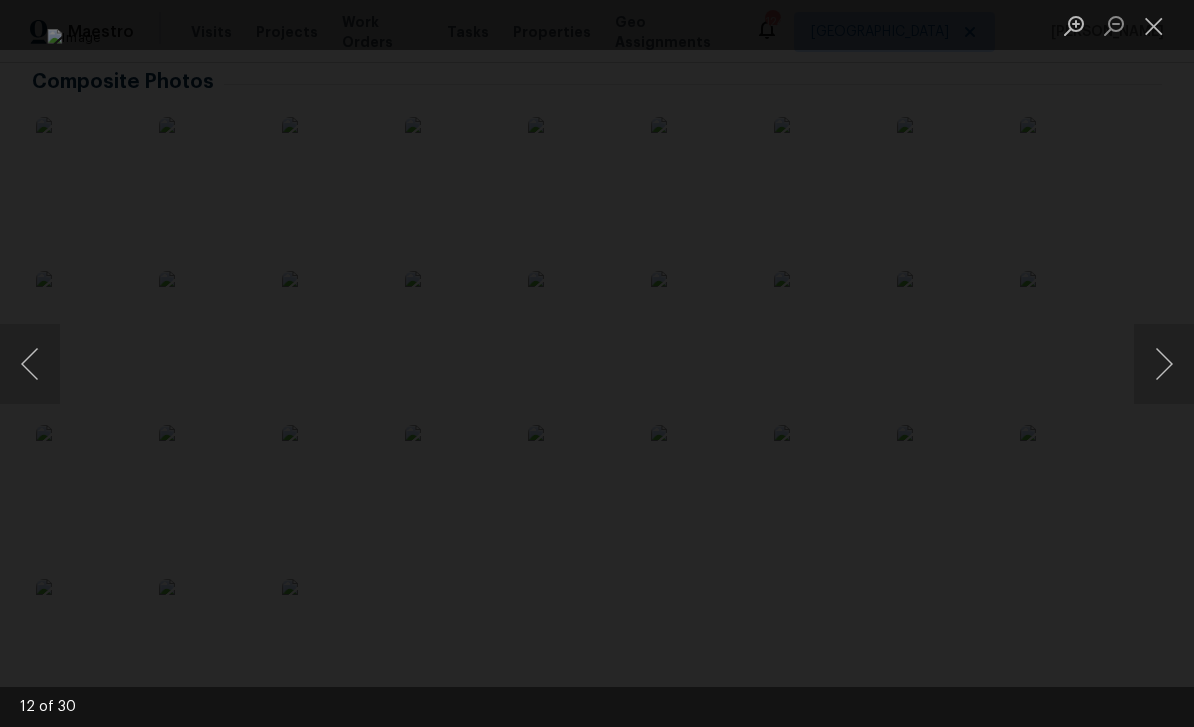 click at bounding box center [1164, 364] 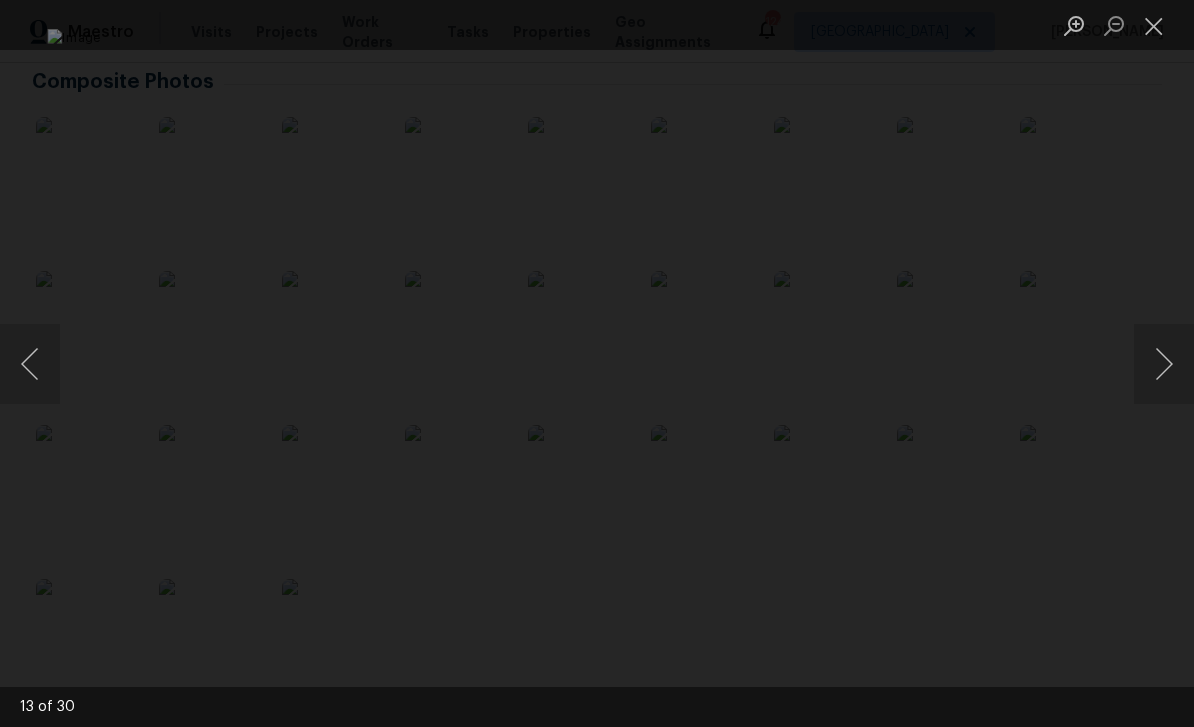 click at bounding box center [1164, 364] 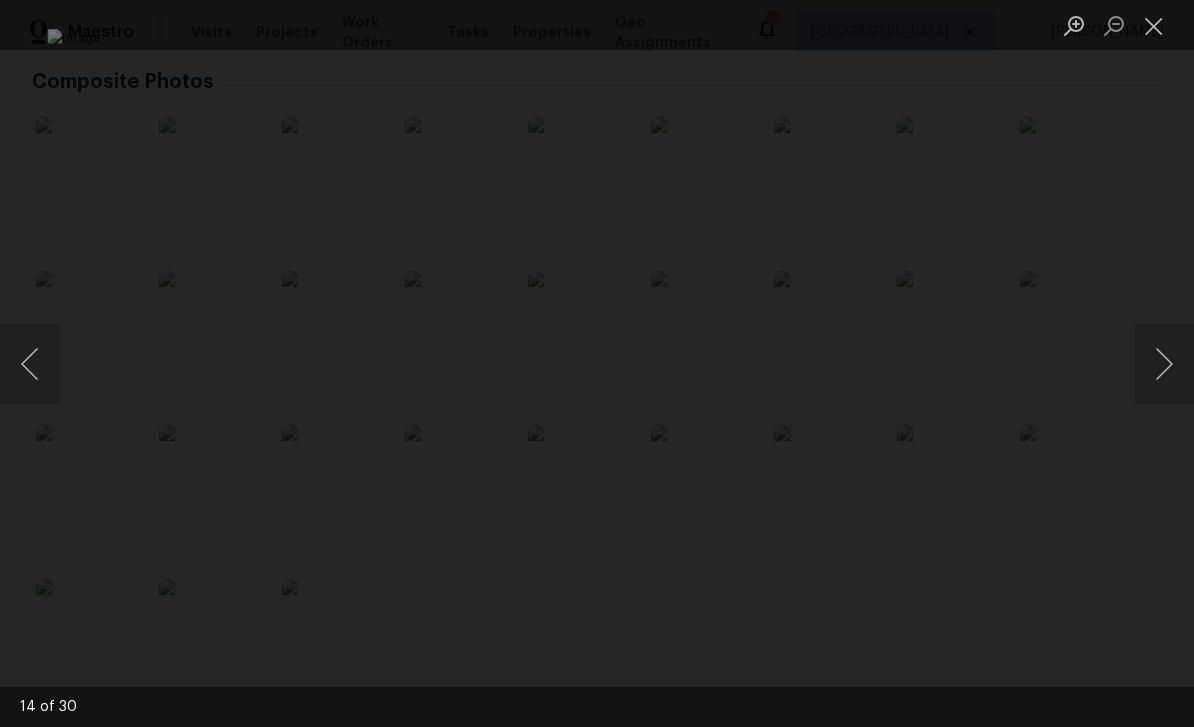 click at bounding box center [1164, 364] 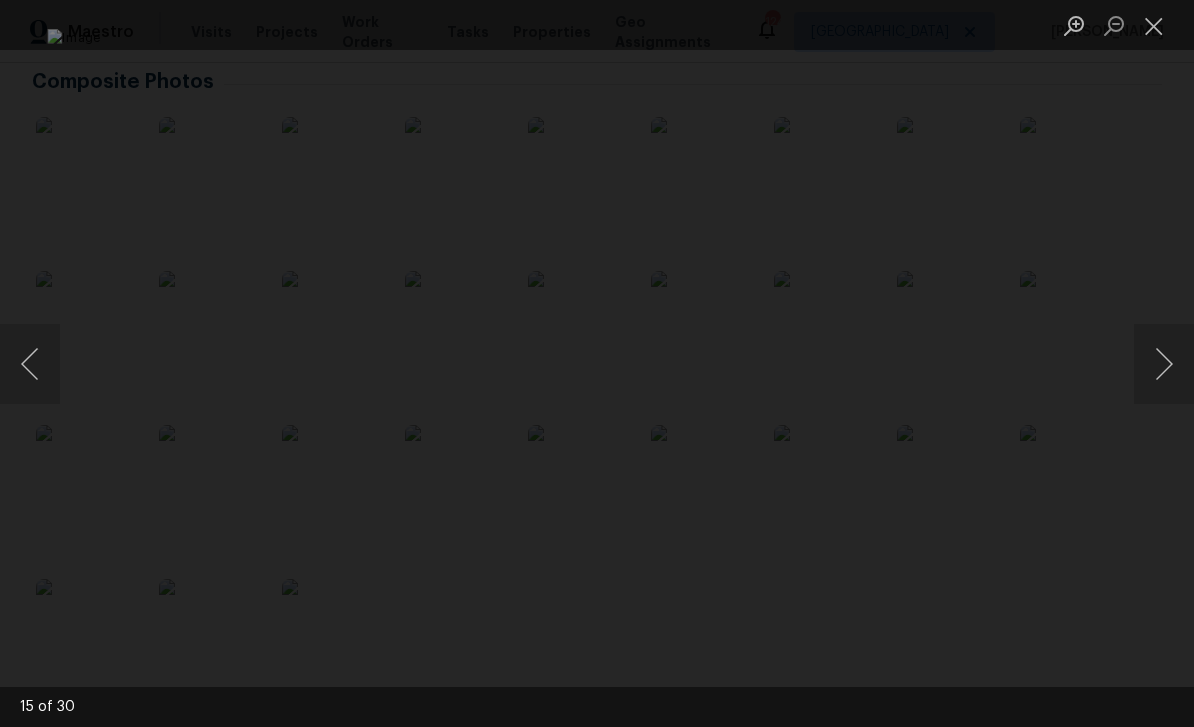 click at bounding box center (596, 363) 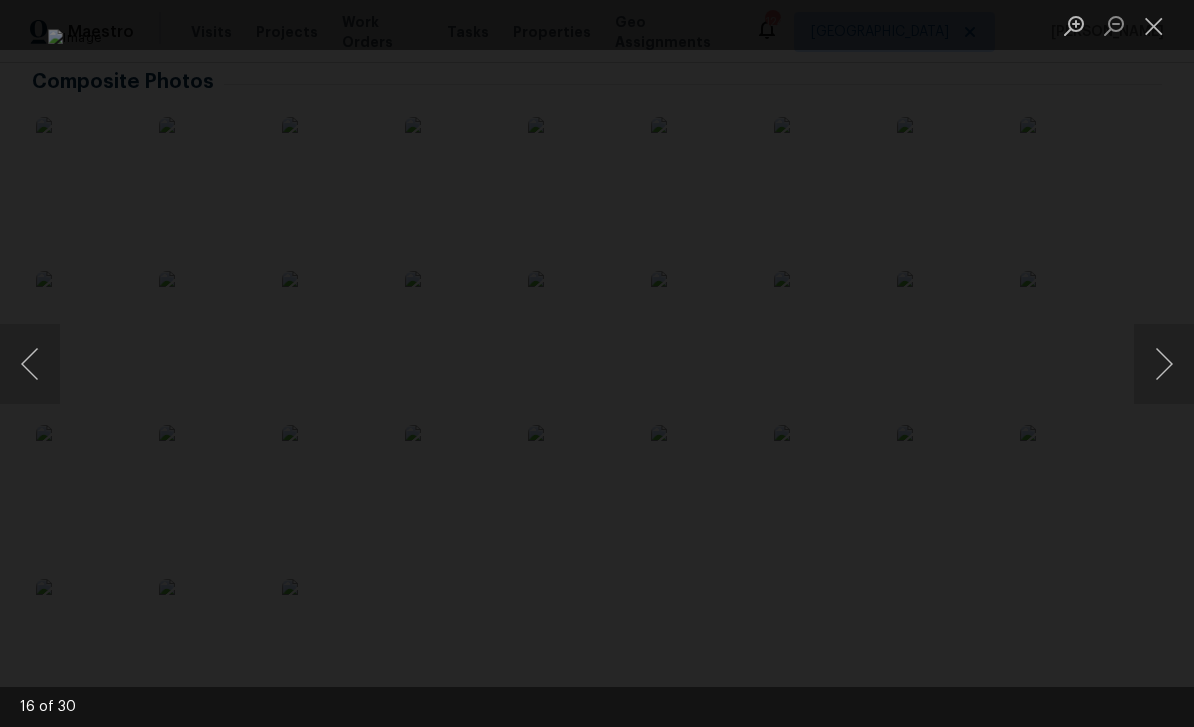 click at bounding box center (1164, 364) 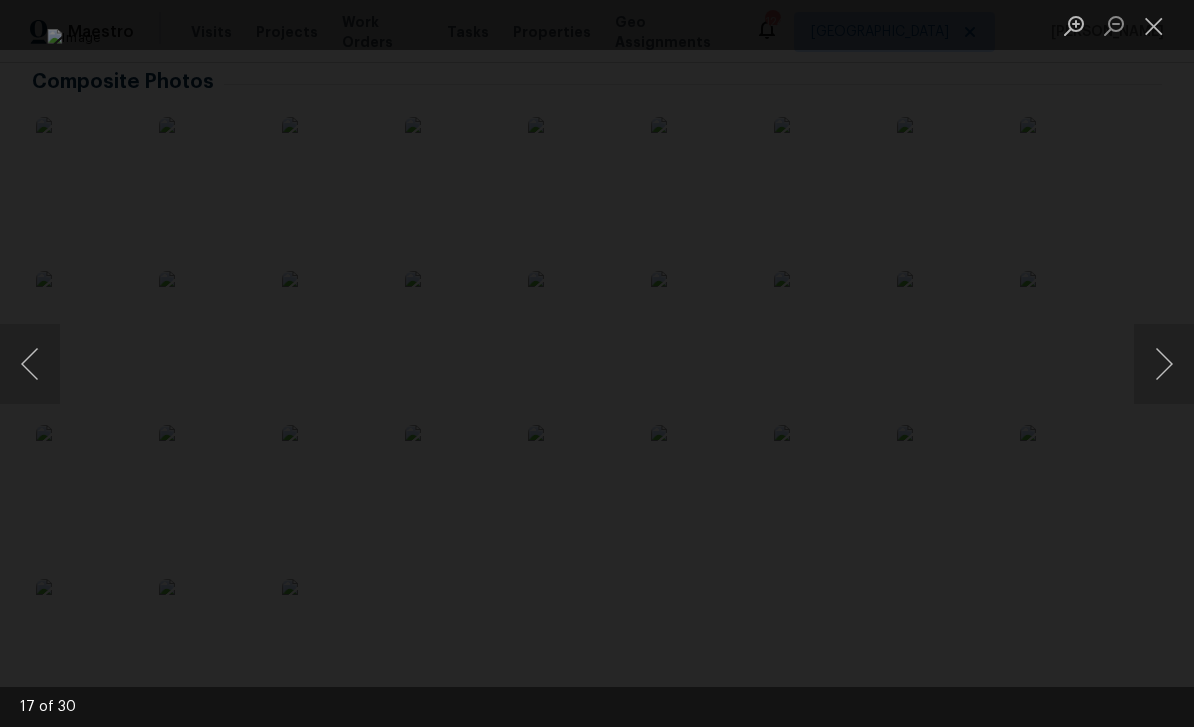 click at bounding box center [1164, 364] 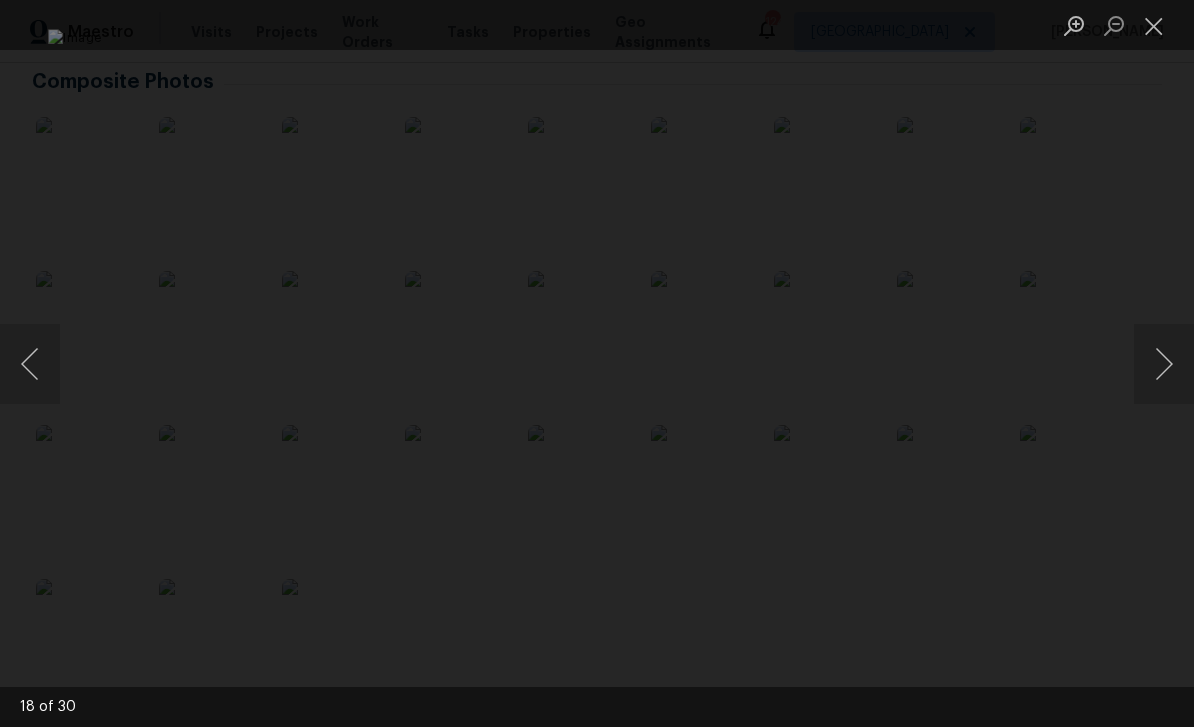 click at bounding box center [1164, 364] 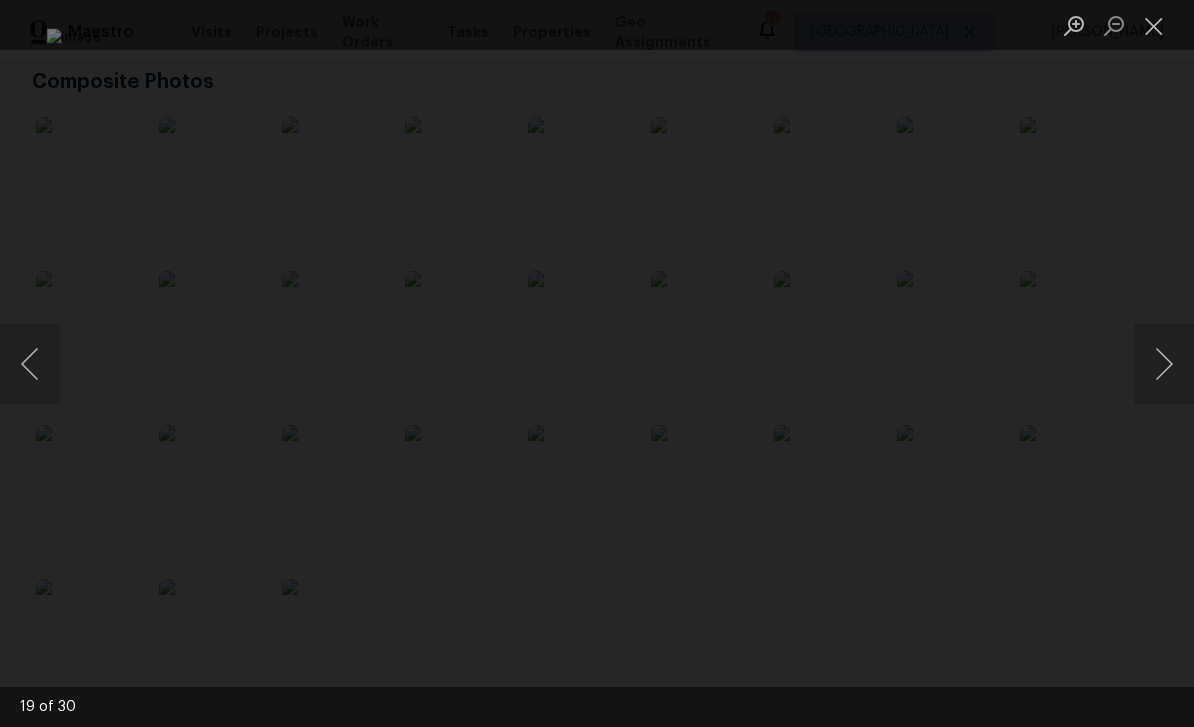 click at bounding box center (1164, 364) 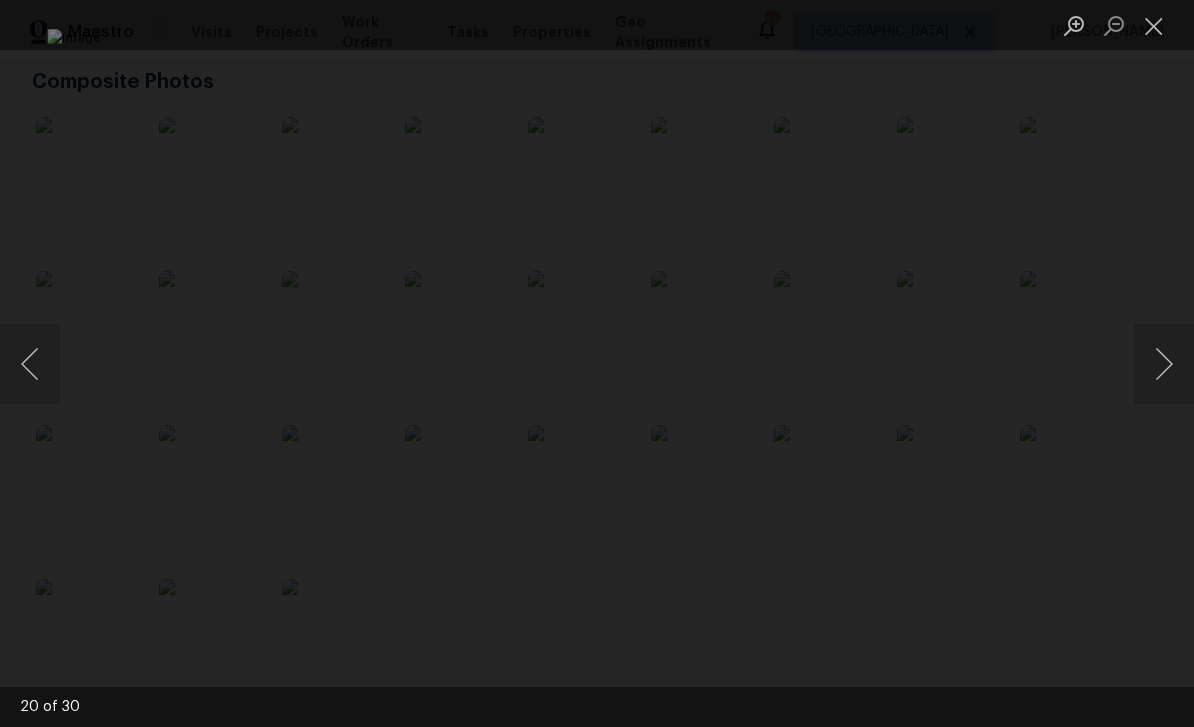 click at bounding box center (30, 364) 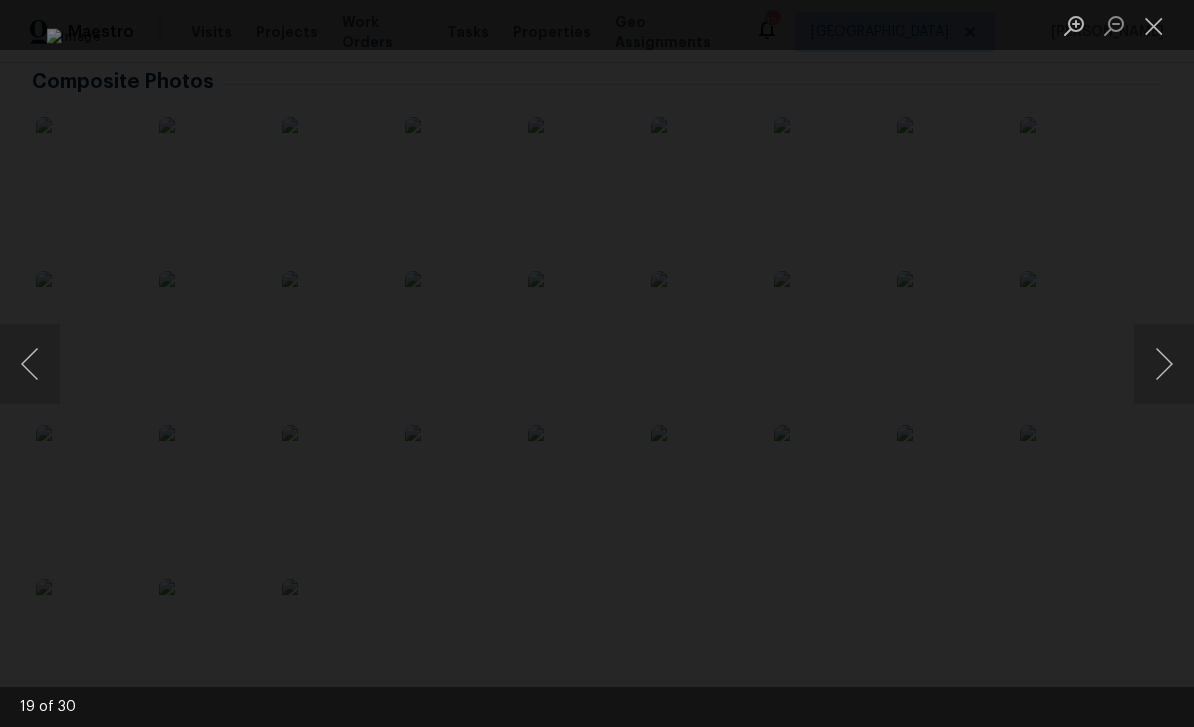 click at bounding box center (30, 364) 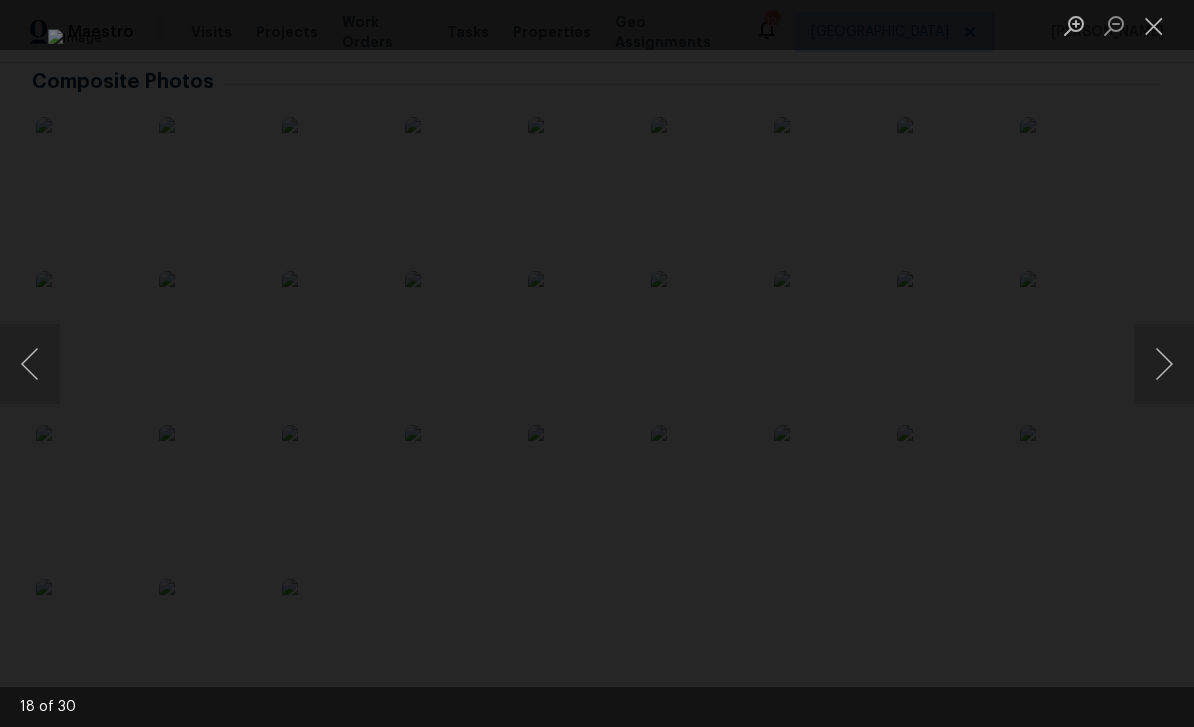 click at bounding box center [30, 364] 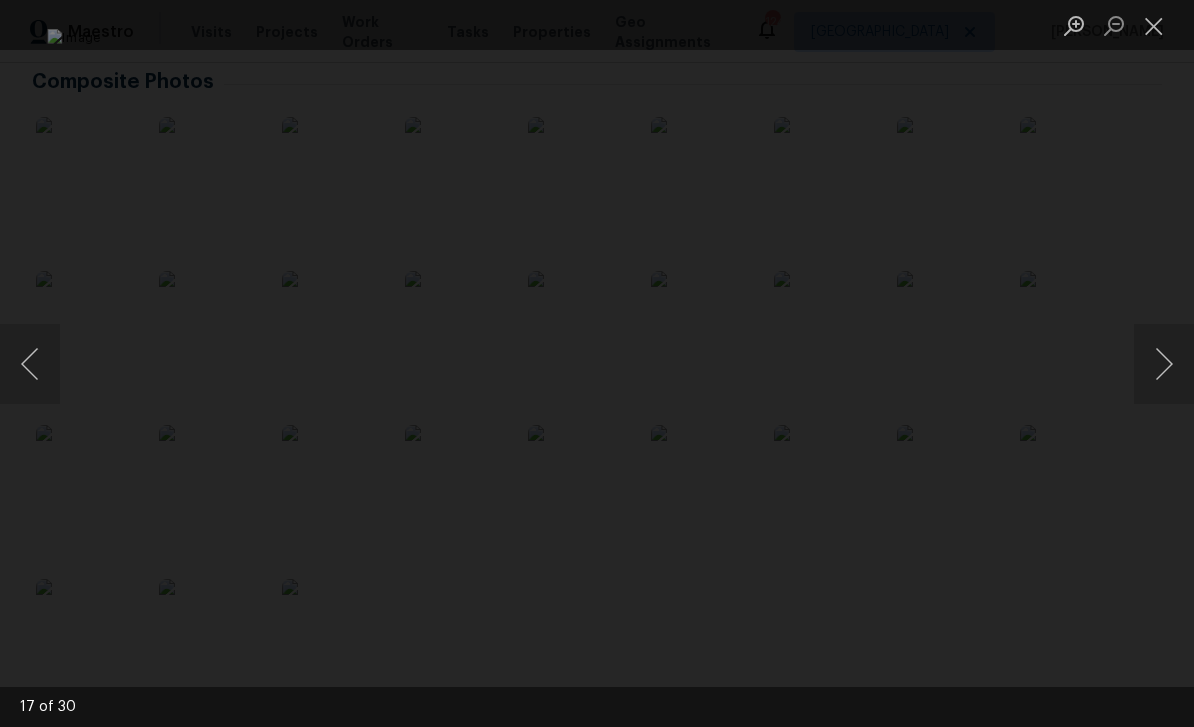 click at bounding box center [1164, 364] 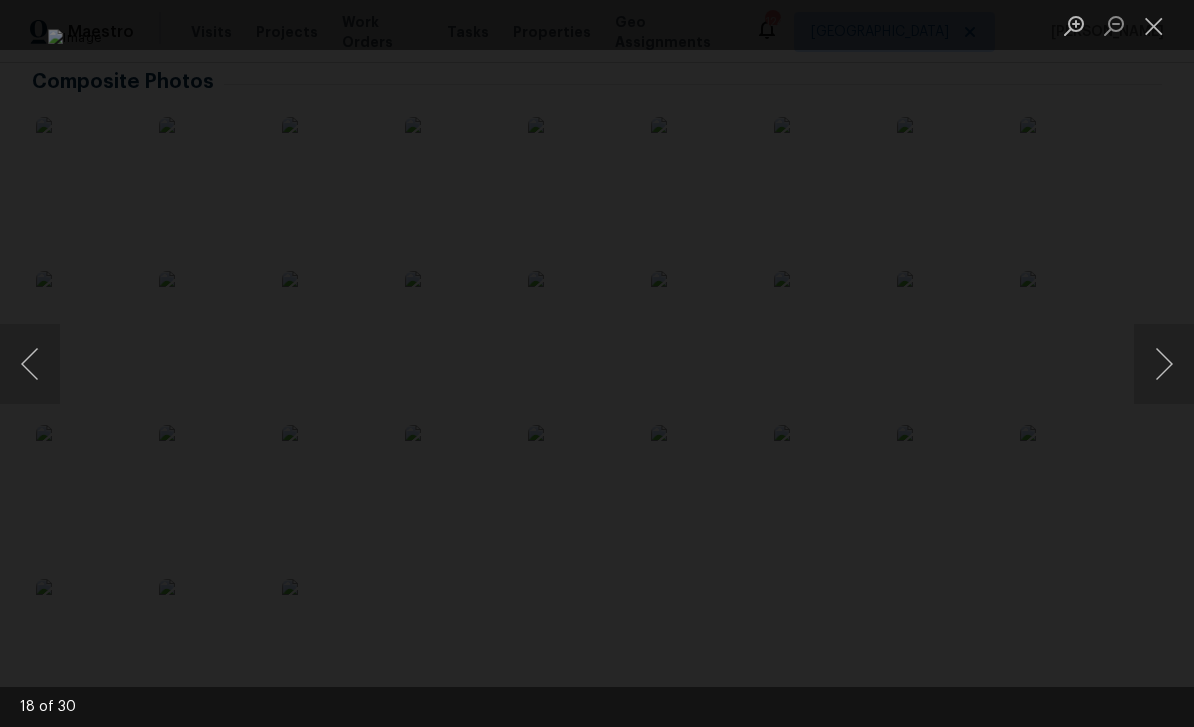 click at bounding box center (1164, 364) 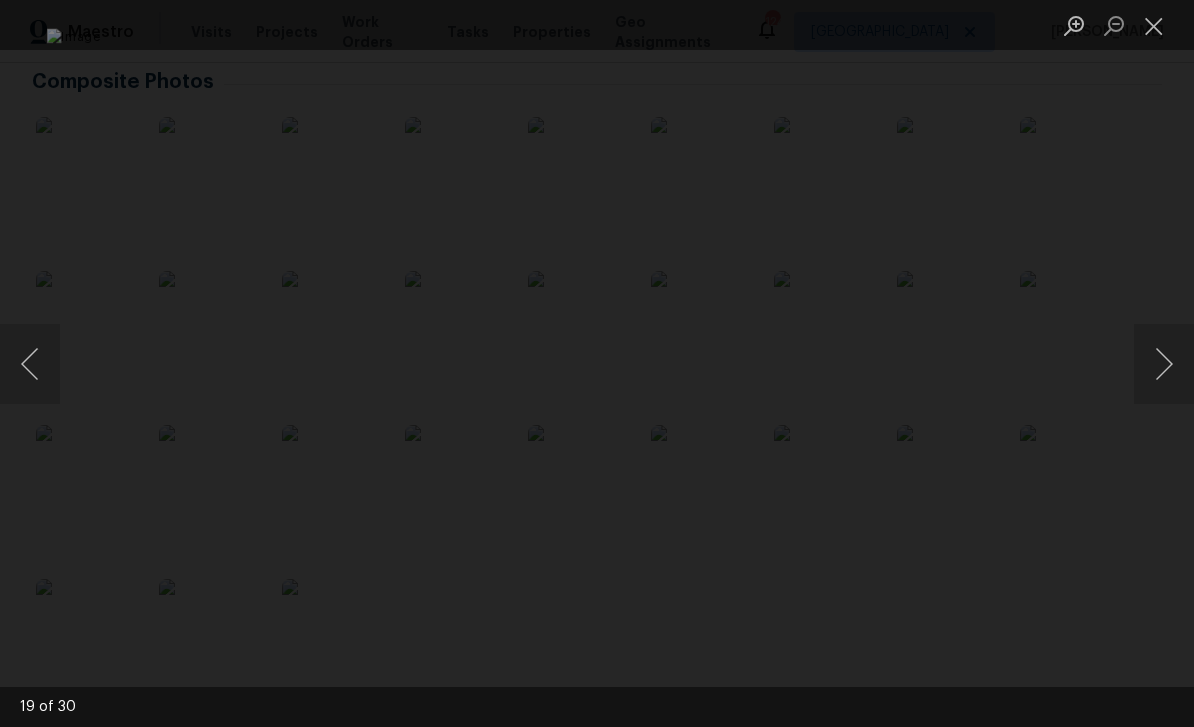 click at bounding box center [1164, 364] 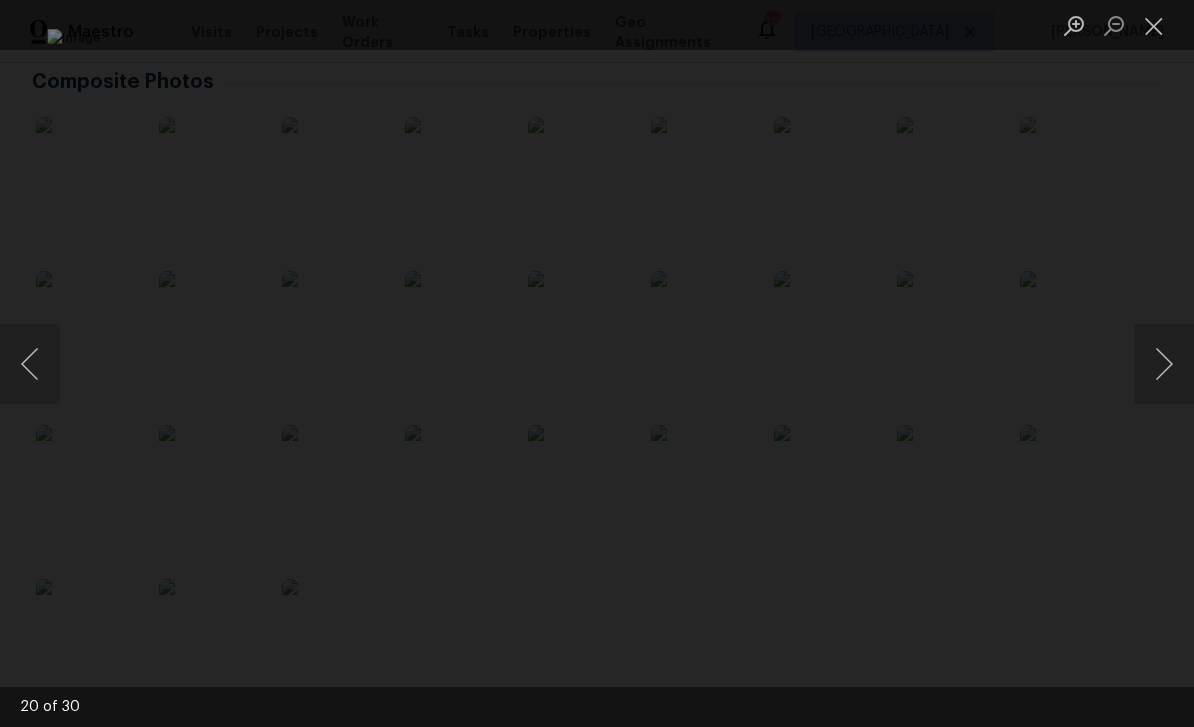 click at bounding box center (1164, 364) 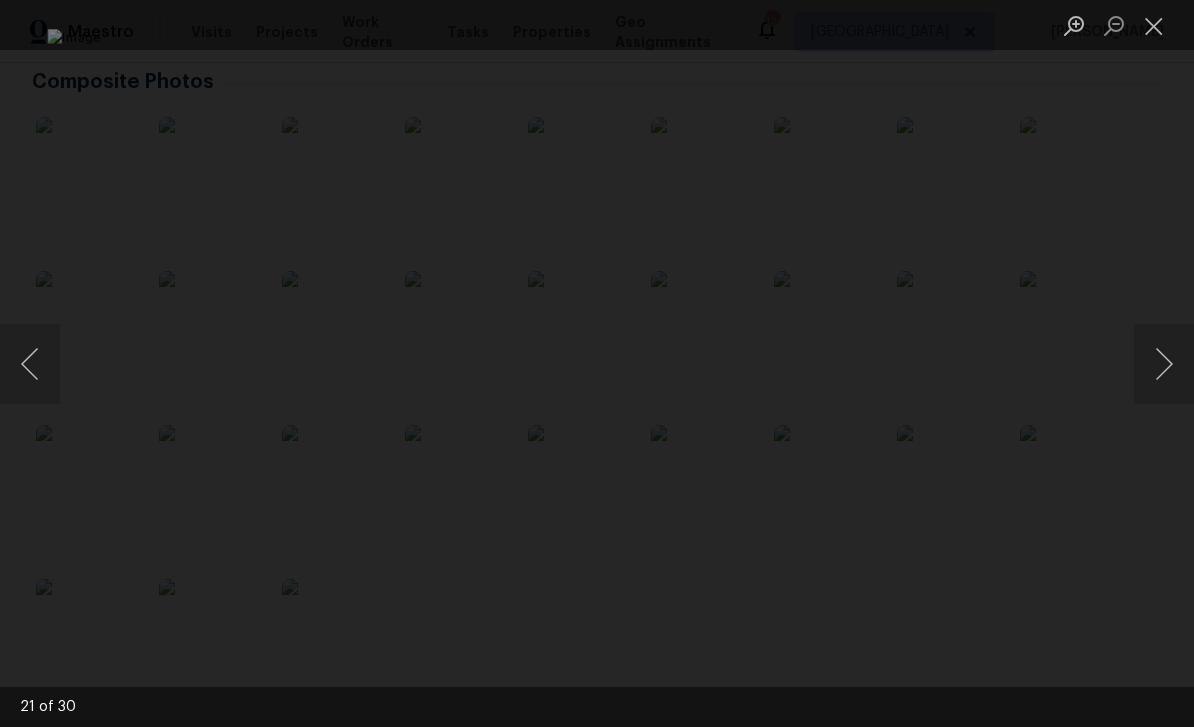 click at bounding box center [1164, 364] 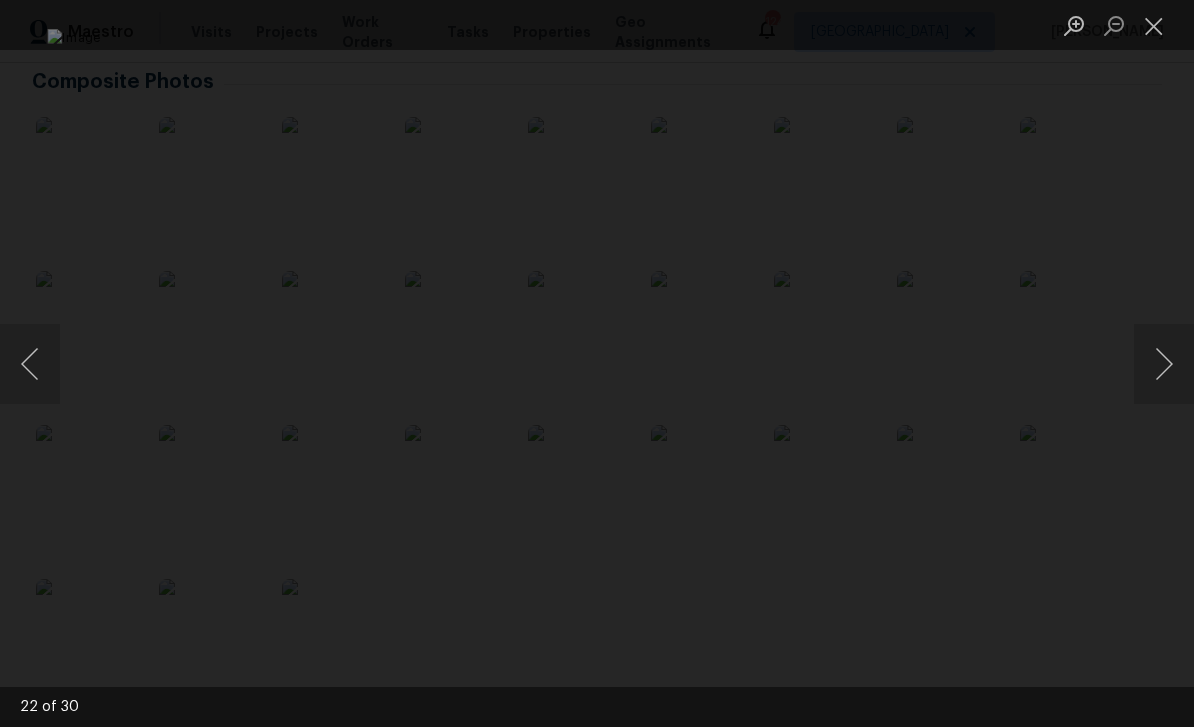 click at bounding box center (1164, 364) 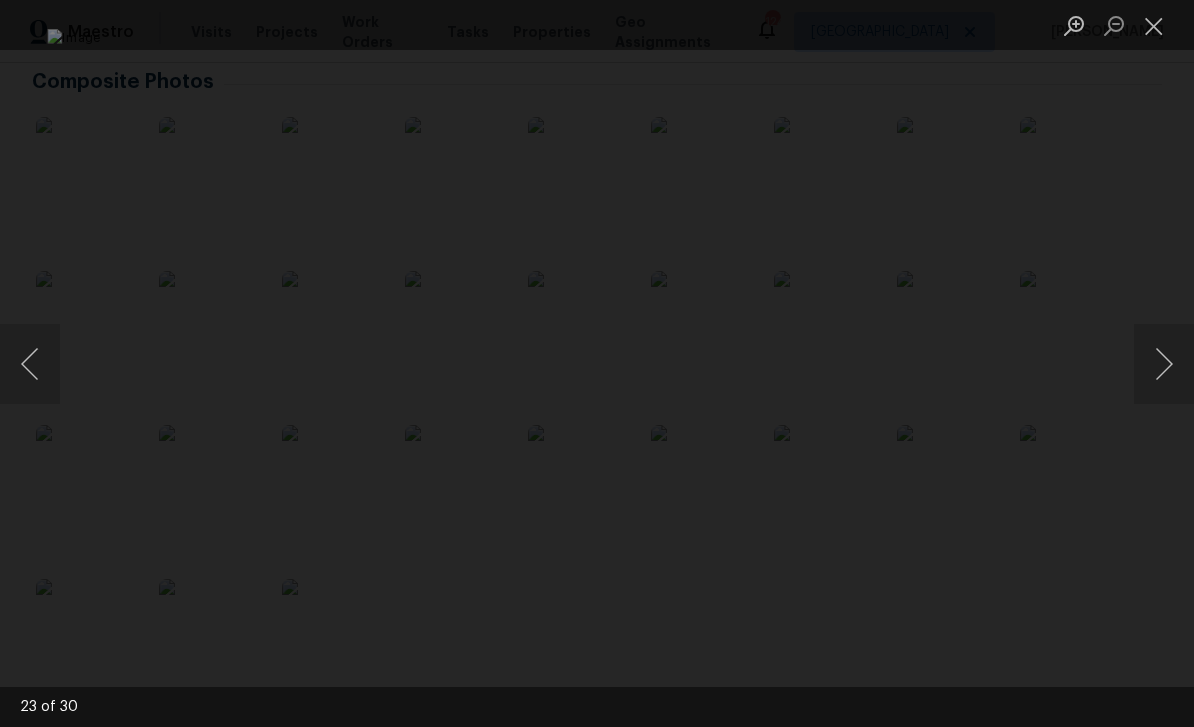 click at bounding box center [1164, 364] 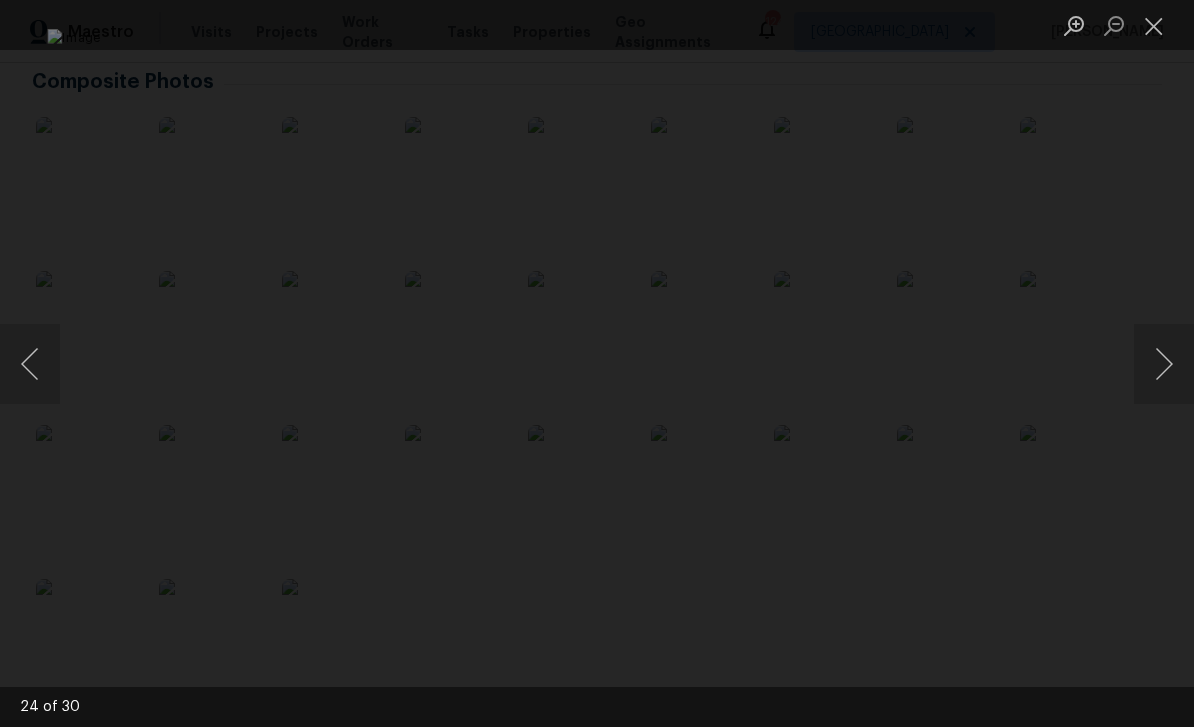 click at bounding box center [1164, 364] 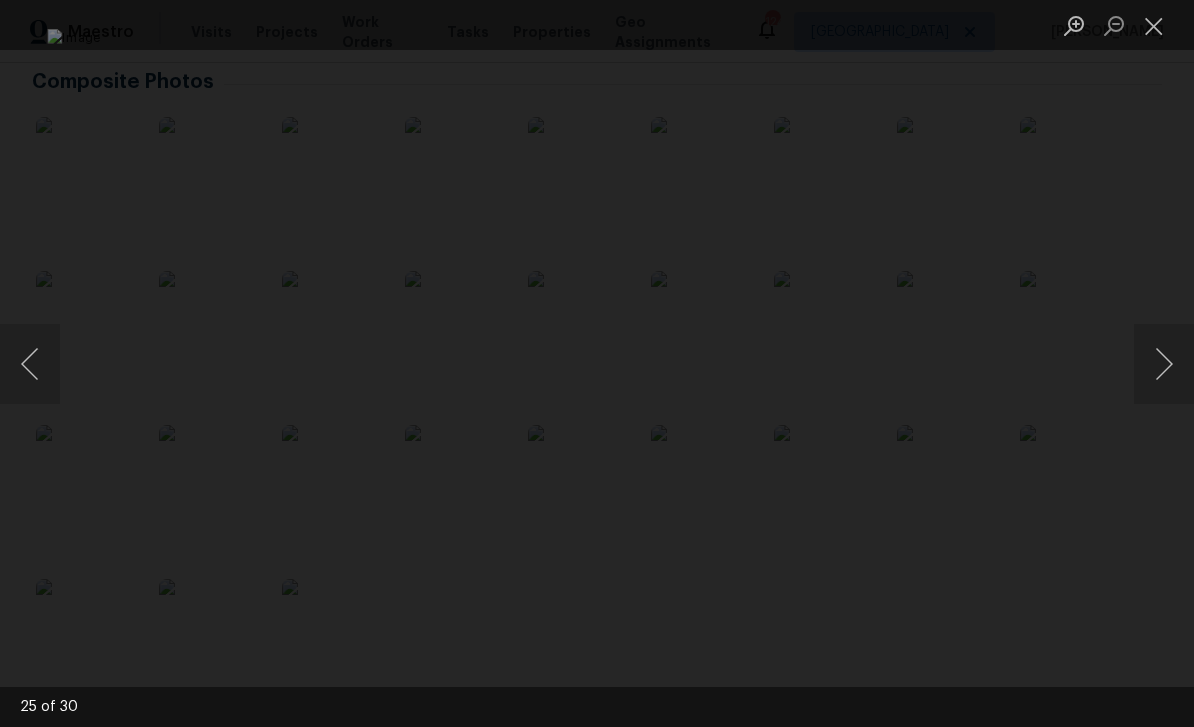 click at bounding box center (1164, 364) 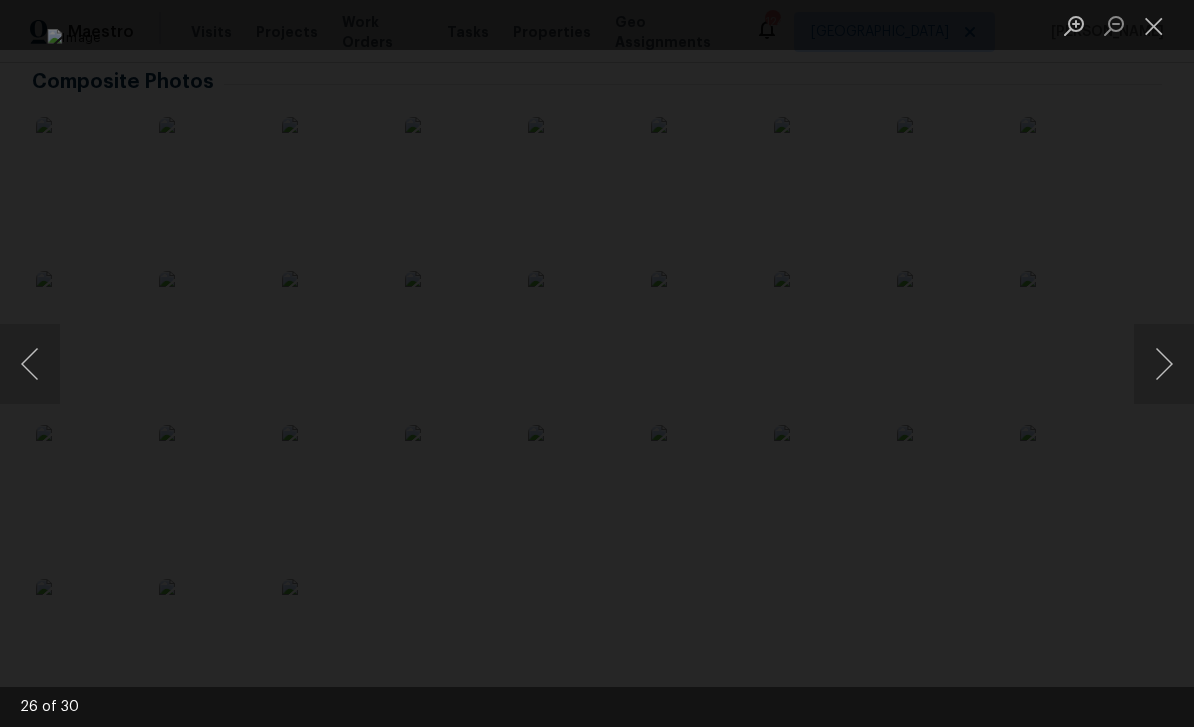 click at bounding box center [1164, 364] 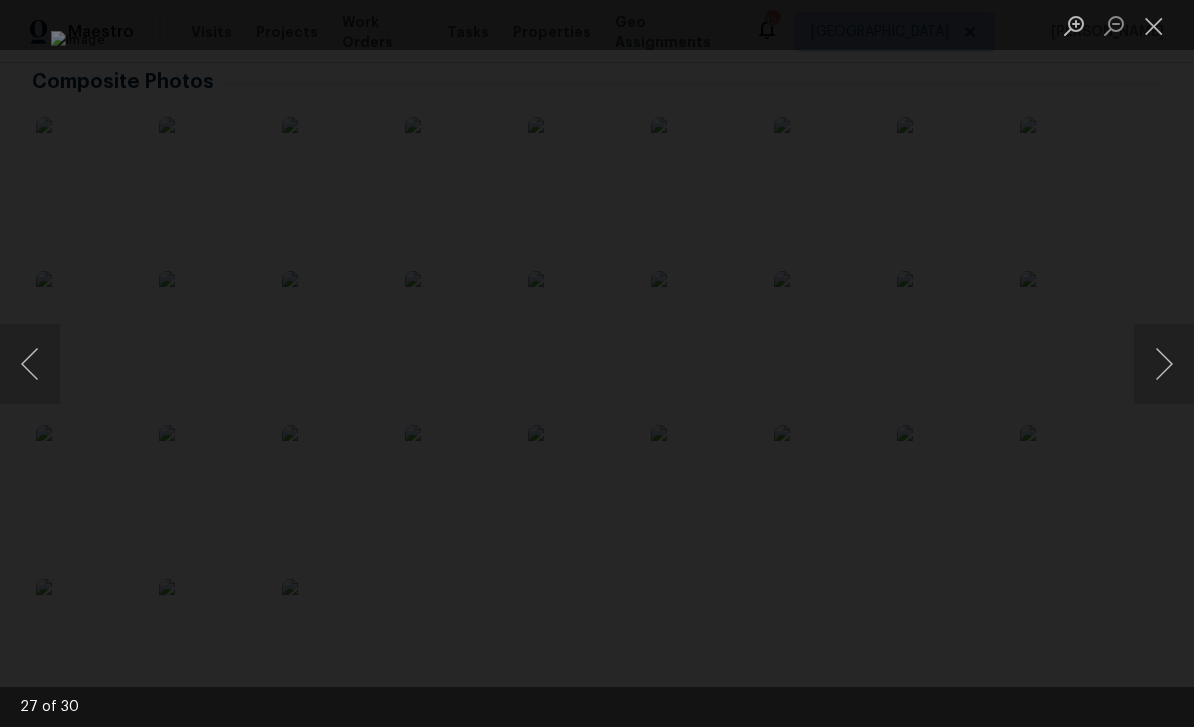 click at bounding box center [1164, 364] 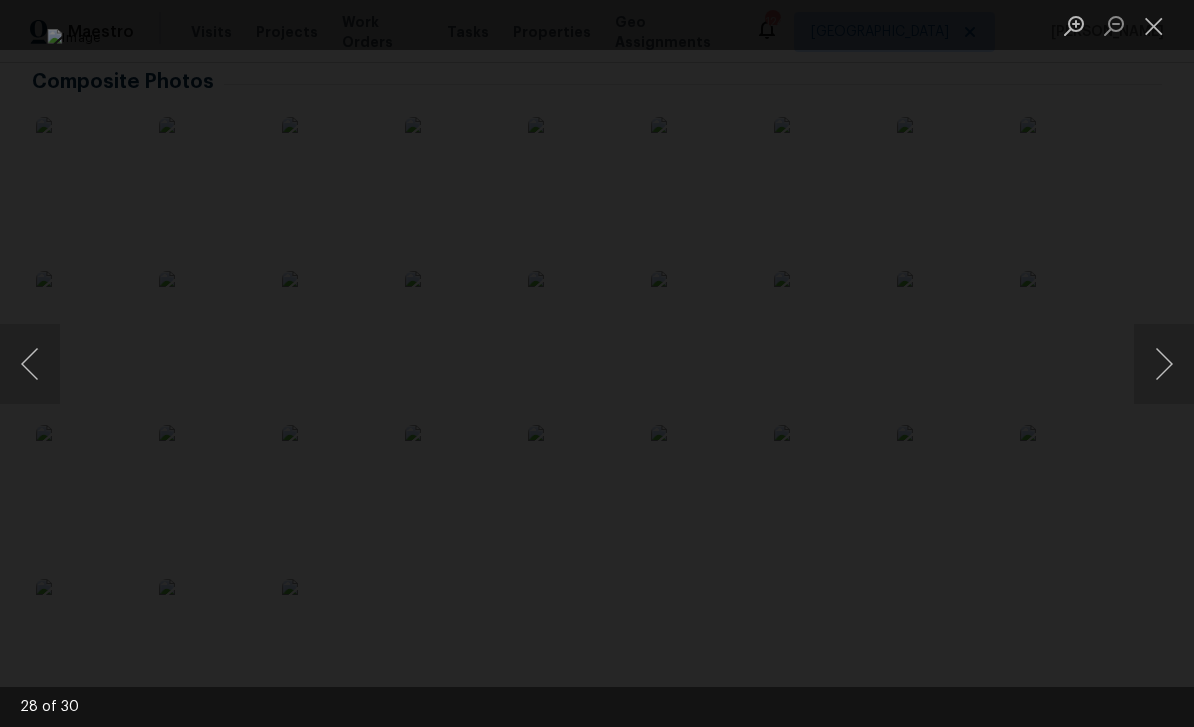 click at bounding box center (1164, 364) 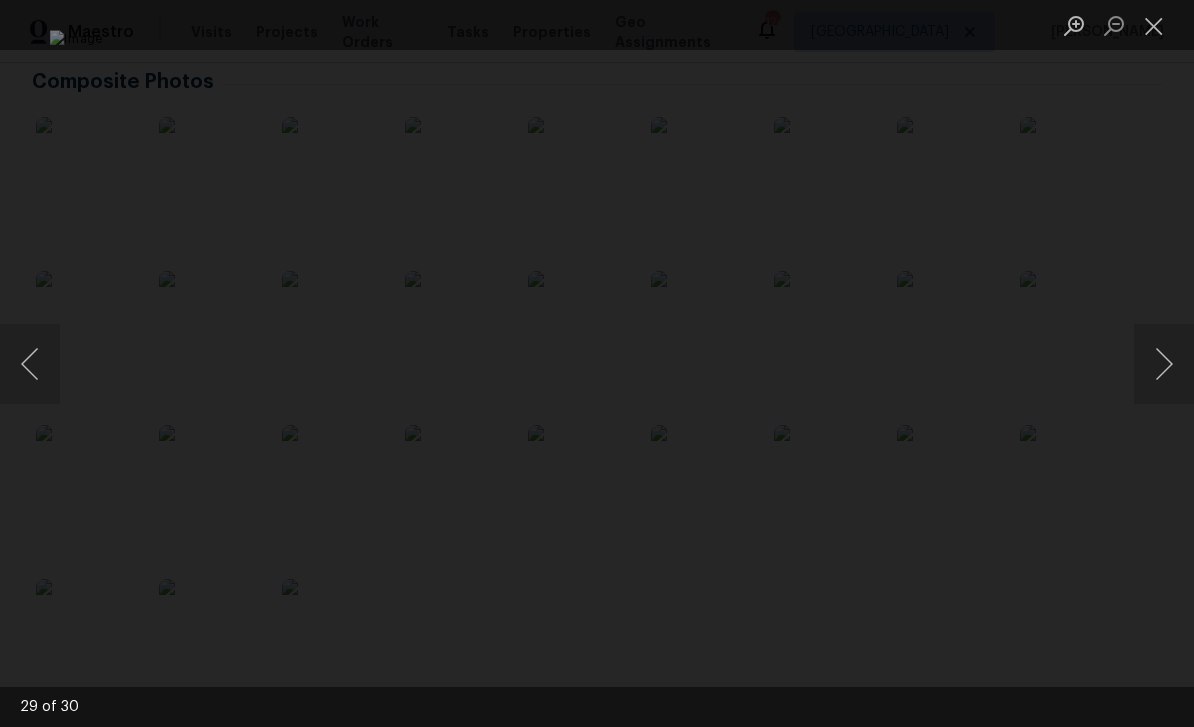 click at bounding box center [1164, 364] 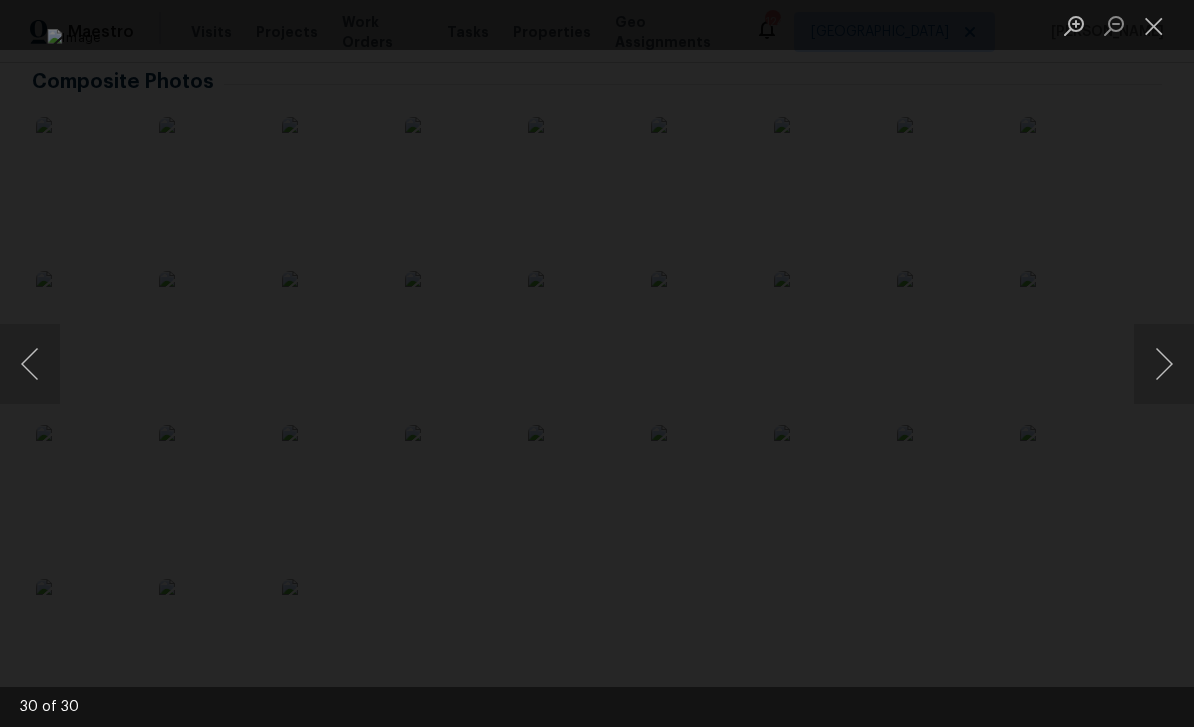 click at bounding box center (1164, 364) 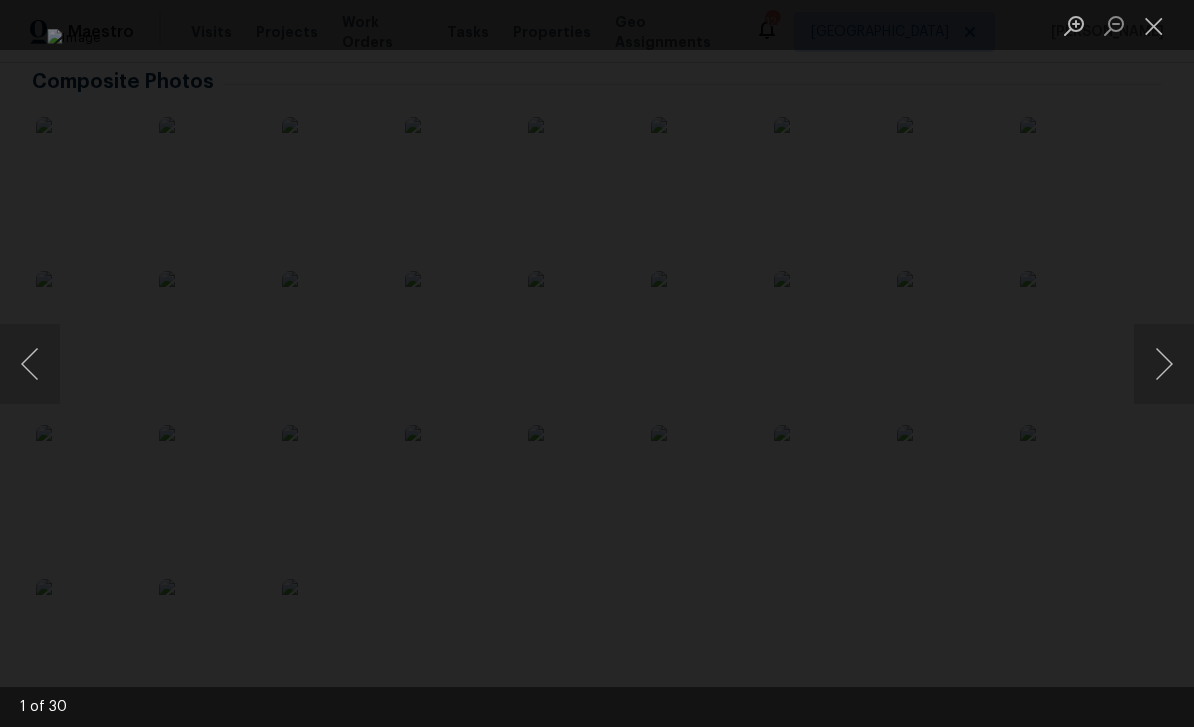 click at bounding box center (1164, 364) 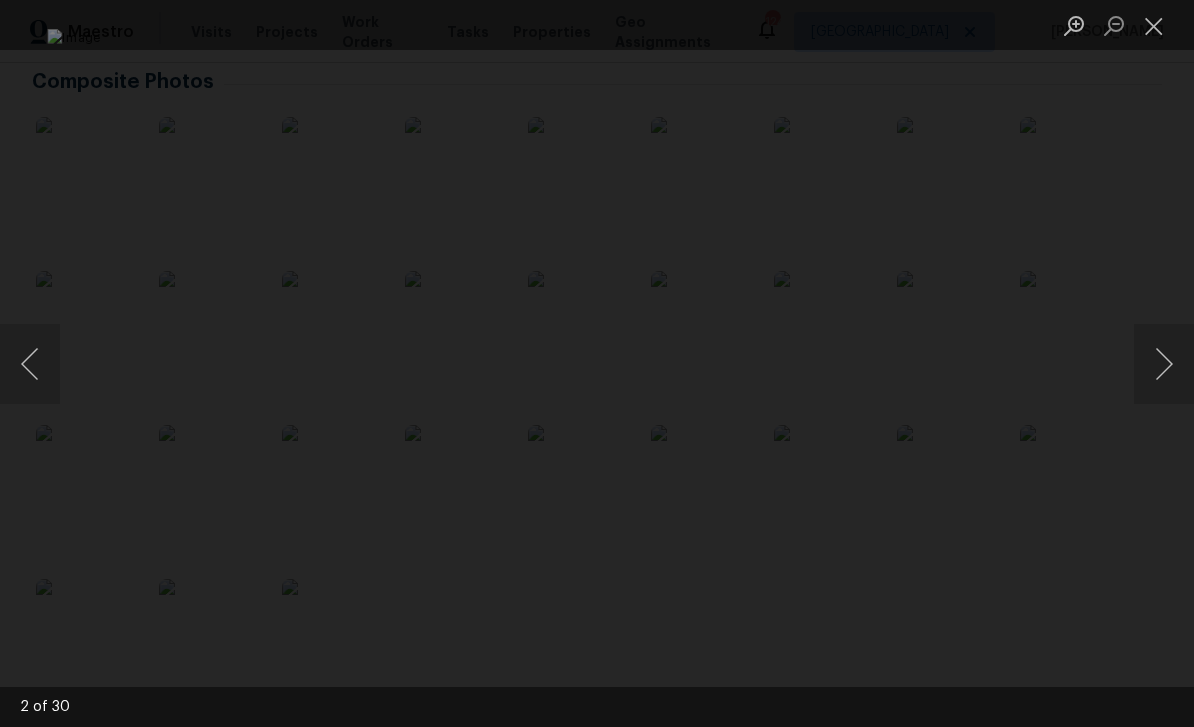 click at bounding box center (1164, 364) 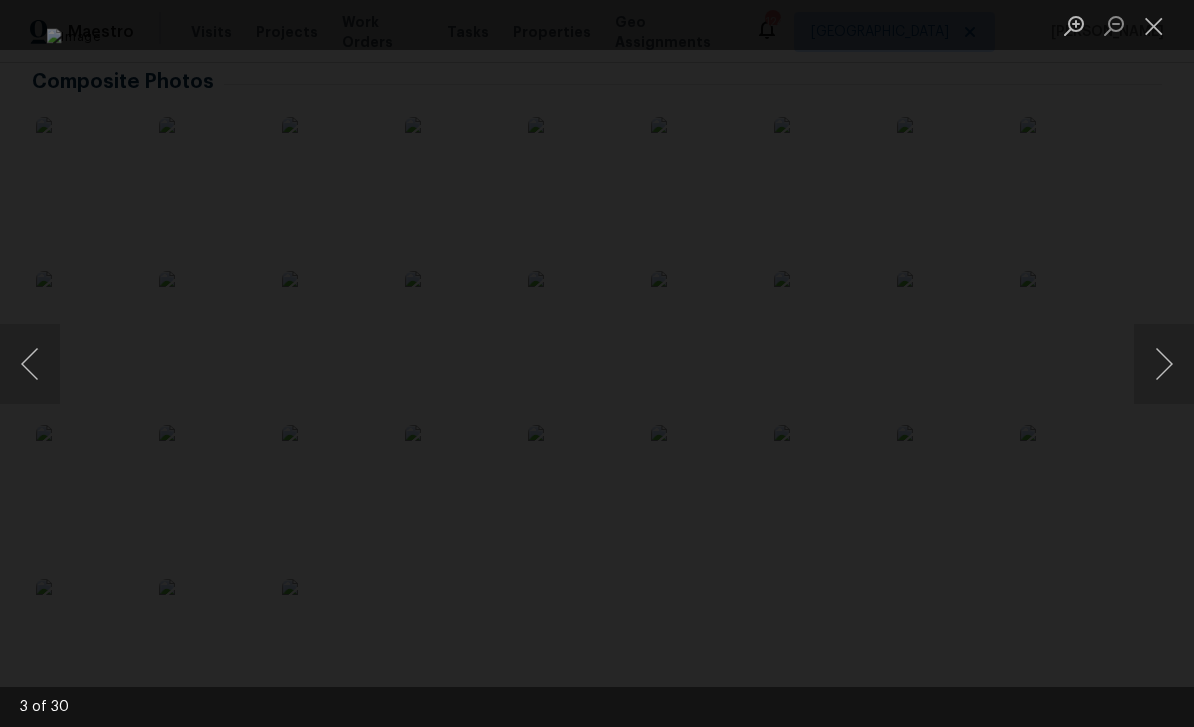 click at bounding box center (1164, 364) 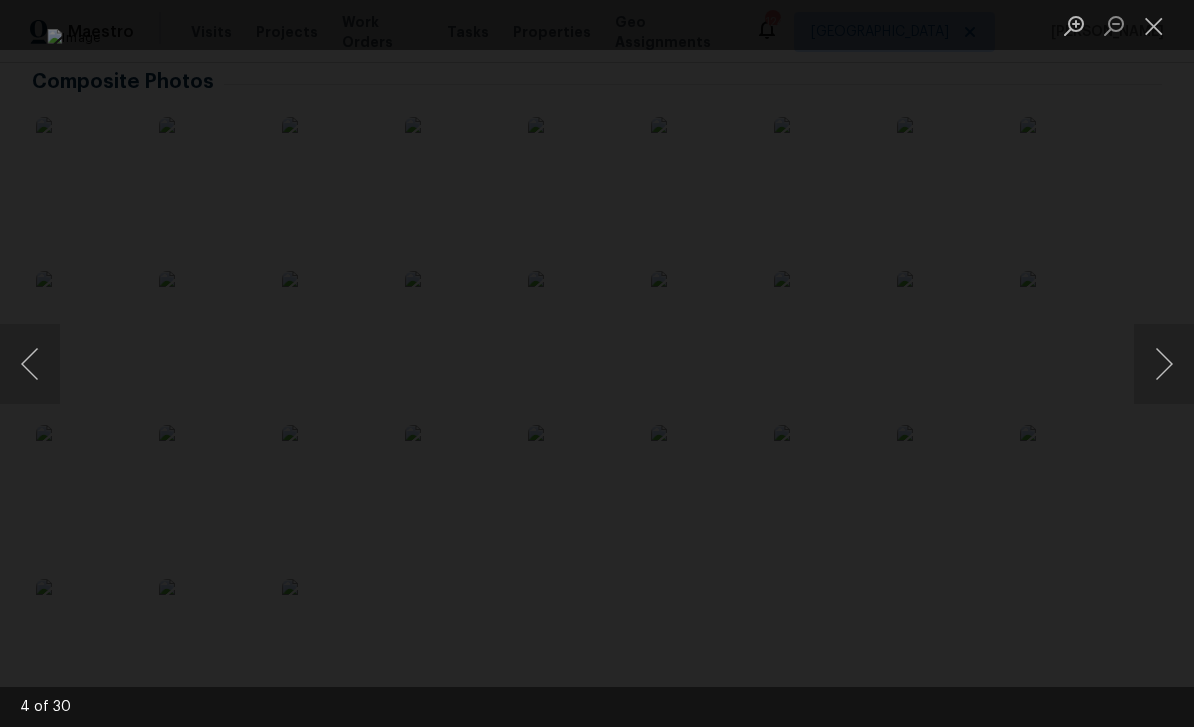 click at bounding box center [1154, 25] 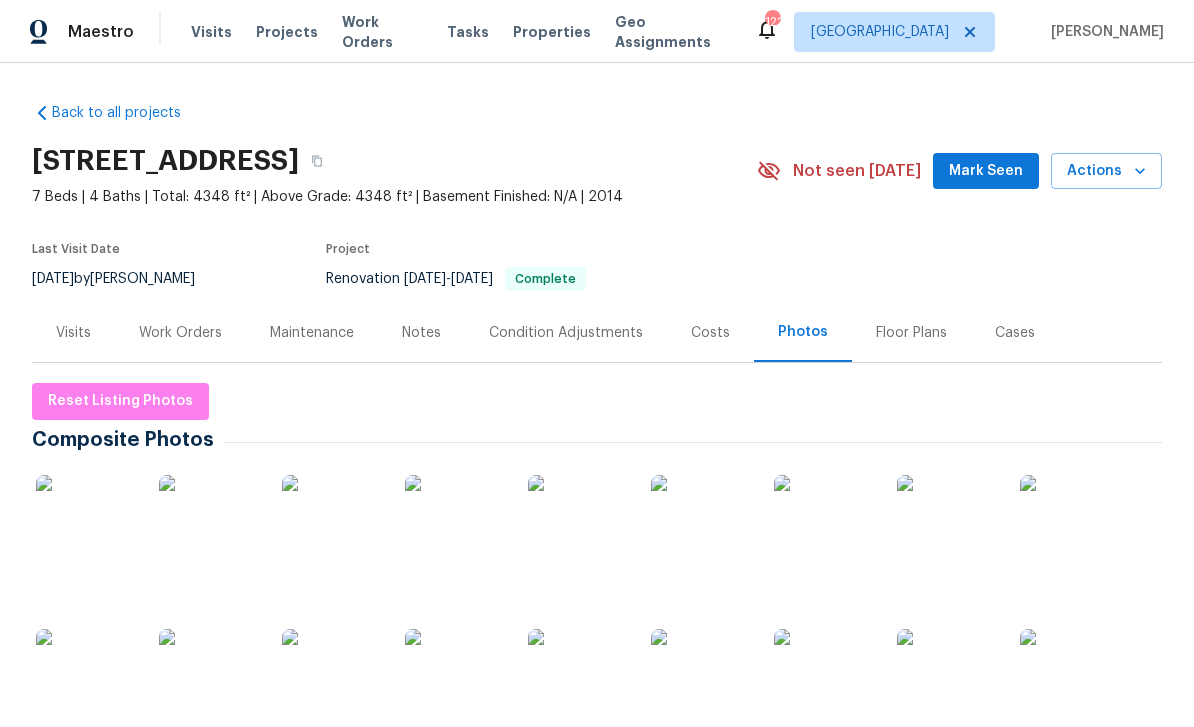 scroll, scrollTop: 0, scrollLeft: 0, axis: both 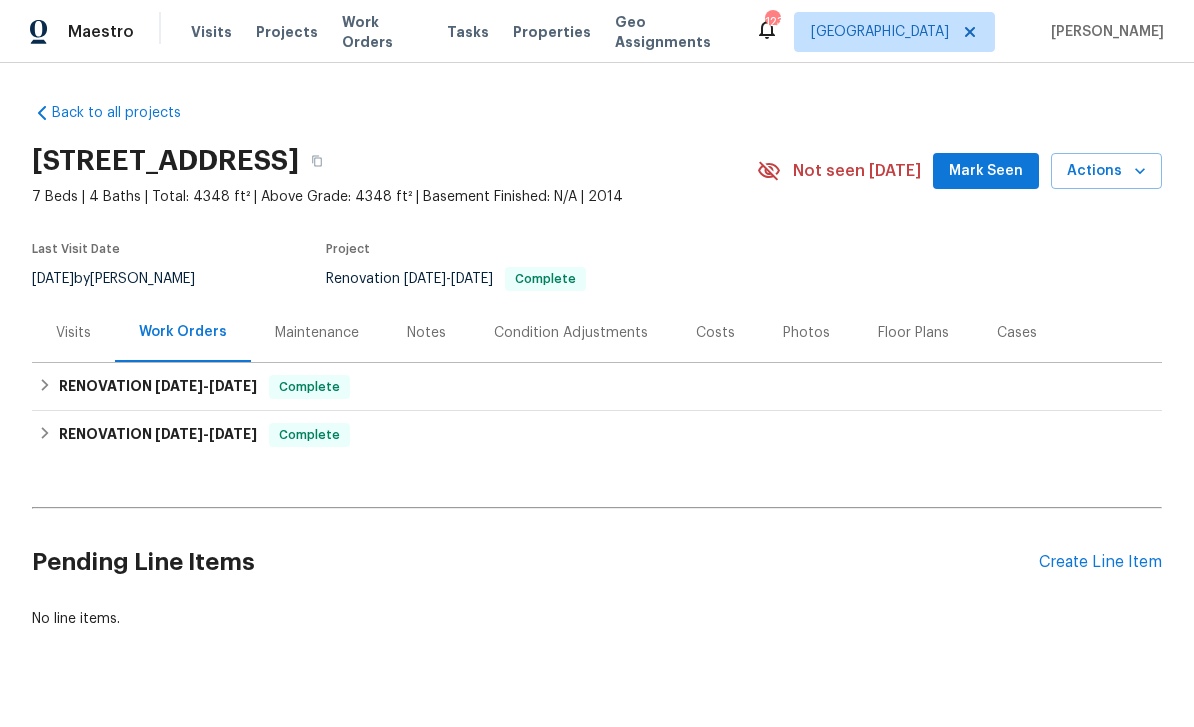 click on "Create Line Item" at bounding box center (1100, 562) 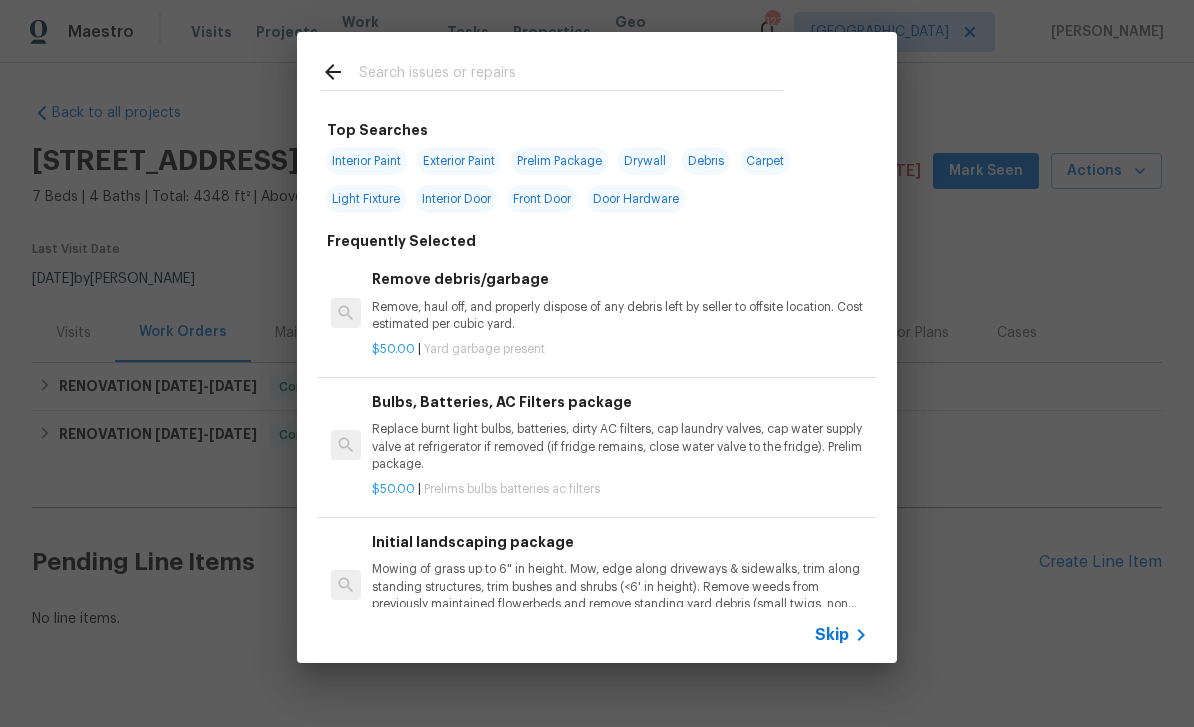 click at bounding box center [571, 75] 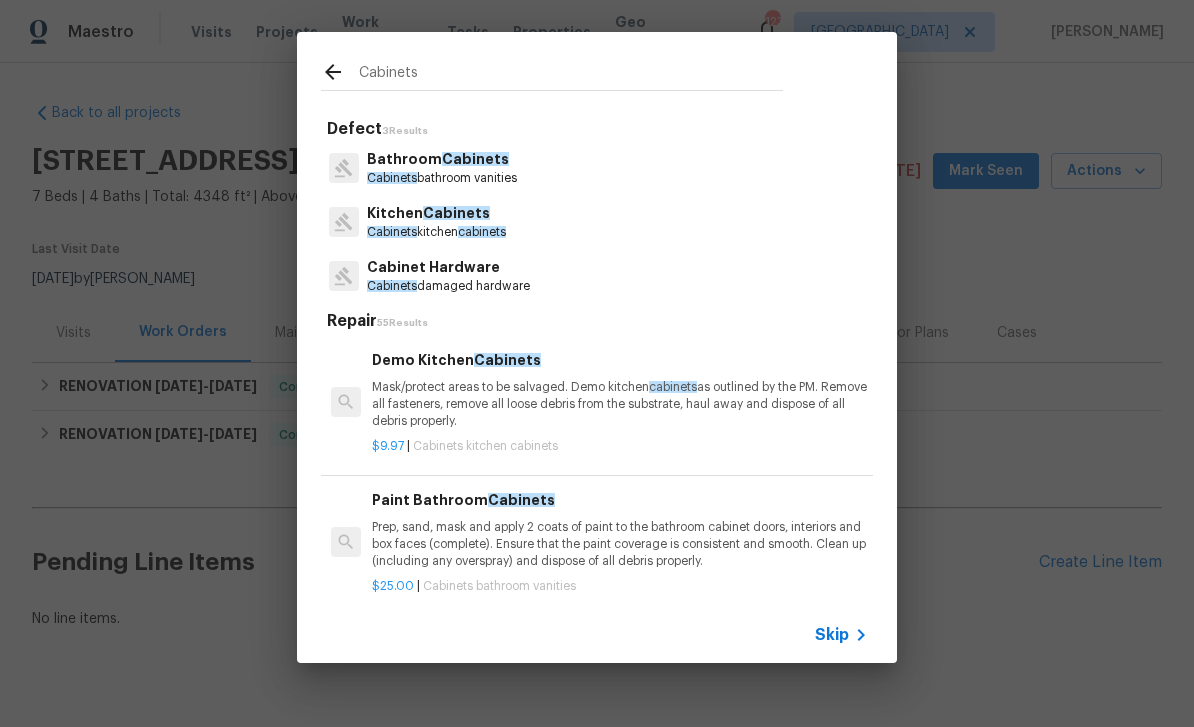 type on "Cabinets" 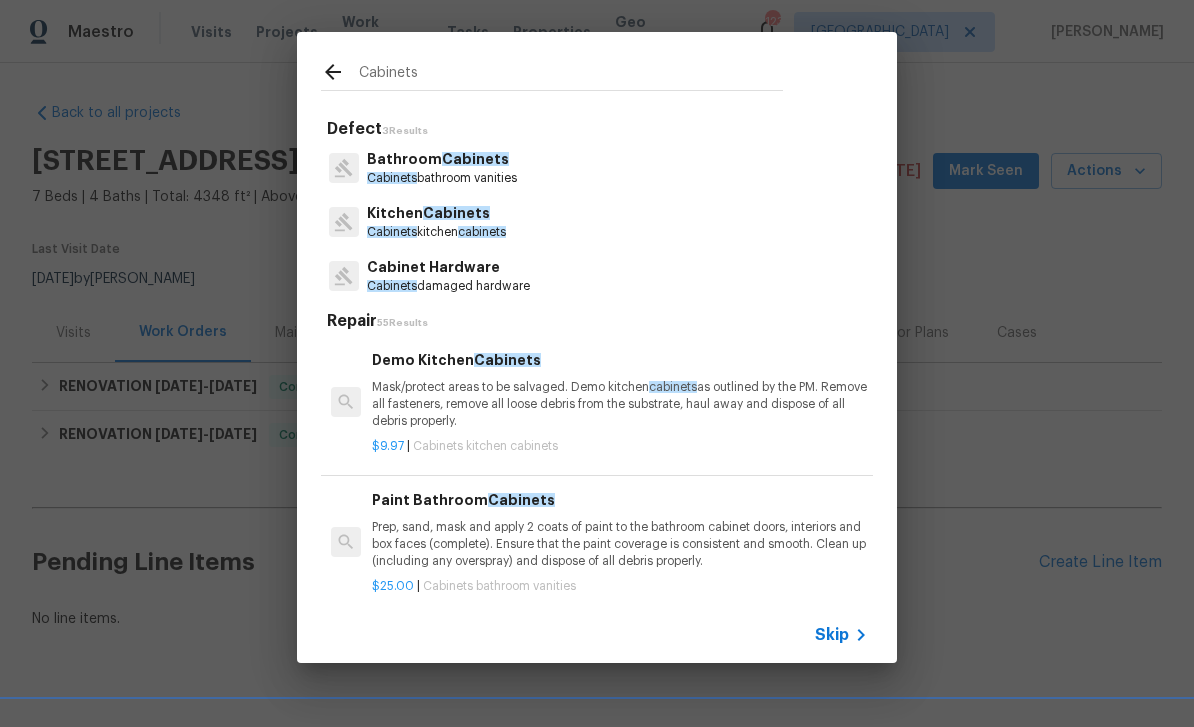 click on "Kitchen  Cabinets Cabinets  kitchen  cabinets" at bounding box center [597, 222] 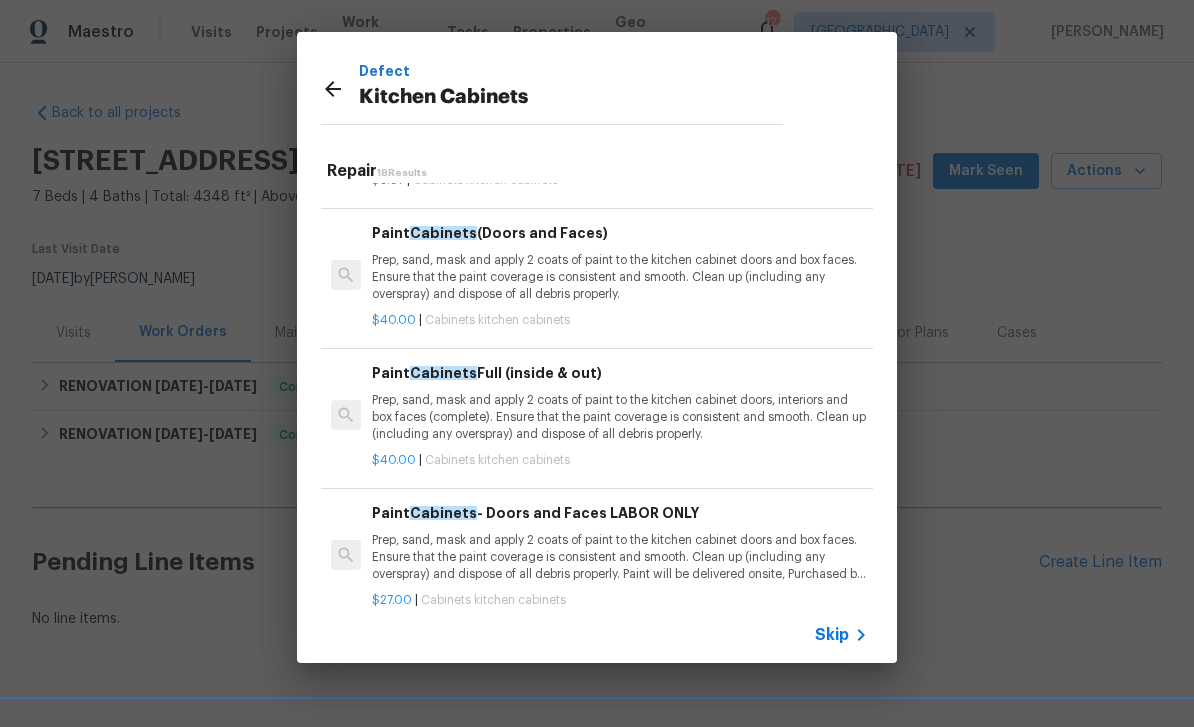 scroll, scrollTop: 74, scrollLeft: 3, axis: both 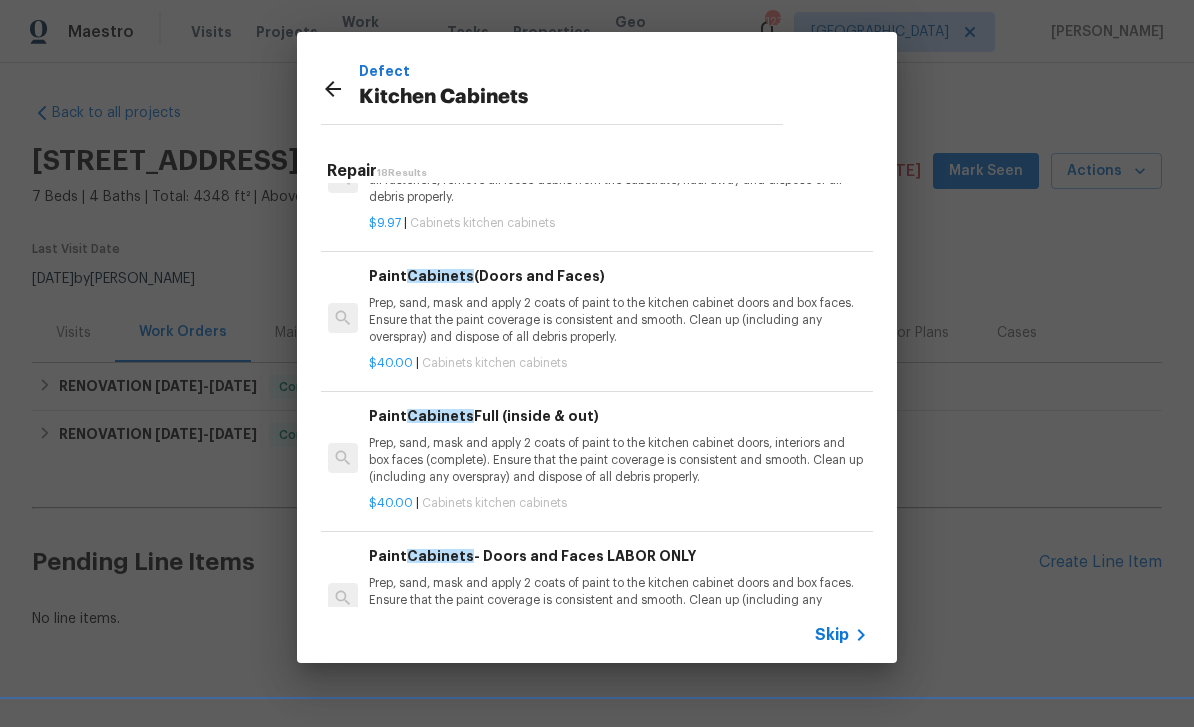 click on "Prep, sand, mask and apply 2 coats of paint to the kitchen cabinet doors and box faces. Ensure that the paint coverage is consistent and smooth. Clean up (including any overspray) and dispose of all debris properly." at bounding box center (617, 320) 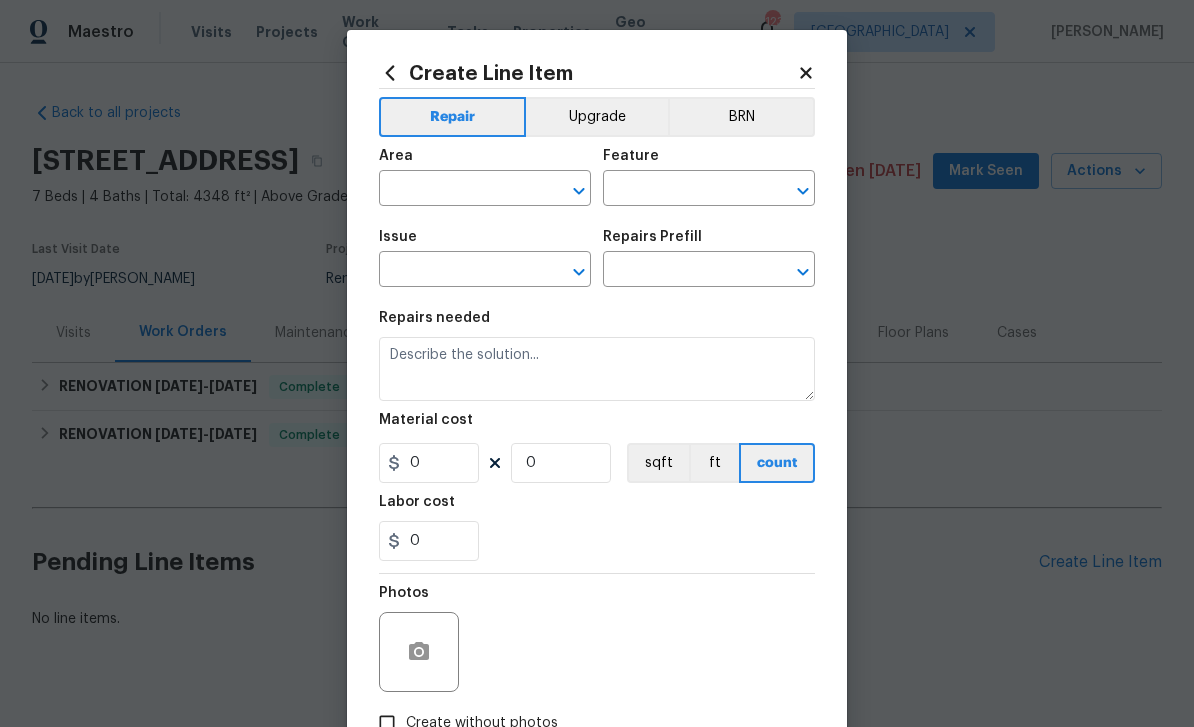 type on "Cabinets" 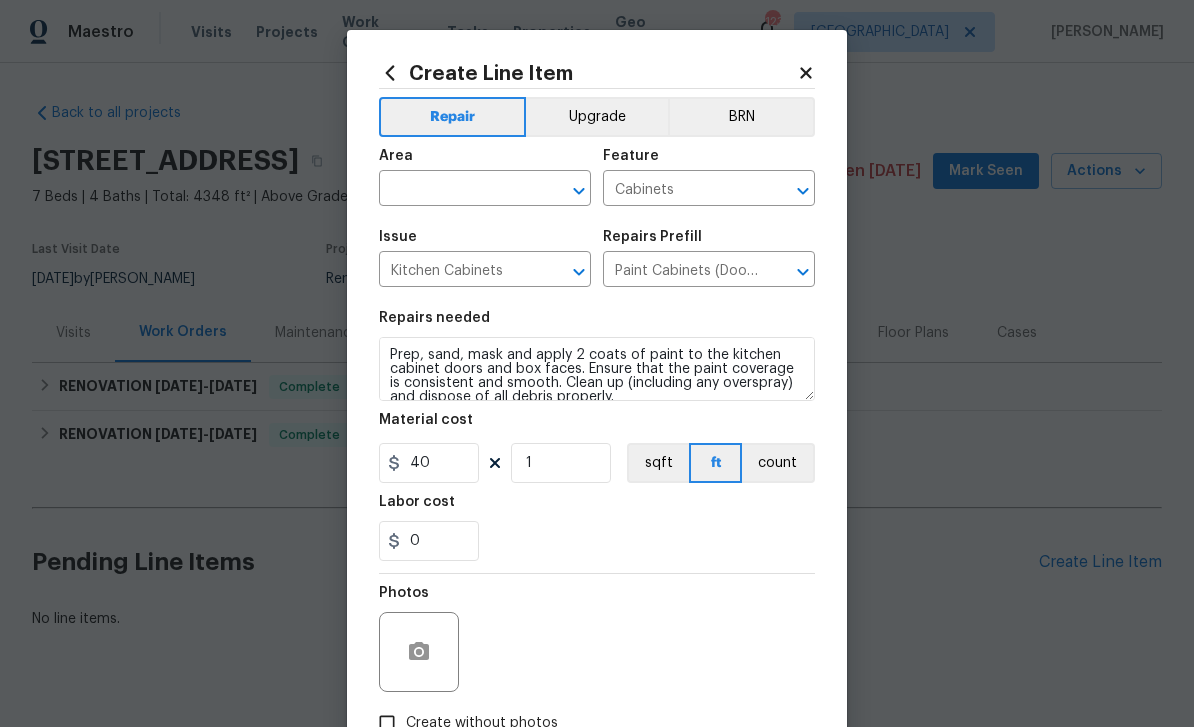 click at bounding box center [457, 190] 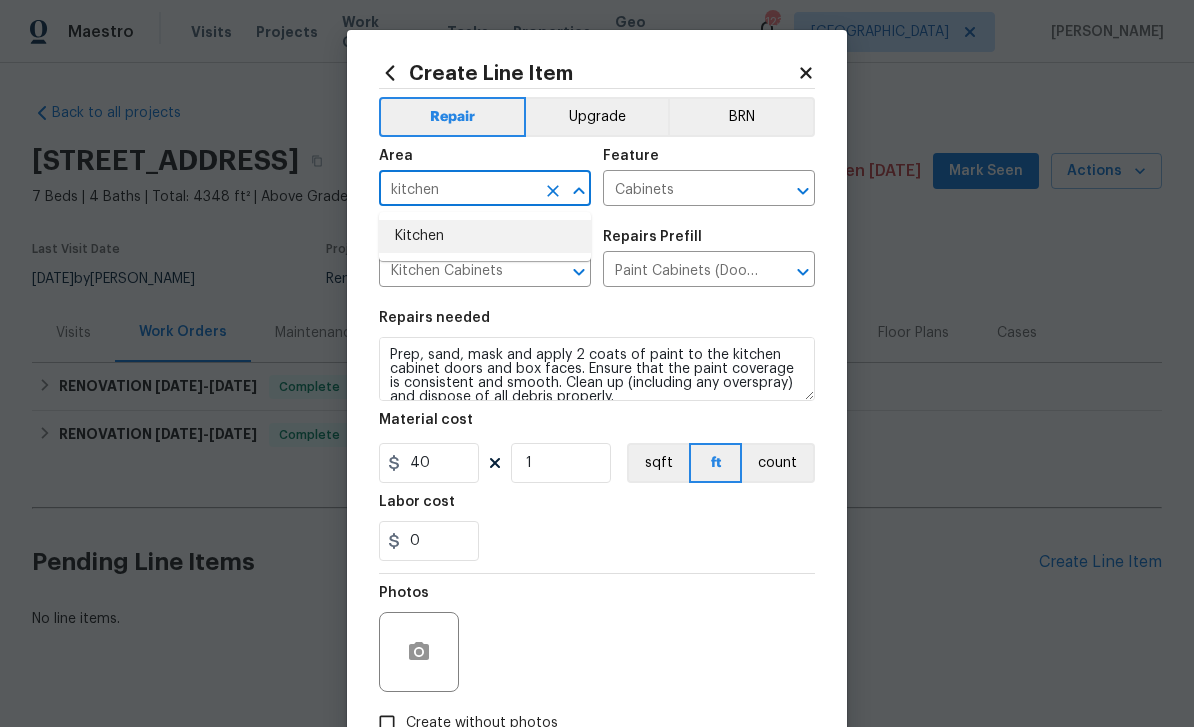 click on "Kitchen" at bounding box center (485, 236) 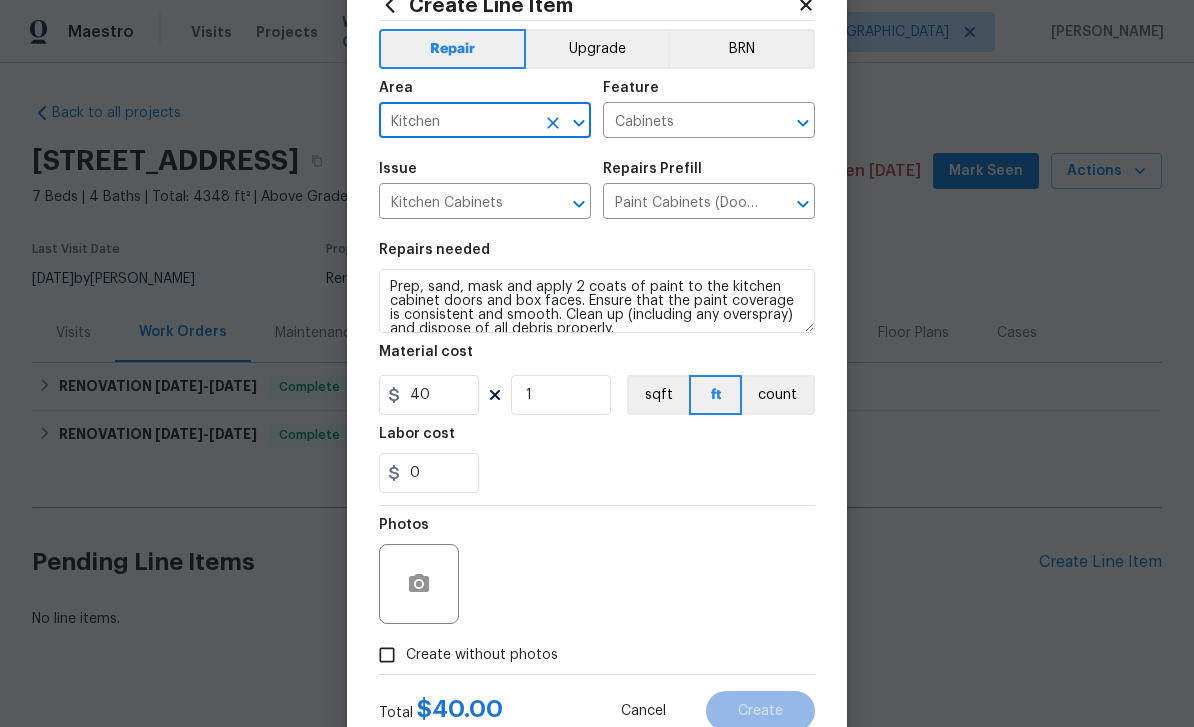 scroll, scrollTop: 69, scrollLeft: 0, axis: vertical 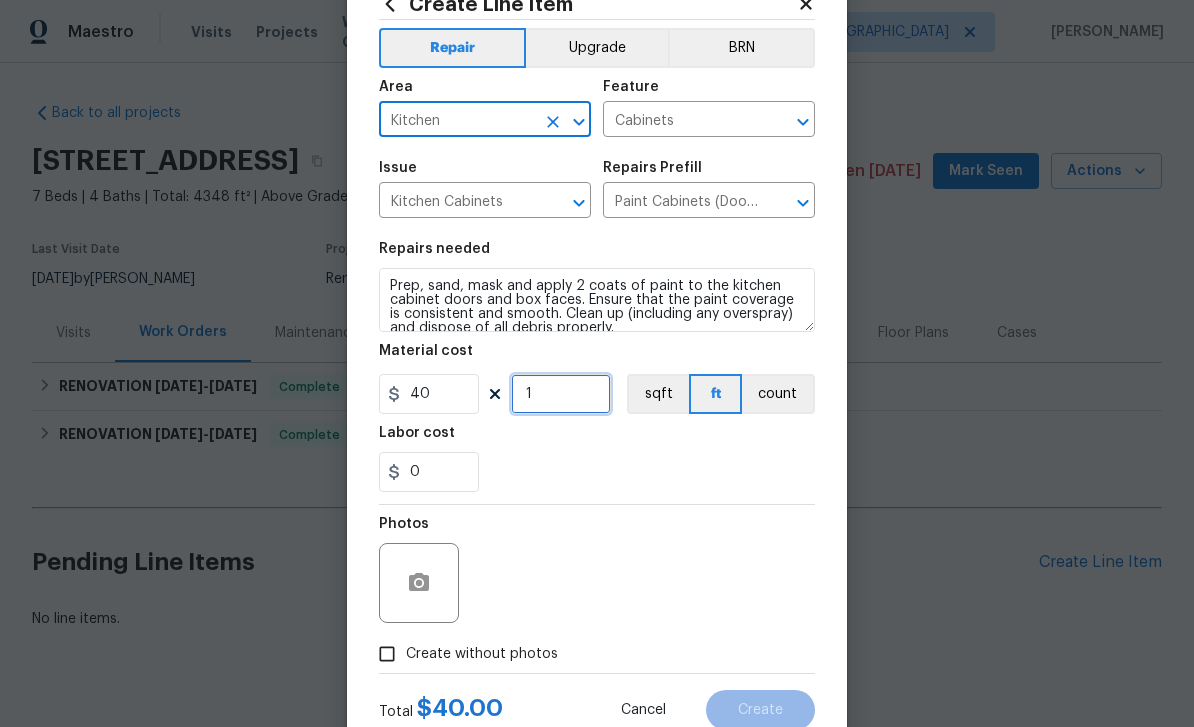 click on "1" at bounding box center (561, 394) 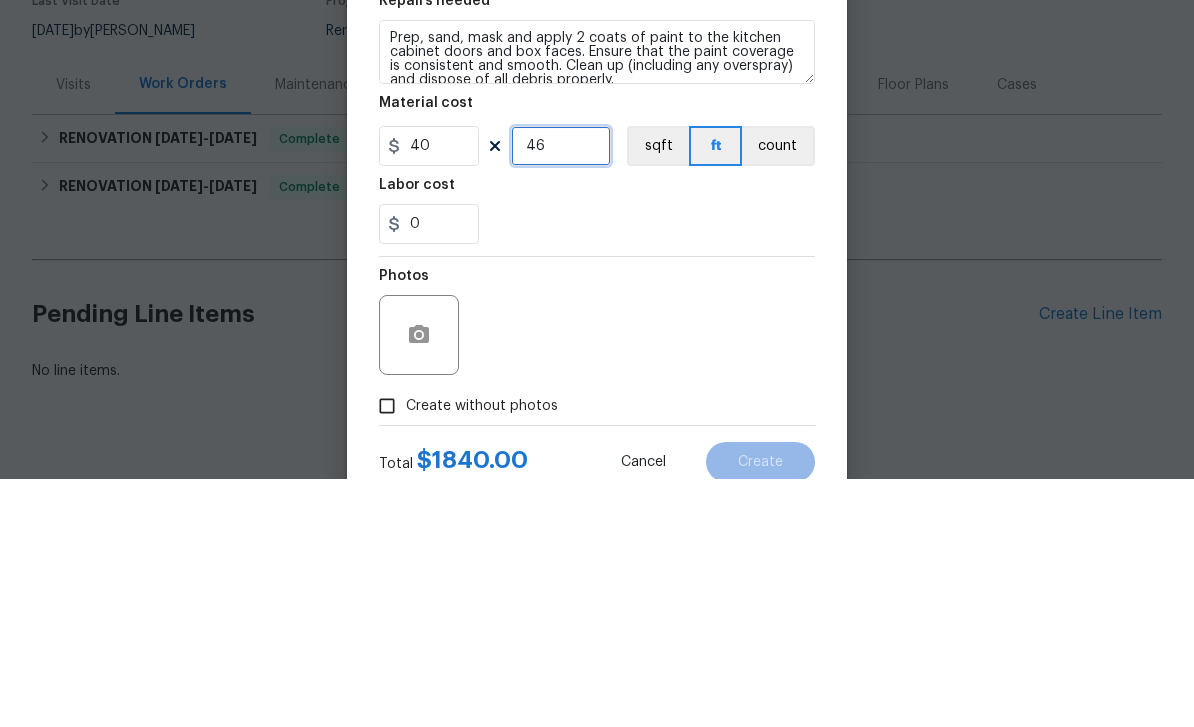 type on "46" 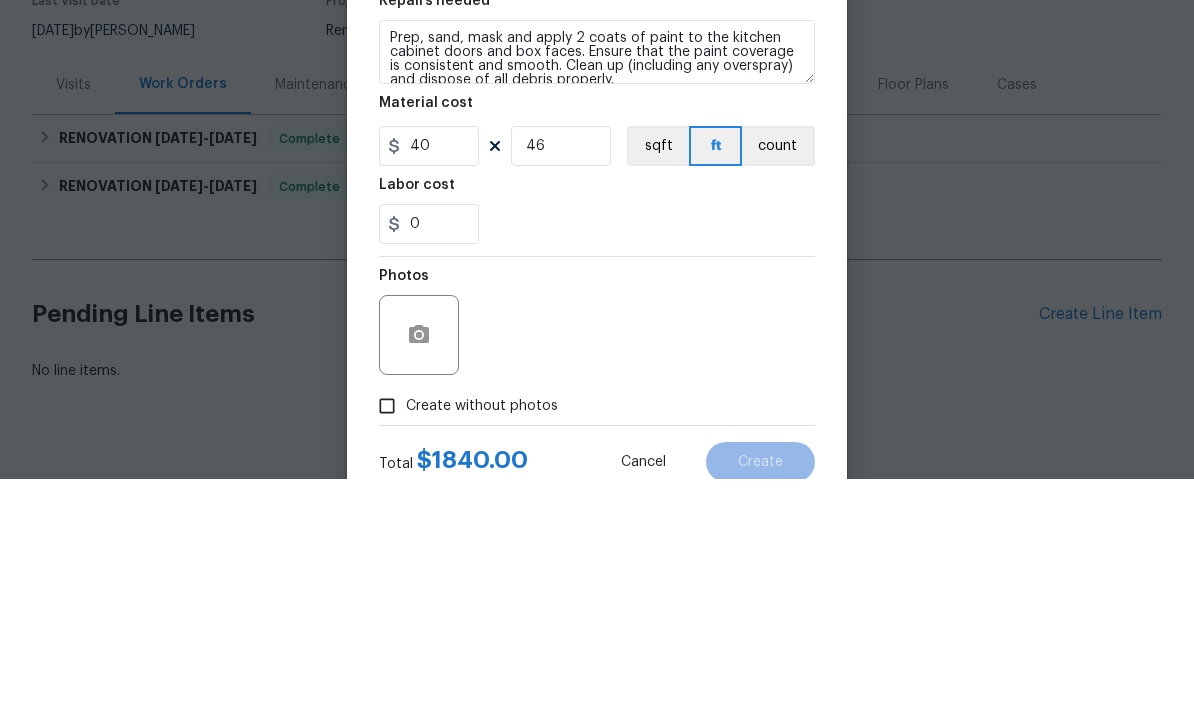 click on "0" at bounding box center (597, 472) 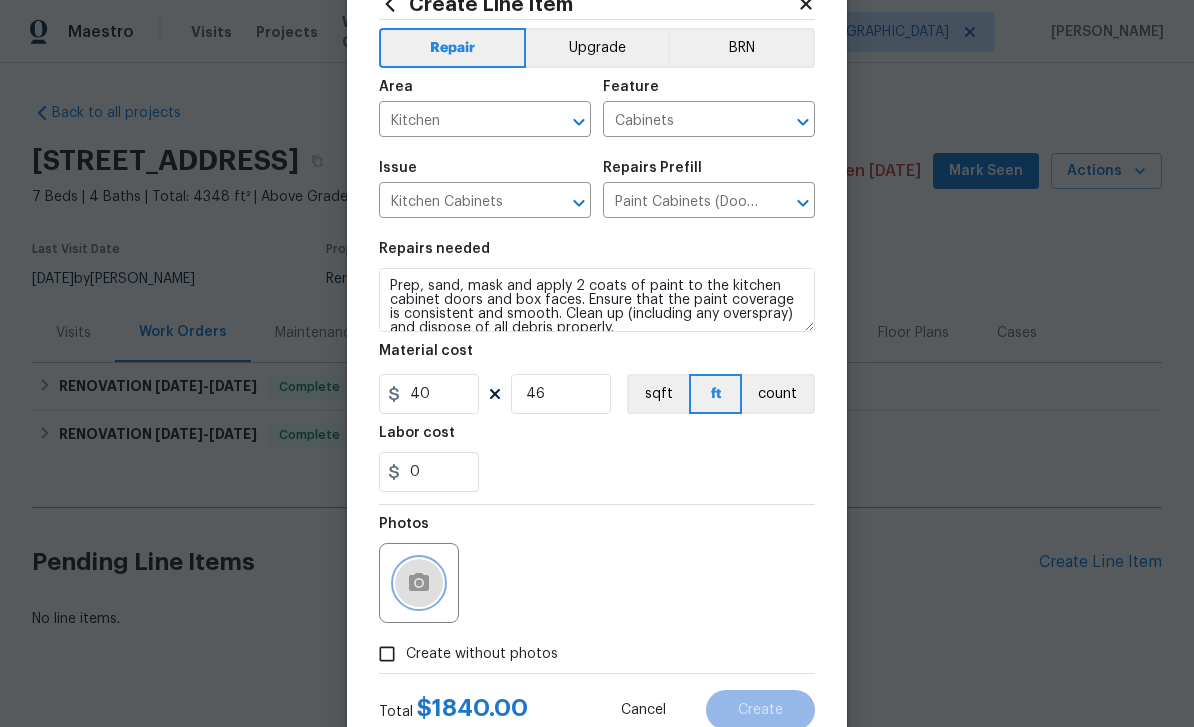 click 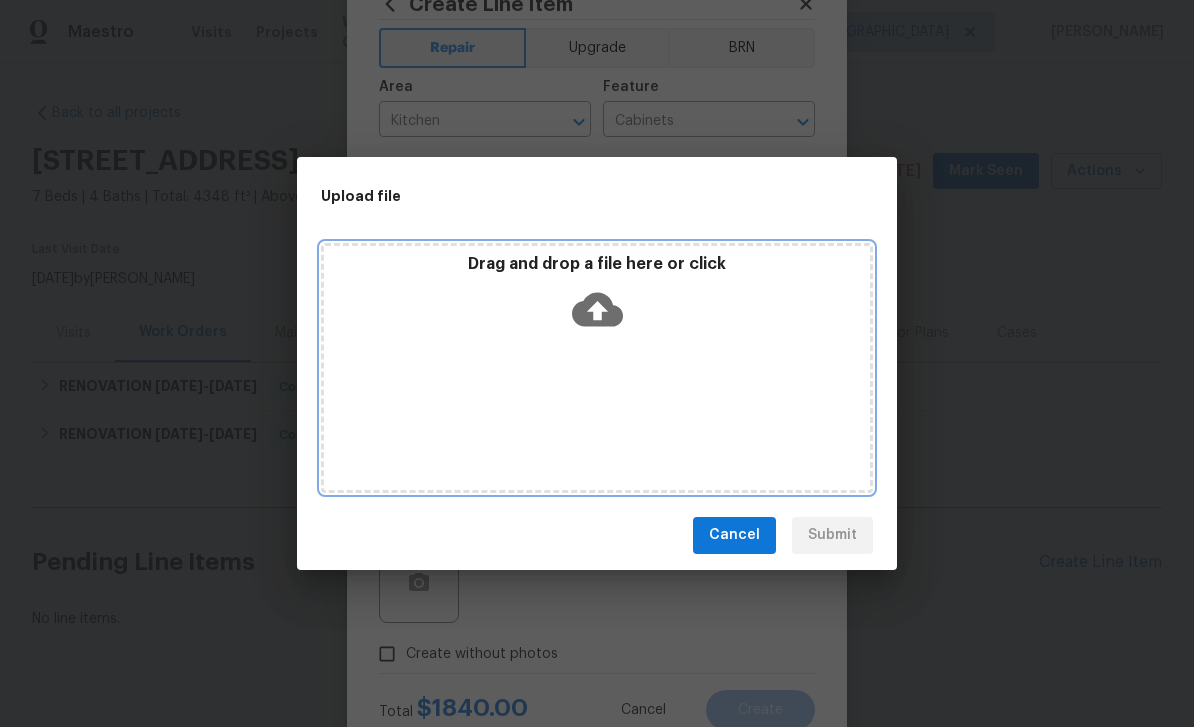 click on "Drag and drop a file here or click" at bounding box center (597, 368) 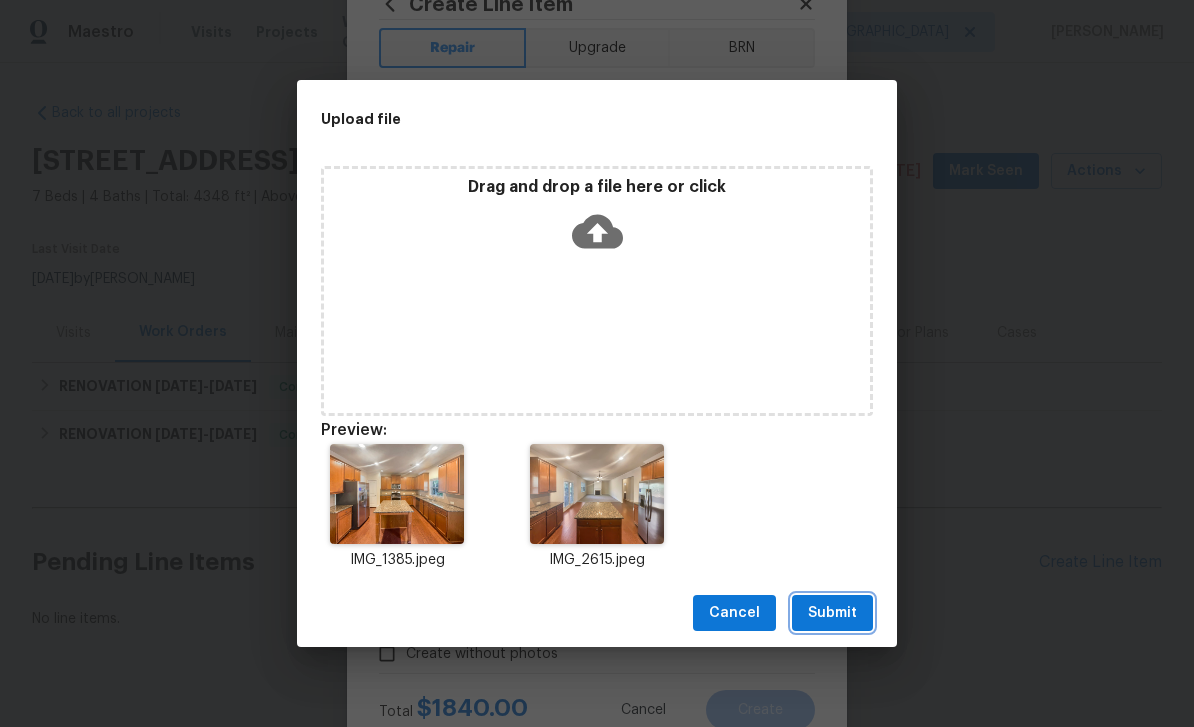 click on "Submit" at bounding box center [832, 613] 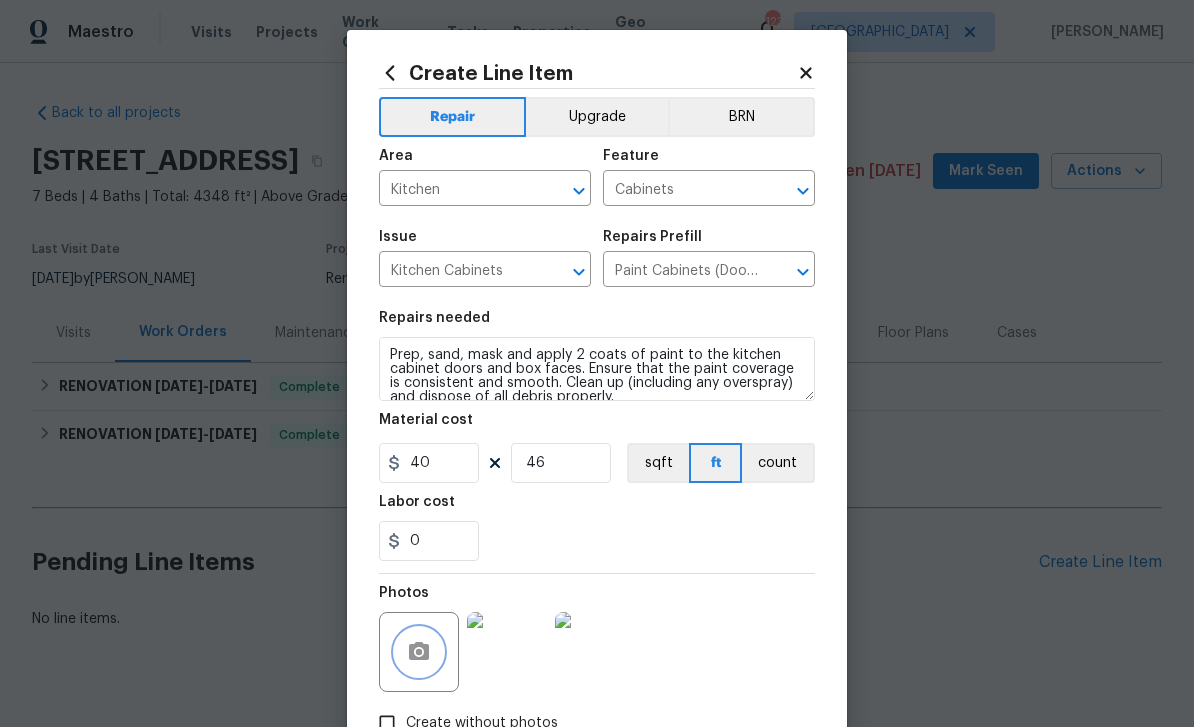 scroll, scrollTop: 0, scrollLeft: 0, axis: both 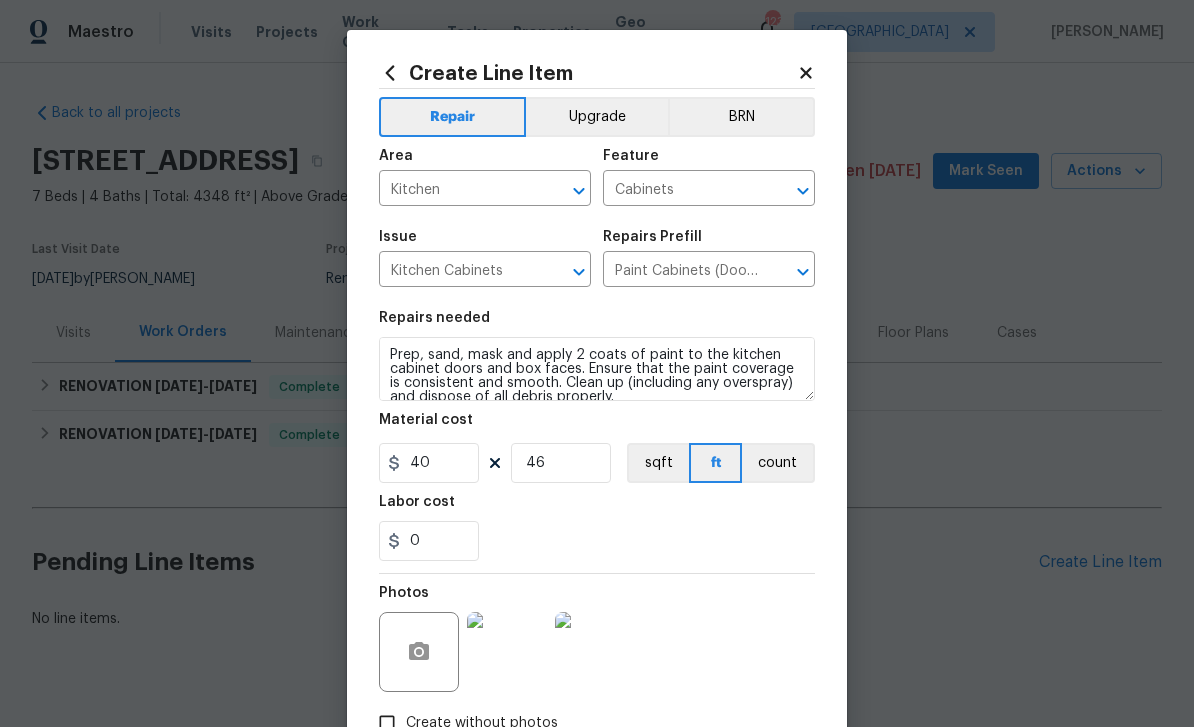 click 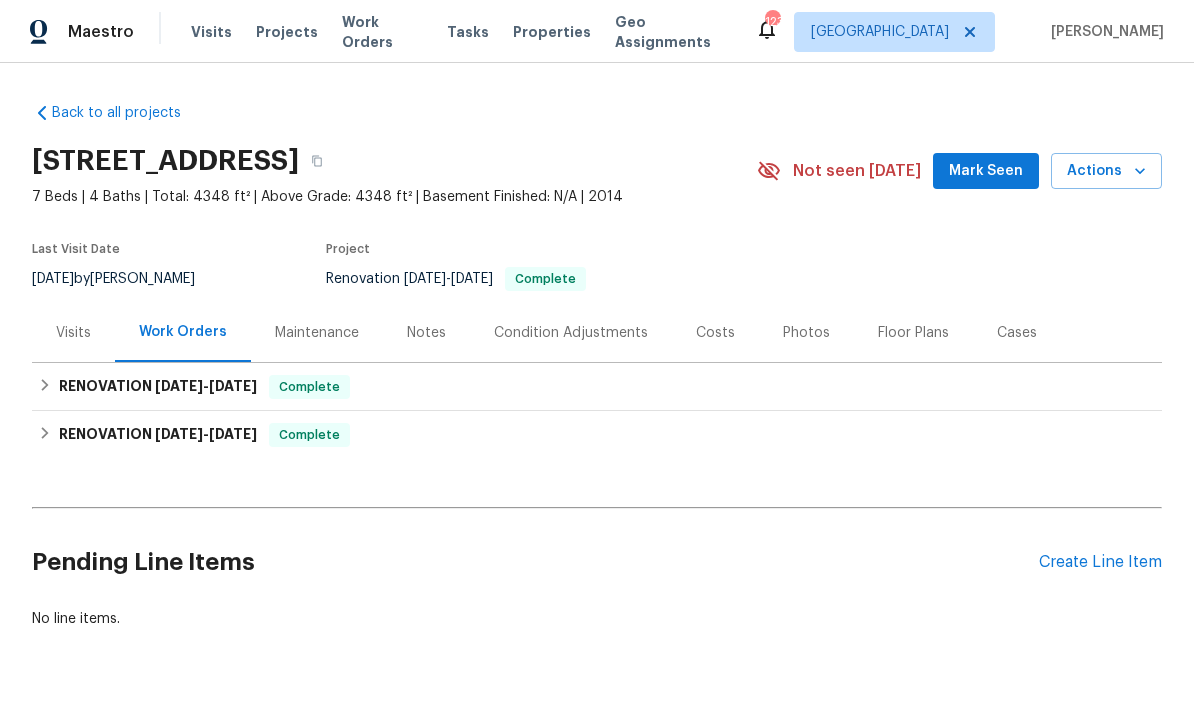 click on "Create Line Item" at bounding box center (1100, 562) 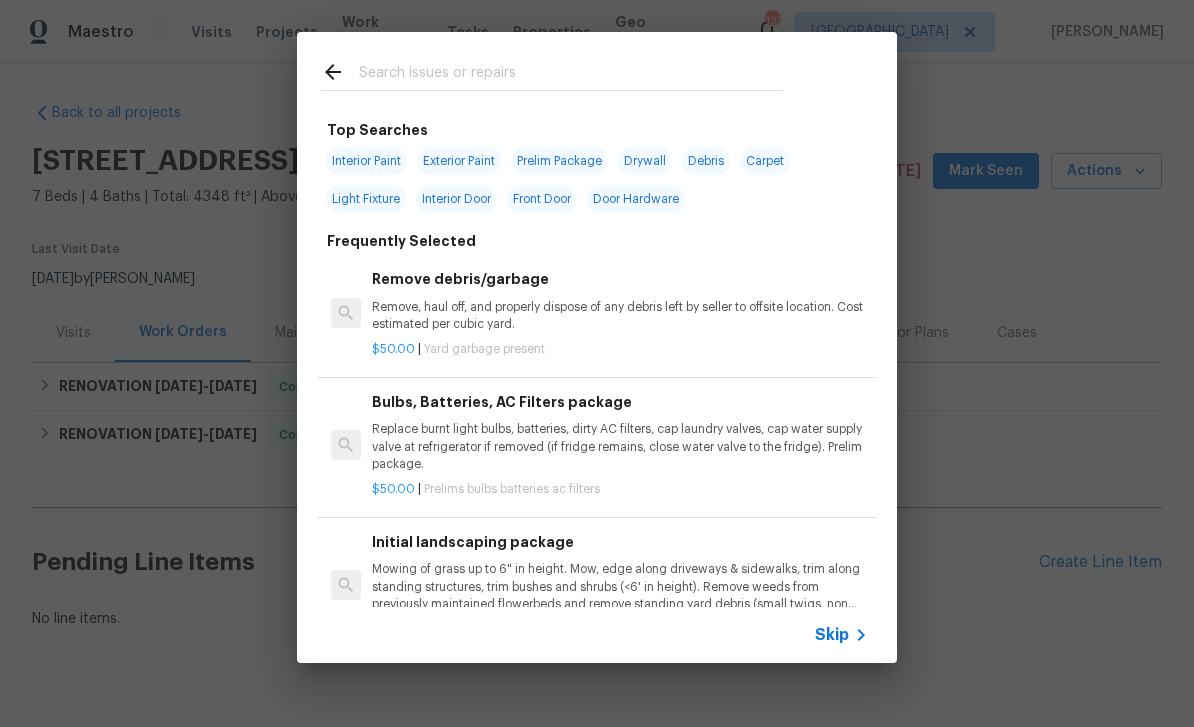 click at bounding box center [571, 75] 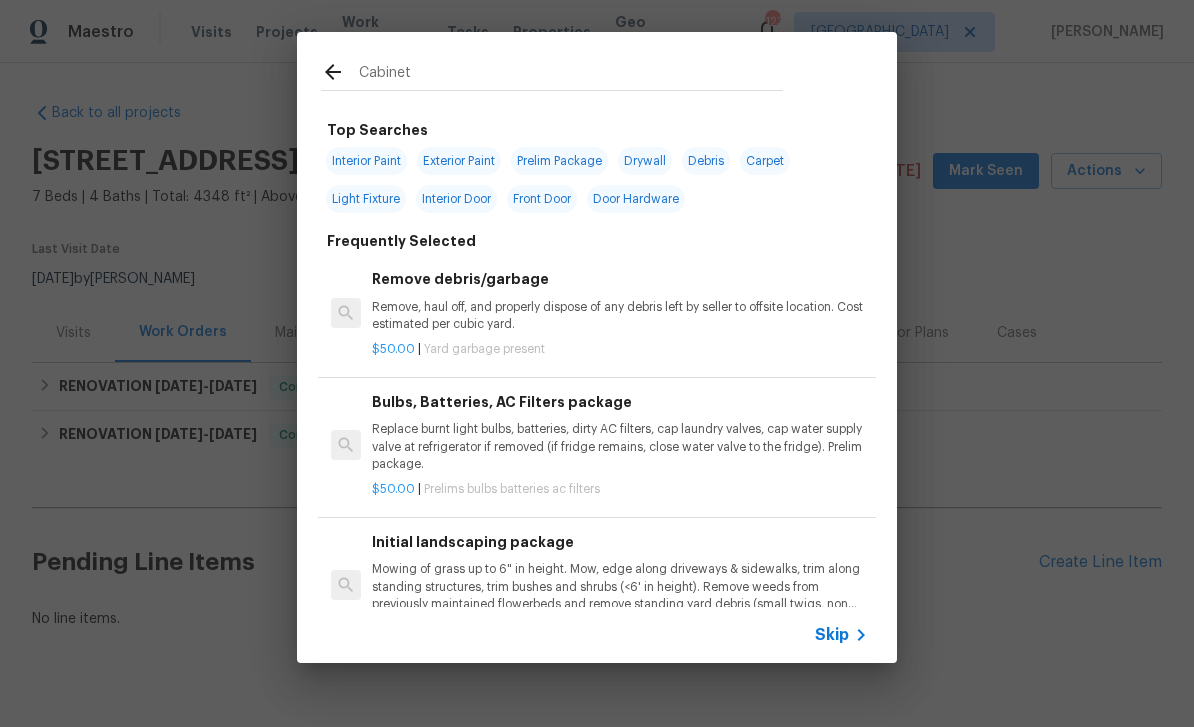 type on "Cabinets" 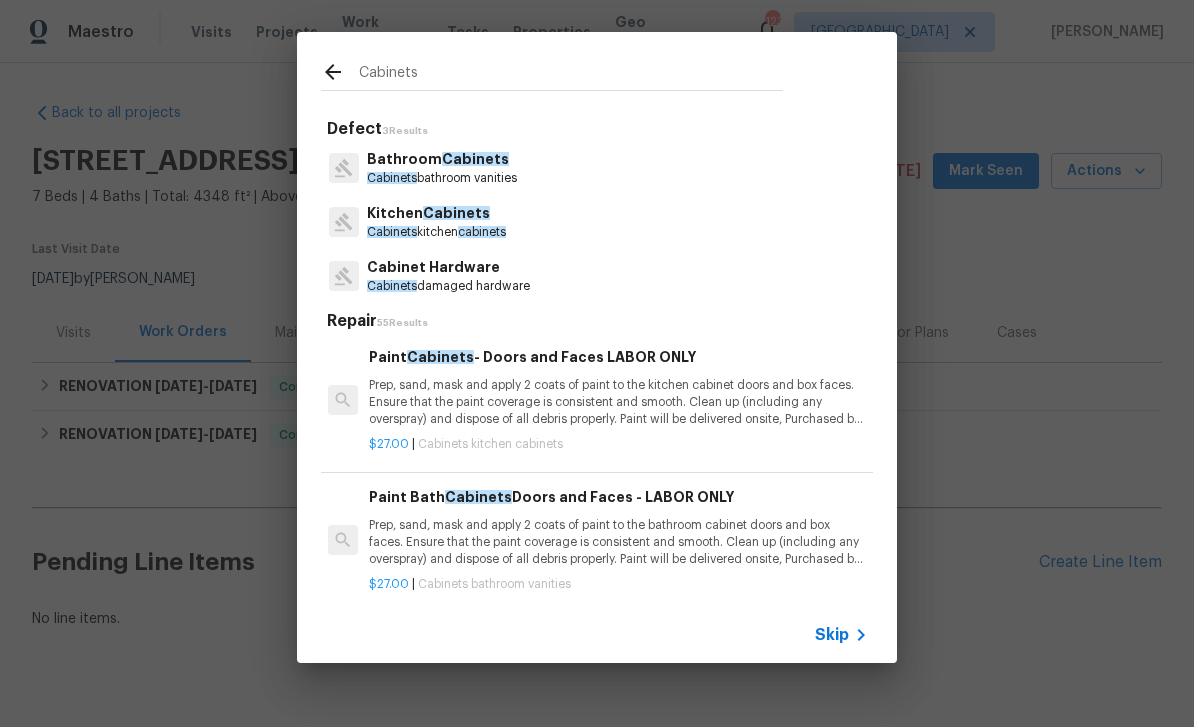 scroll, scrollTop: 670, scrollLeft: 3, axis: both 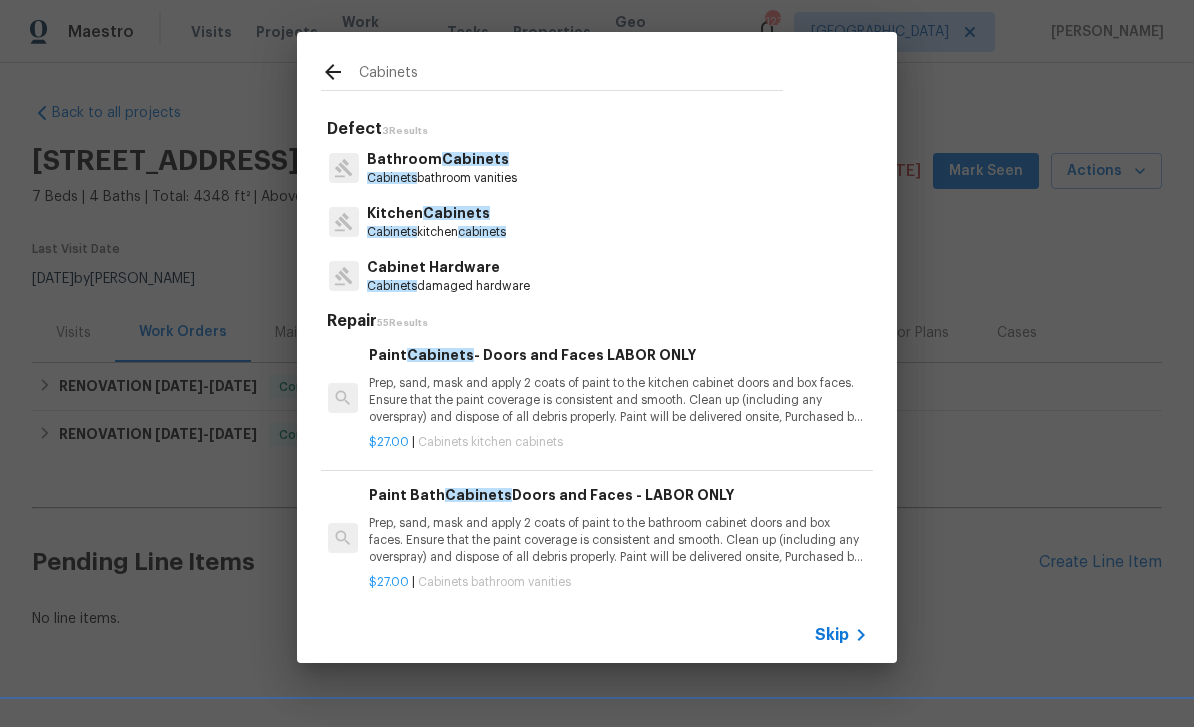 click on "Prep, sand, mask and apply 2 coats of paint to the kitchen cabinet doors and box faces. Ensure that the paint coverage is consistent and smooth. Clean up (including any overspray) and dispose of all debris properly. Paint will be delivered onsite, Purchased by Opendoor." at bounding box center (617, 400) 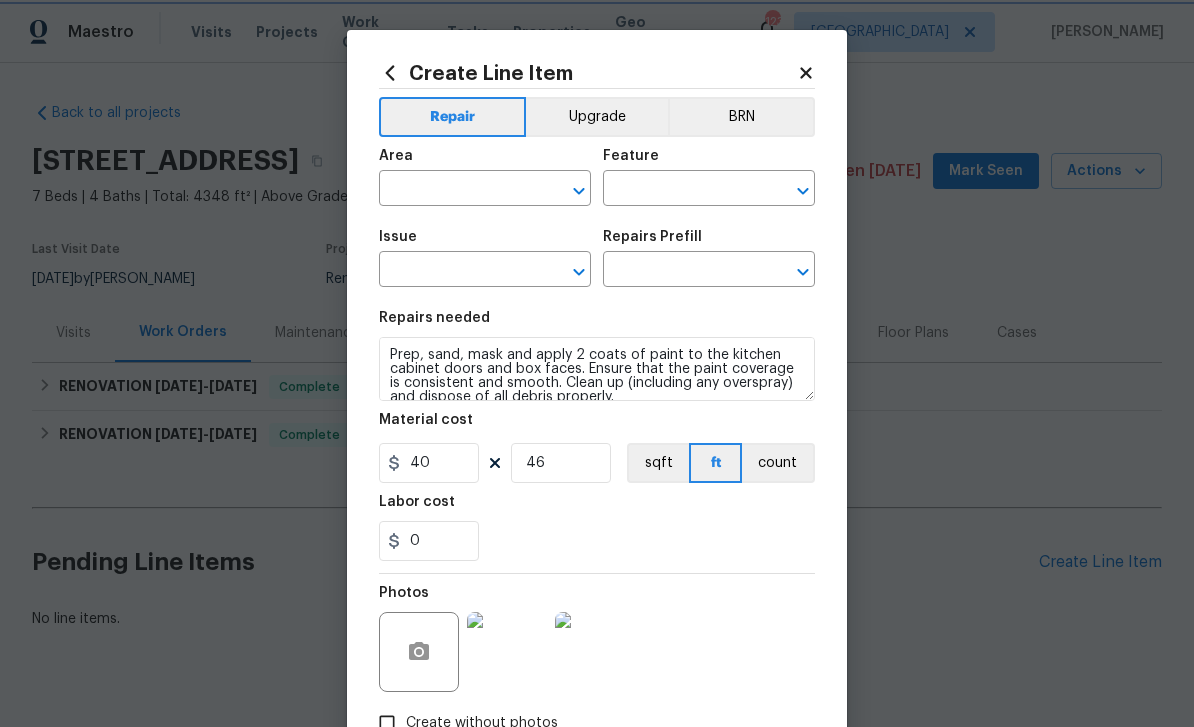 type on "Kitchen" 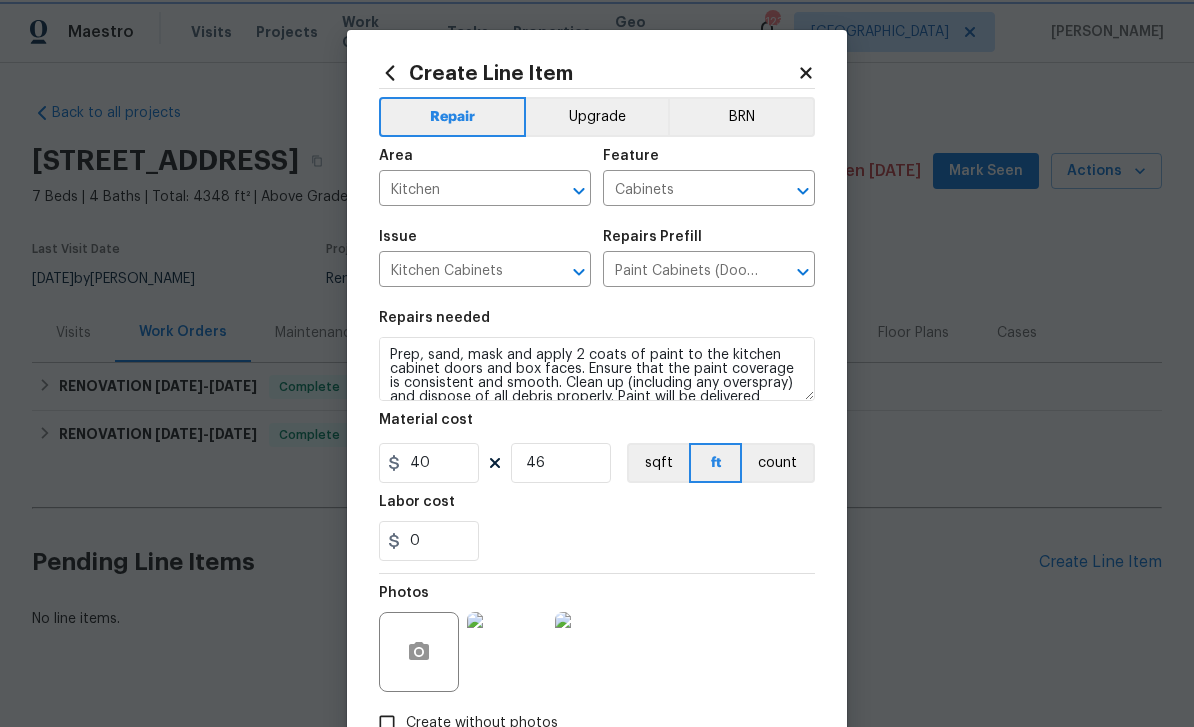 type on "Paint Cabinets - Doors and Faces LABOR ONLY $27.00" 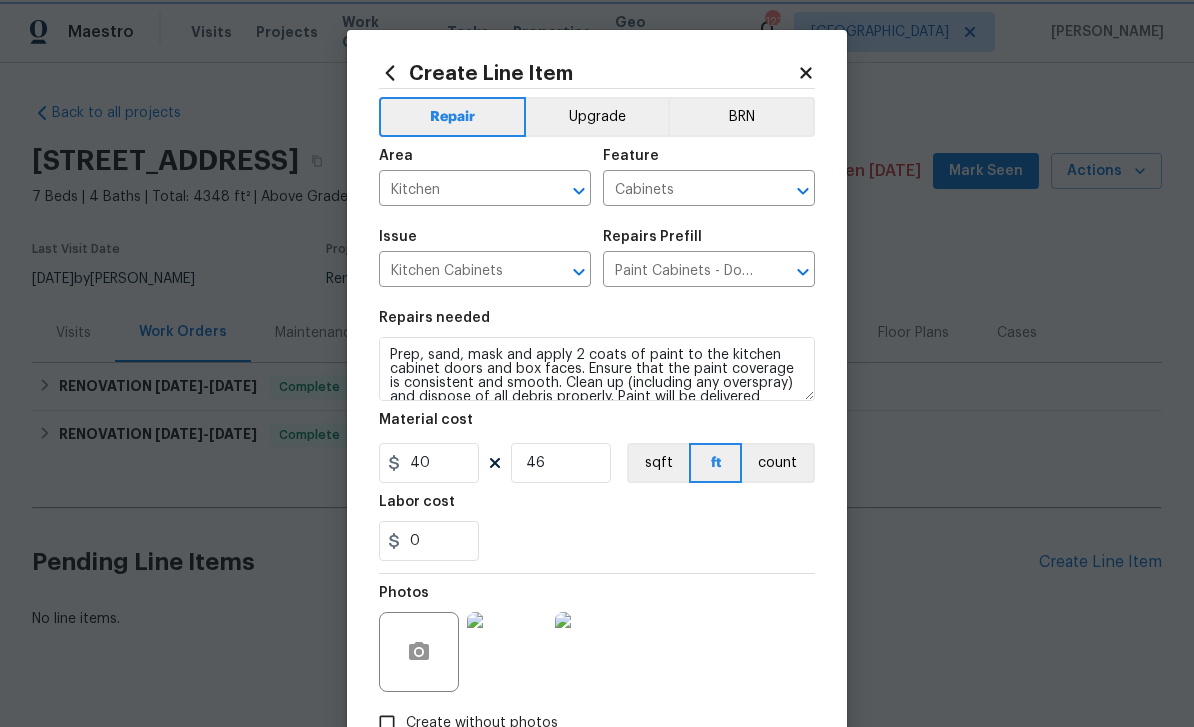 type on "27" 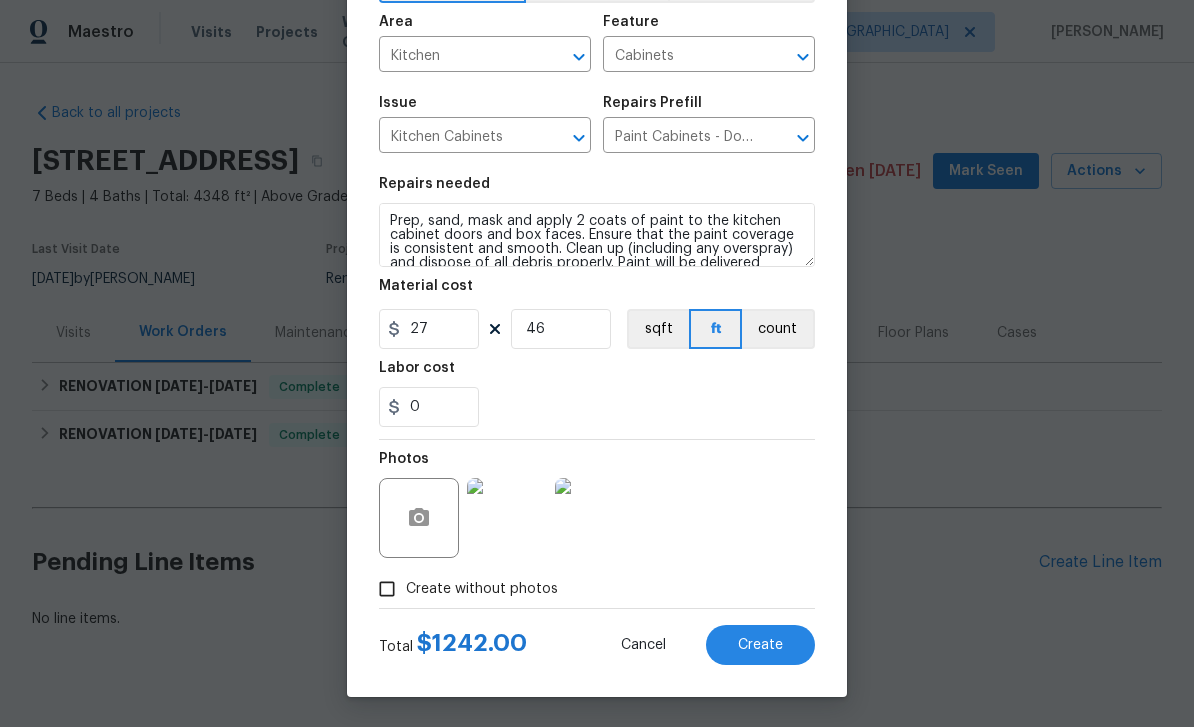 scroll, scrollTop: 138, scrollLeft: 0, axis: vertical 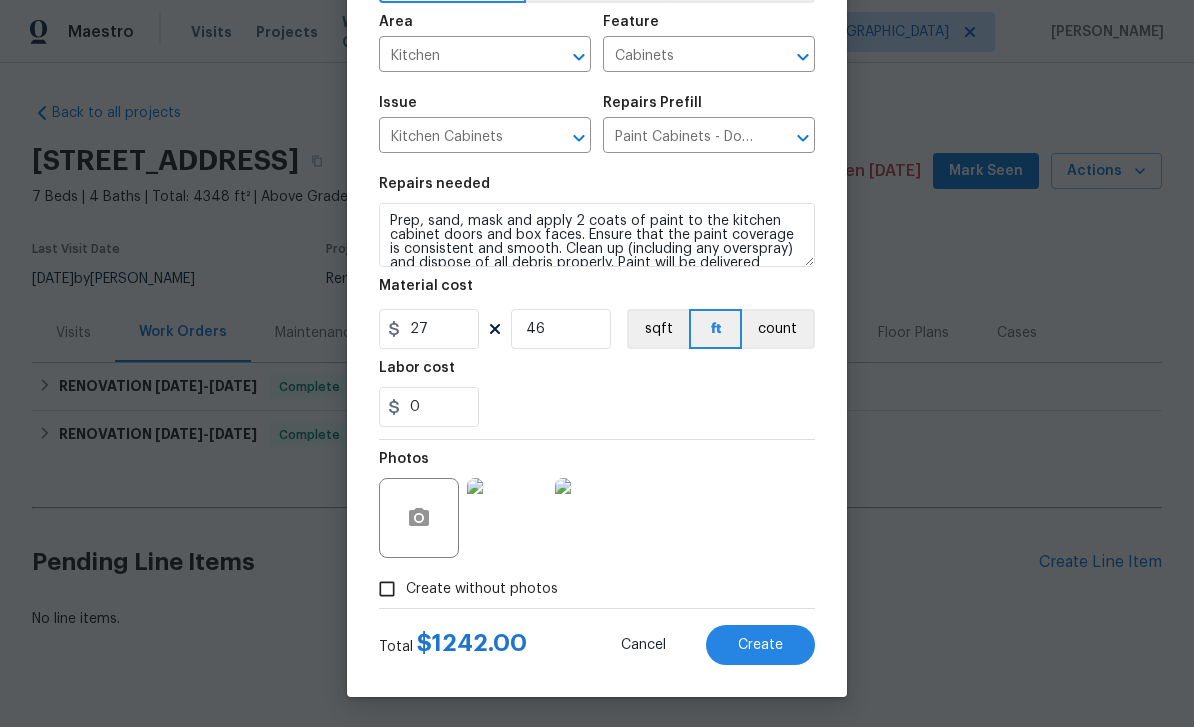 click on "Create" at bounding box center [760, 645] 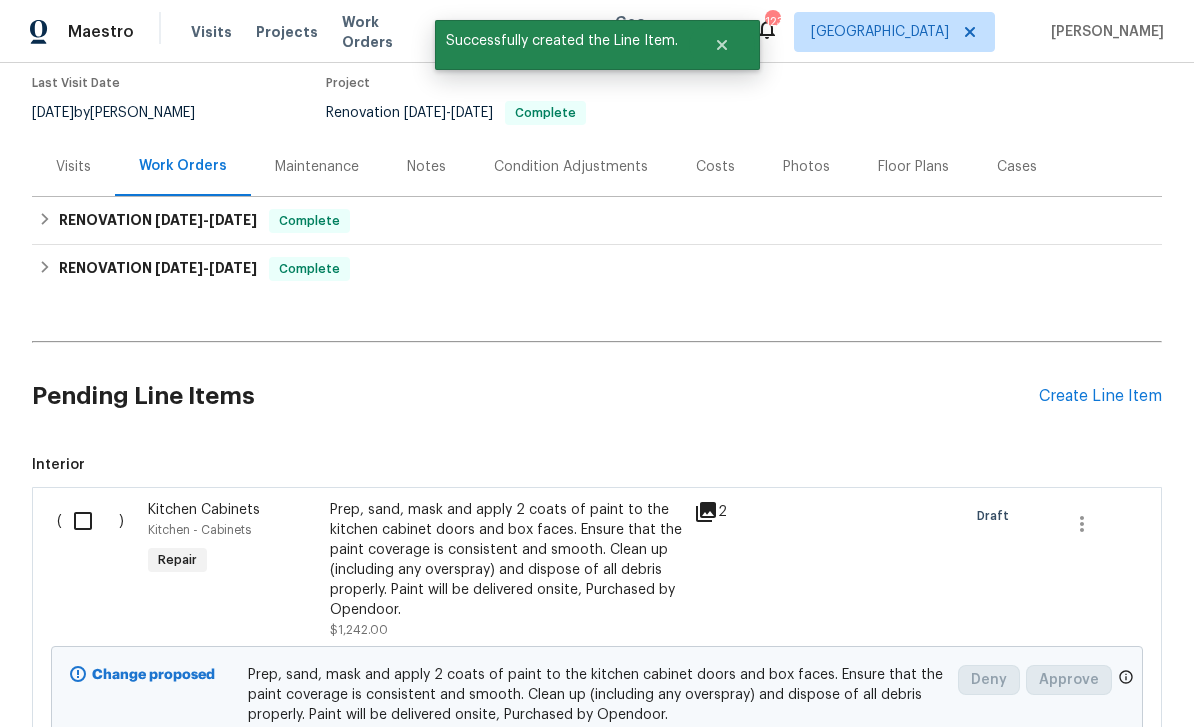 scroll, scrollTop: 173, scrollLeft: 0, axis: vertical 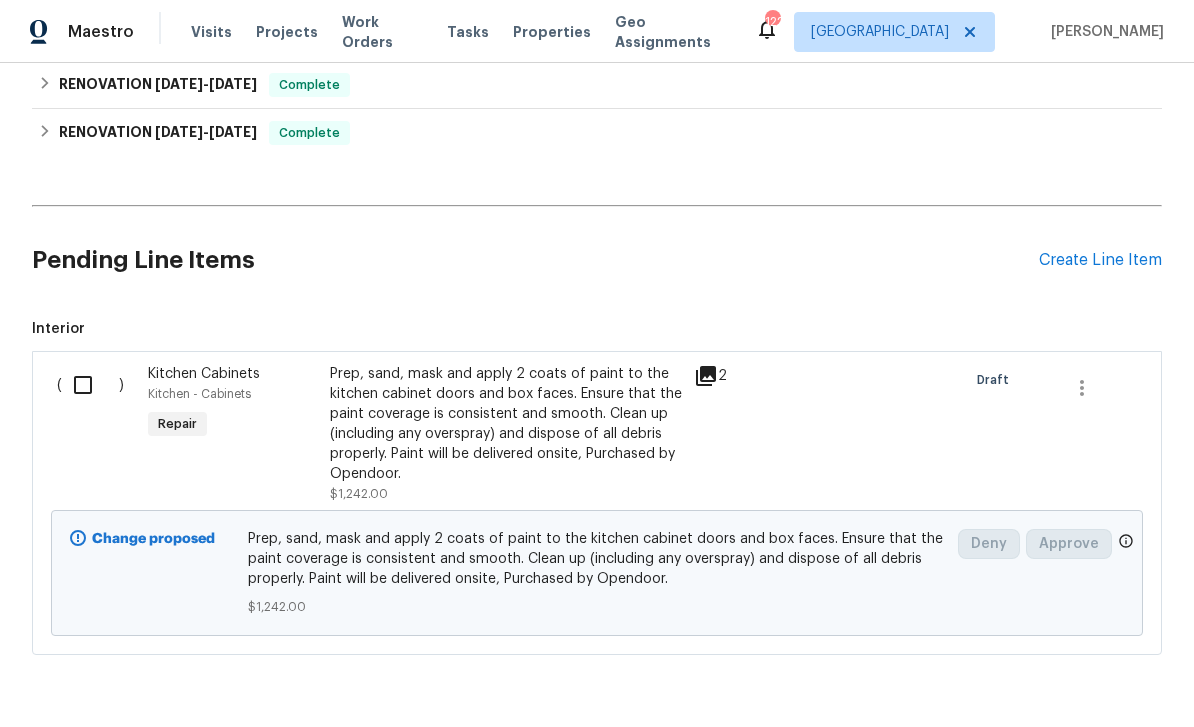 click on "Create Line Item" at bounding box center (1100, 260) 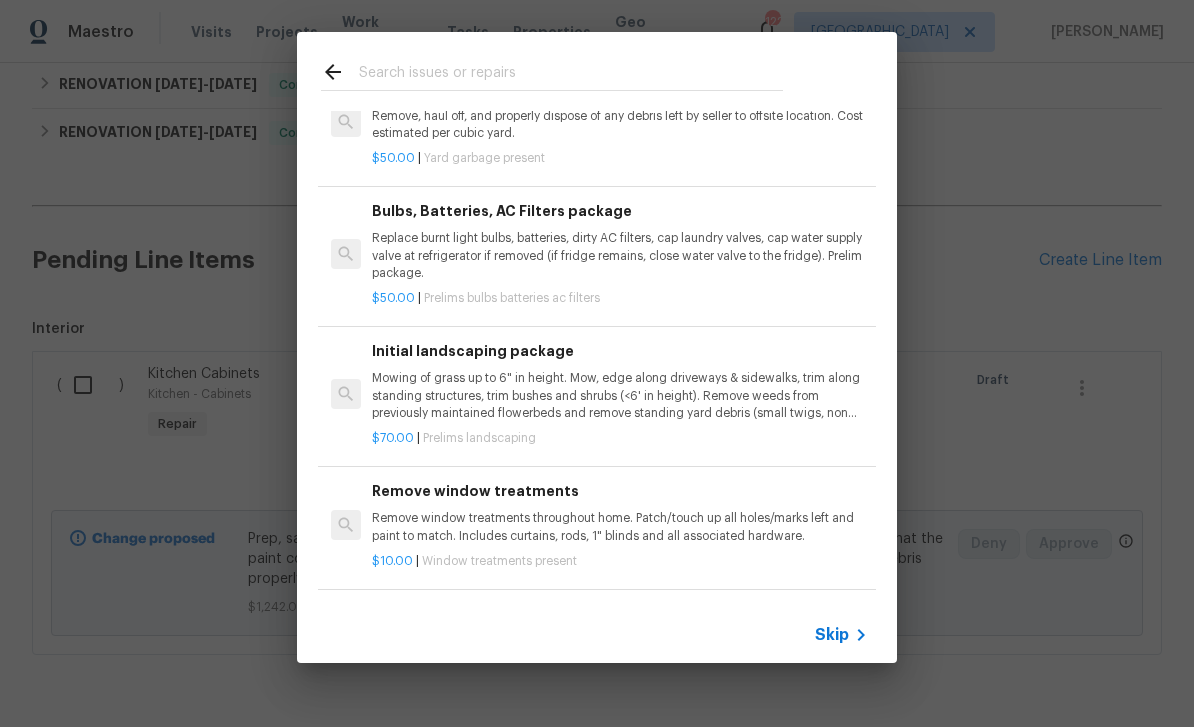 click at bounding box center (571, 75) 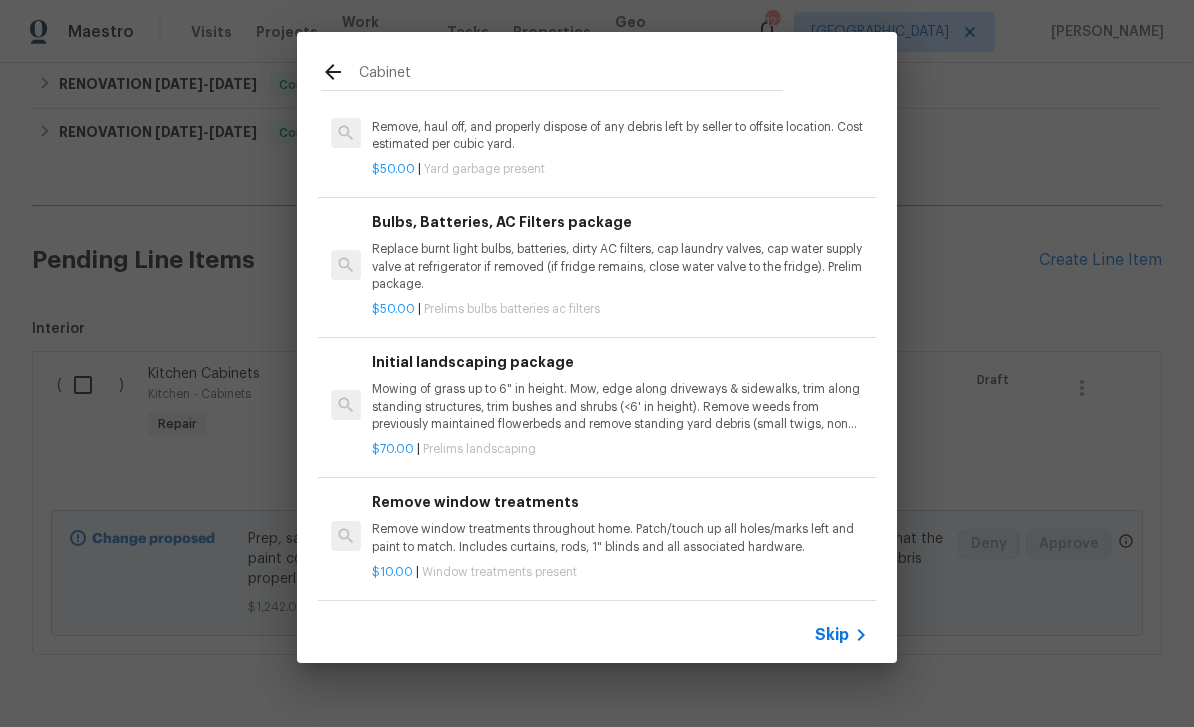 type on "Cabinets" 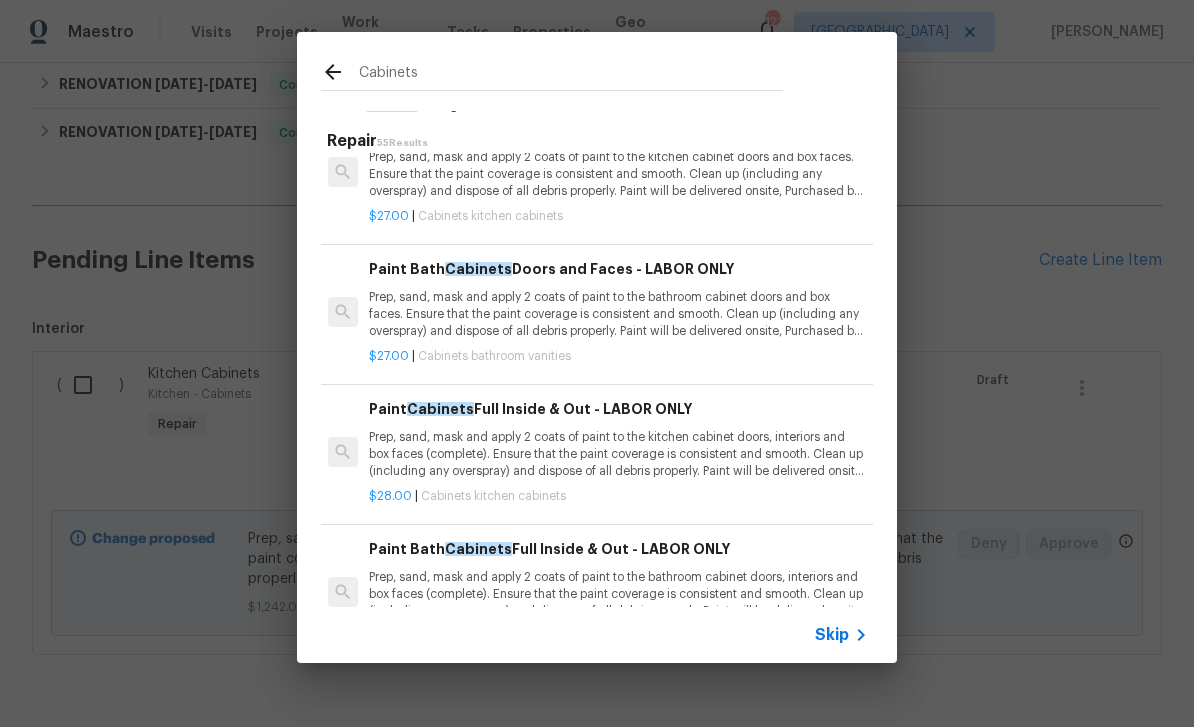 scroll, scrollTop: 710, scrollLeft: 3, axis: both 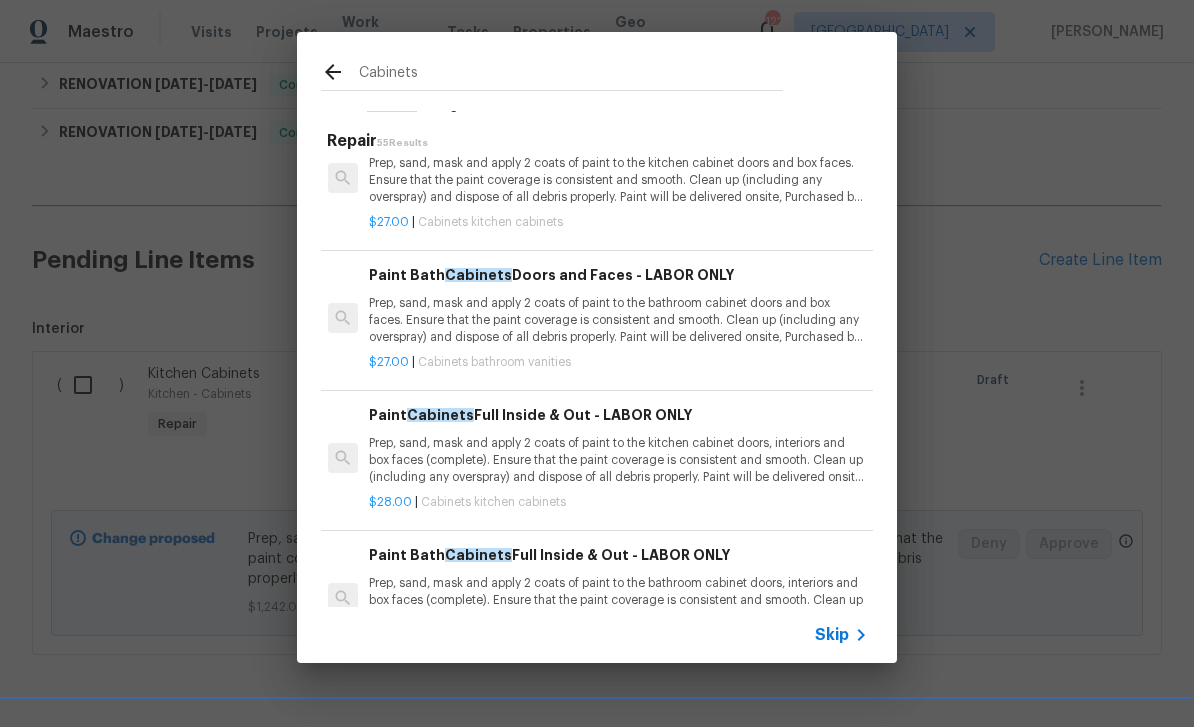 click on "Prep, sand, mask and apply 2 coats of paint to the bathroom cabinet doors and box faces. Ensure that the paint coverage is consistent and smooth. Clean up (including any overspray) and dispose of all debris properly. Paint will be delivered onsite, Purchased by Opendoor." at bounding box center [617, 320] 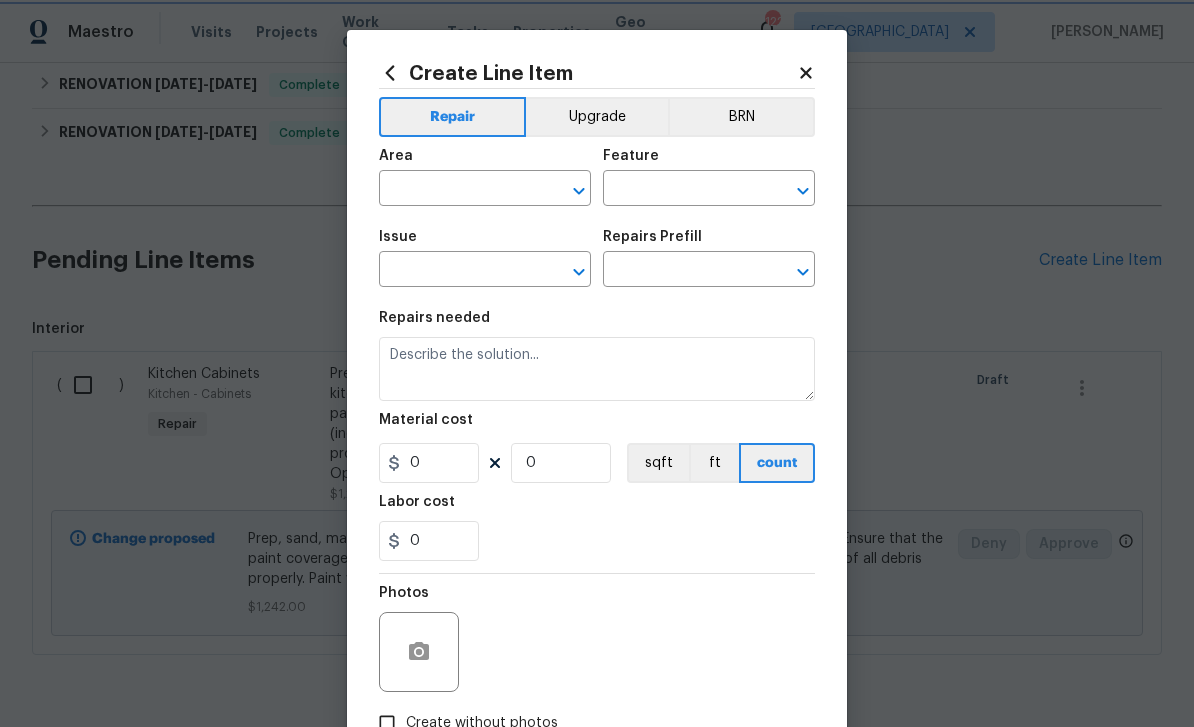 type on "Cabinets" 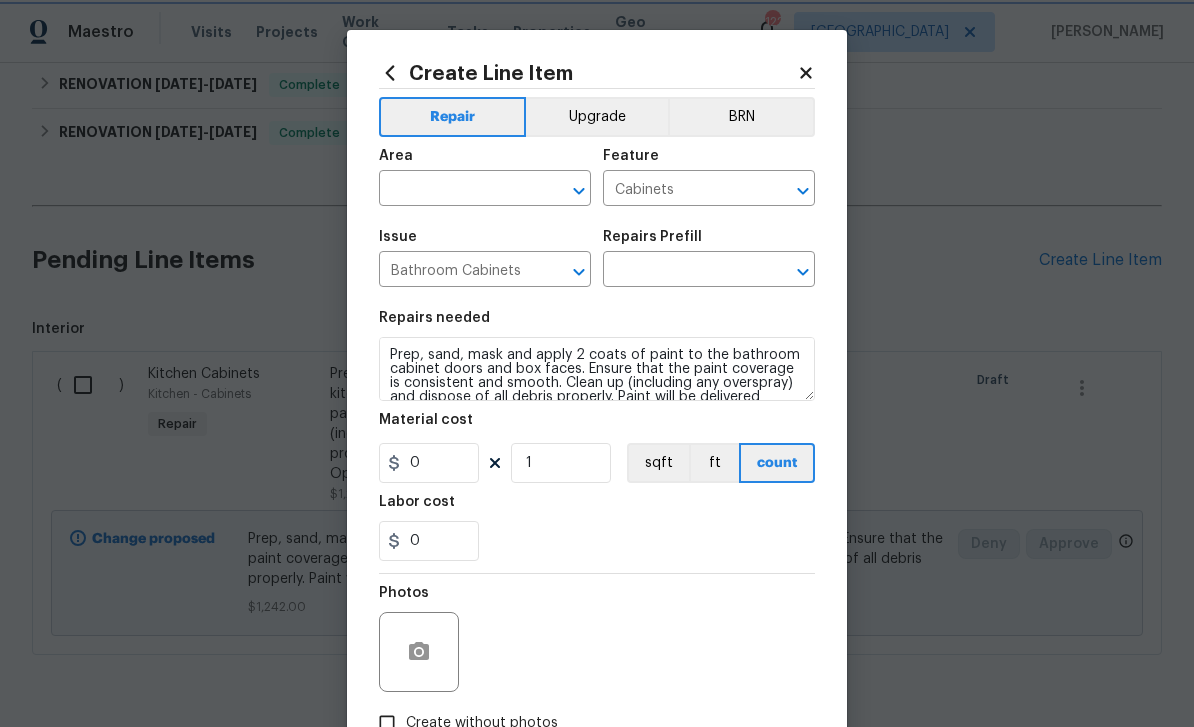 type on "Paint Bath Cabinets Doors and Faces - LABOR ONLY $27.00" 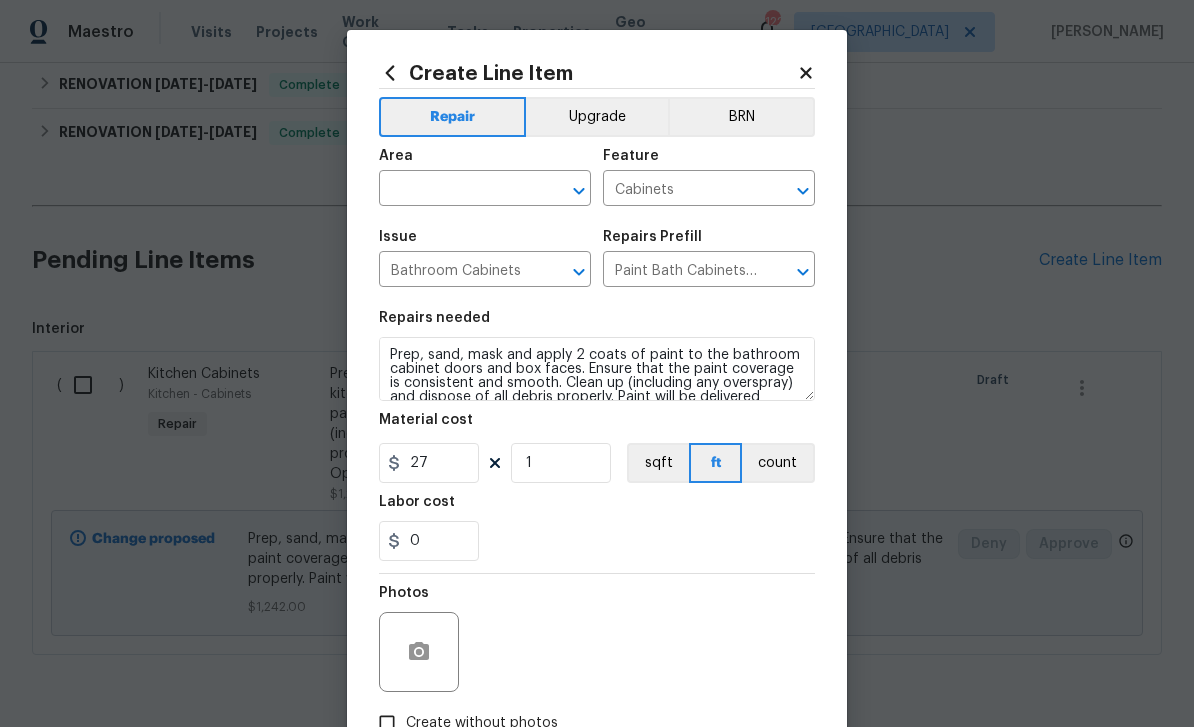 click at bounding box center (457, 190) 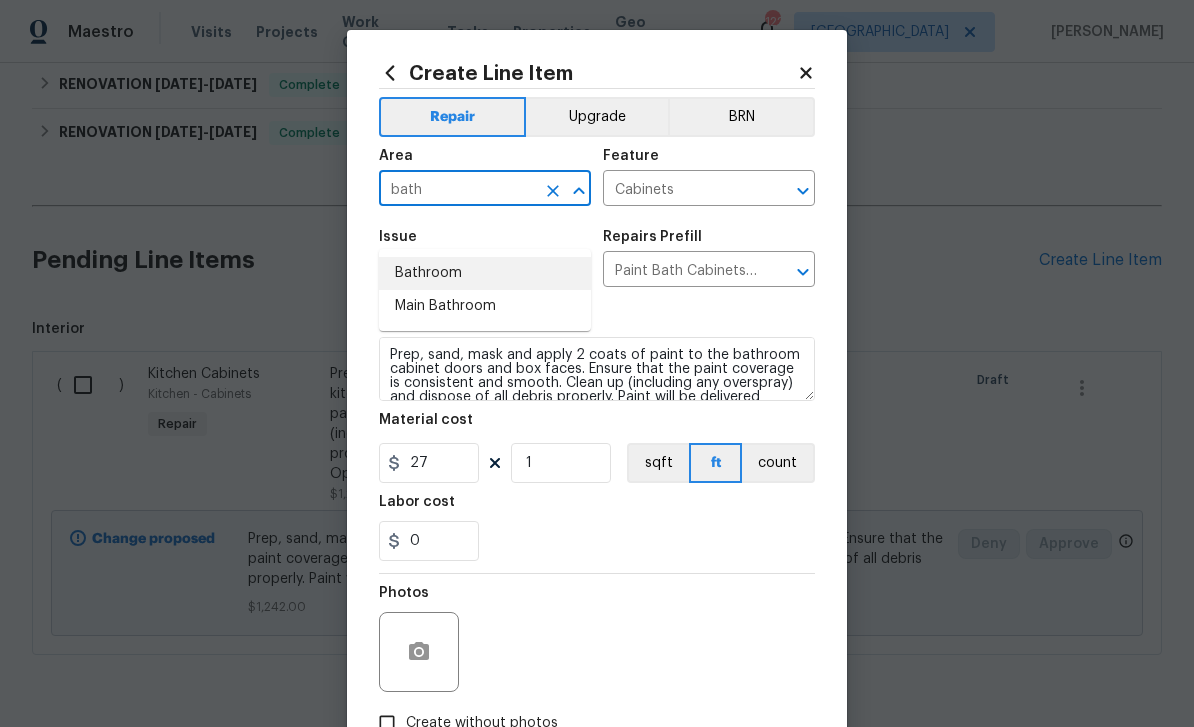 click on "Bathroom" at bounding box center [485, 273] 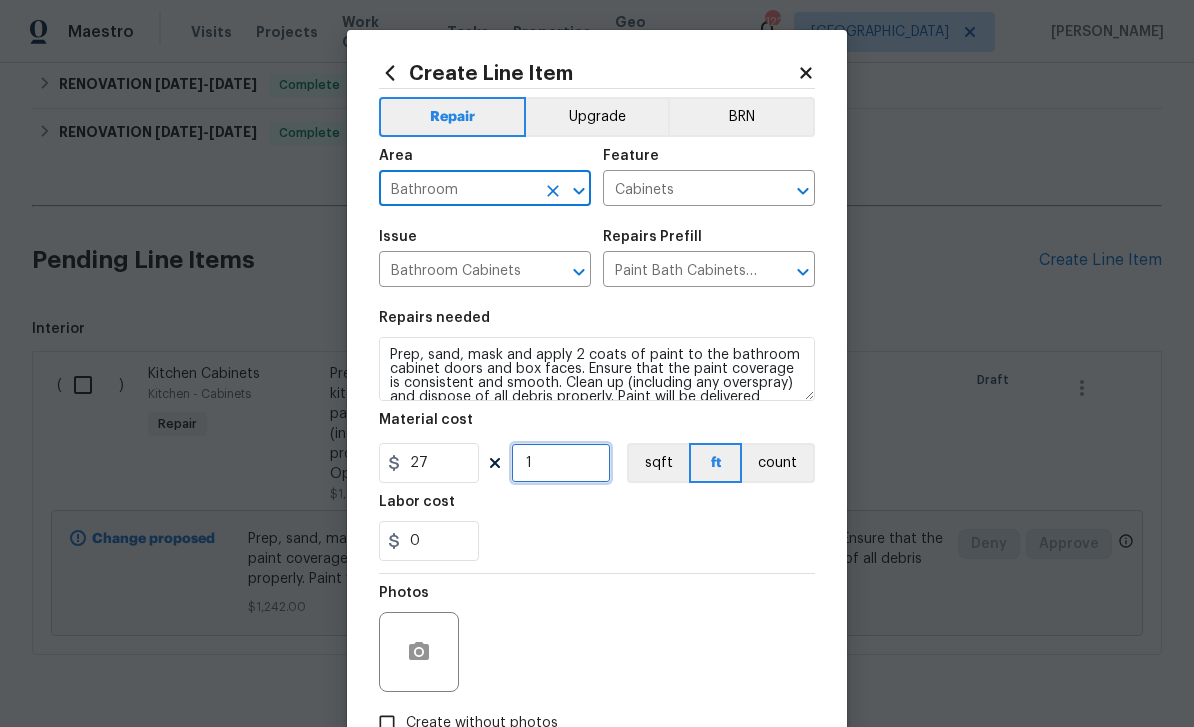 click on "1" at bounding box center [561, 463] 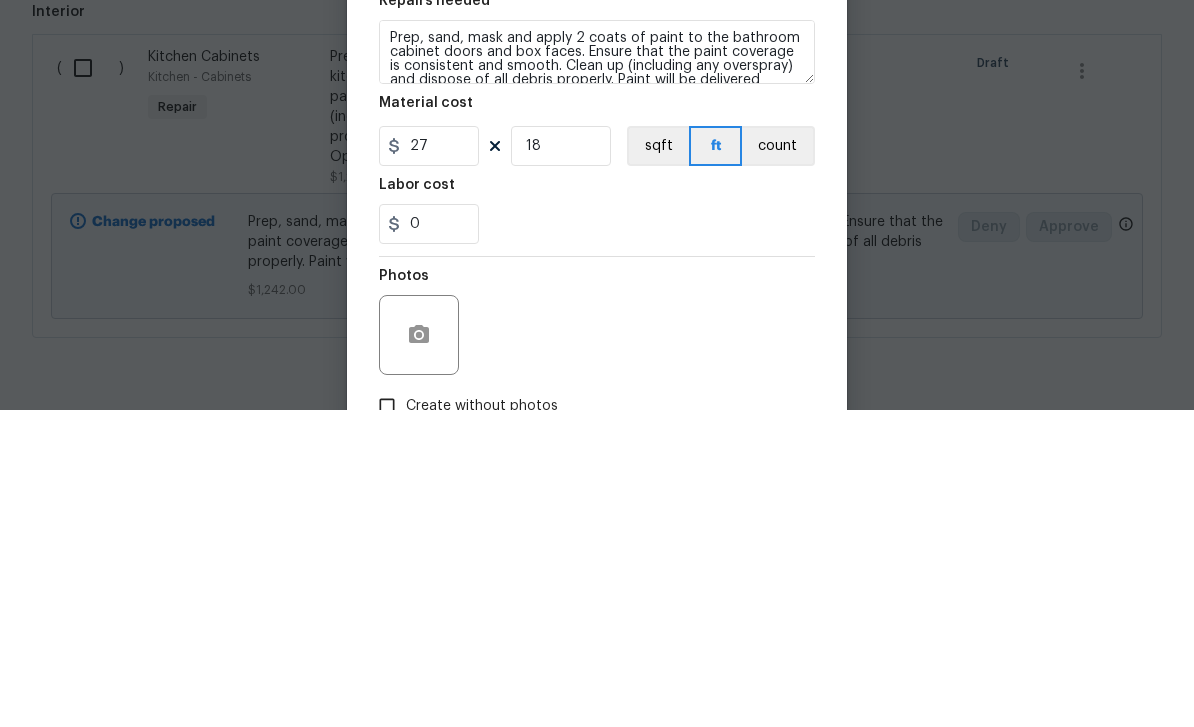 scroll, scrollTop: 64, scrollLeft: 0, axis: vertical 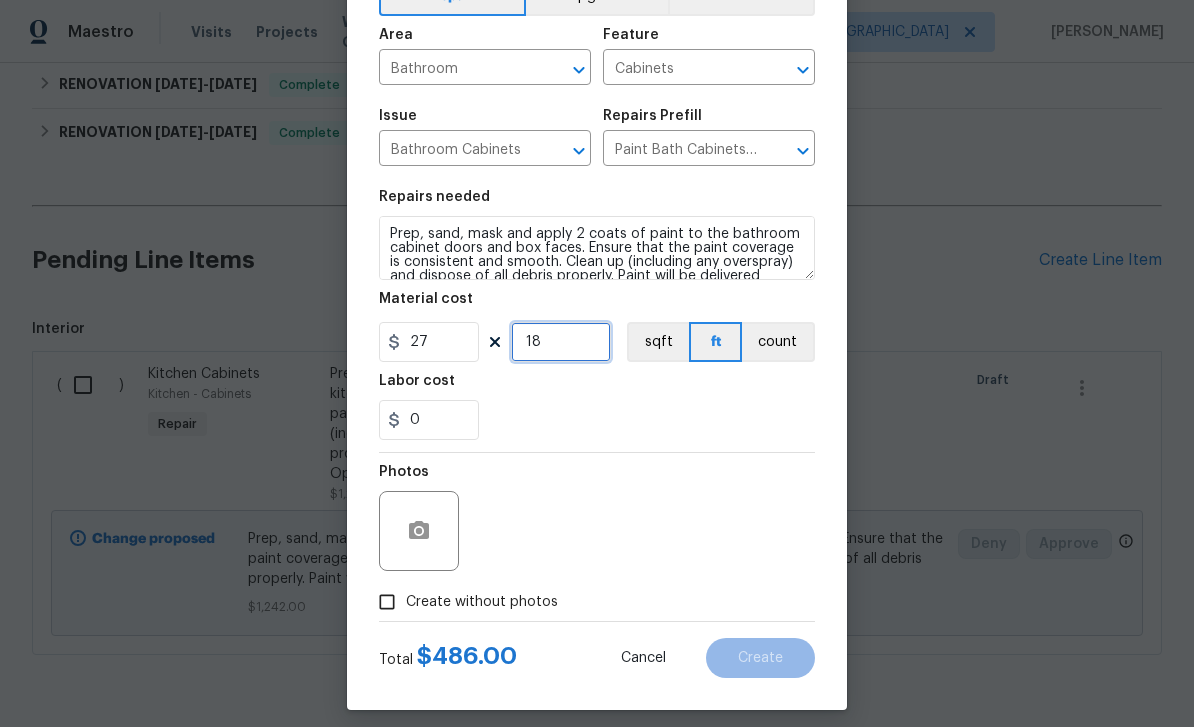 type on "18" 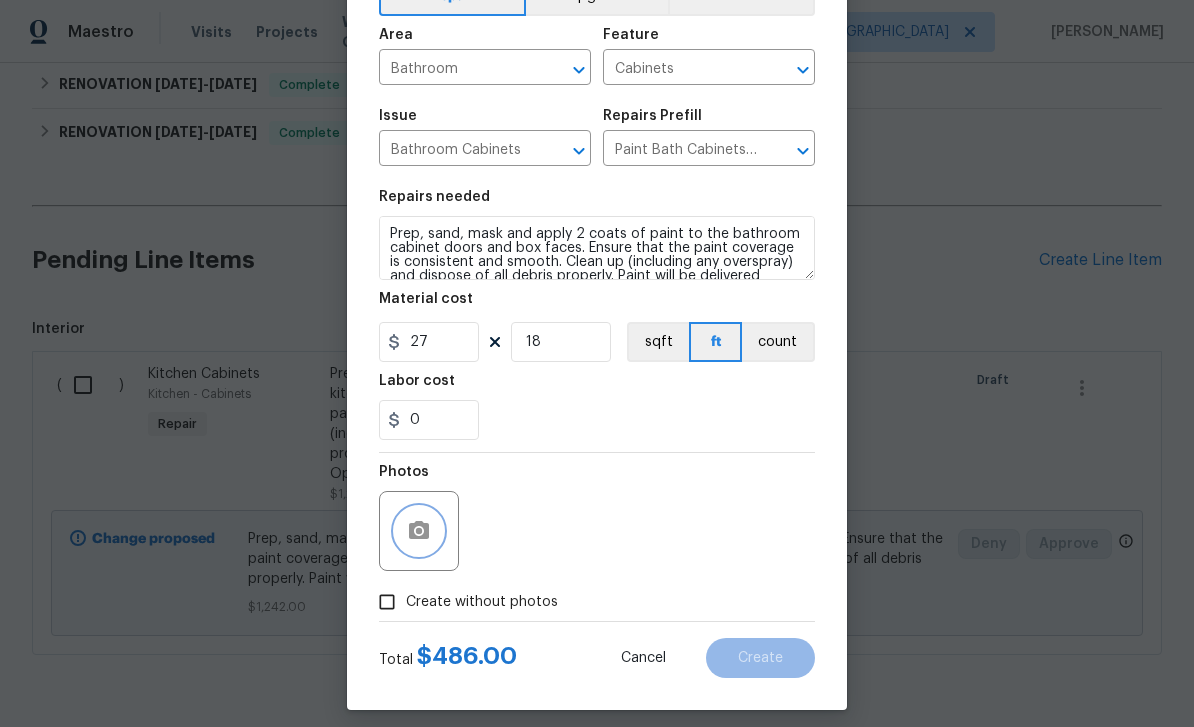 click at bounding box center [419, 531] 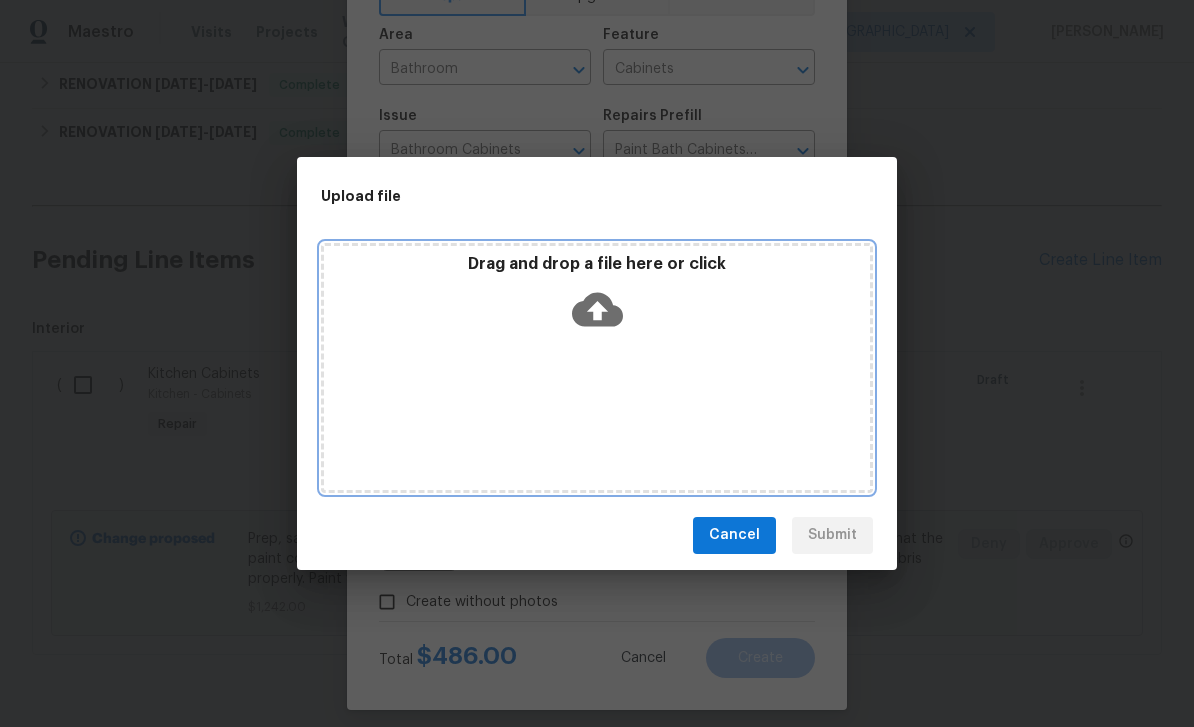 click on "Drag and drop a file here or click" at bounding box center (597, 368) 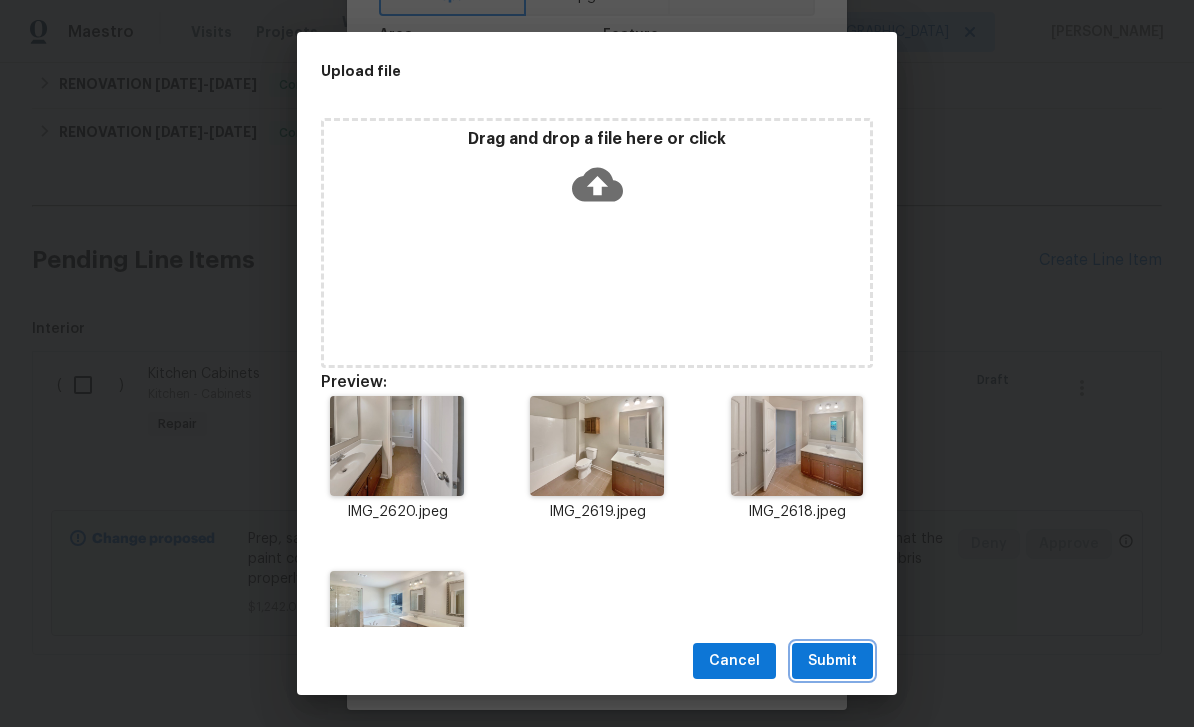click on "Submit" at bounding box center (832, 661) 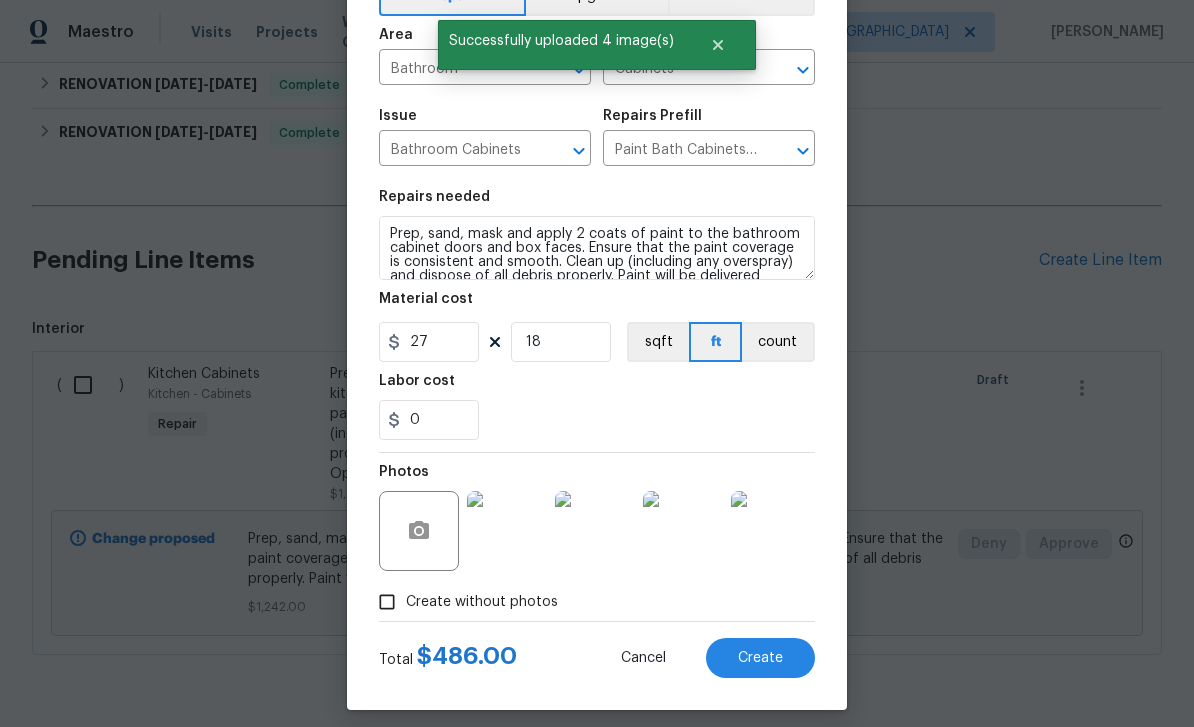 click on "Create" at bounding box center (760, 658) 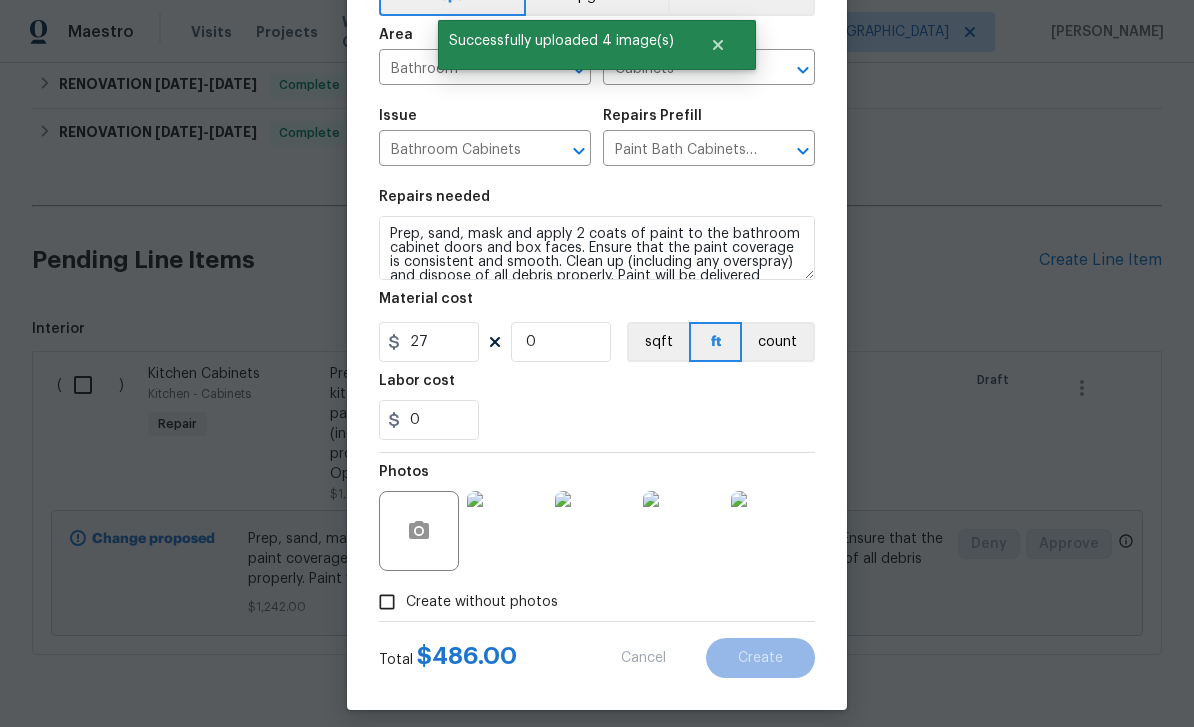 scroll, scrollTop: 49, scrollLeft: 0, axis: vertical 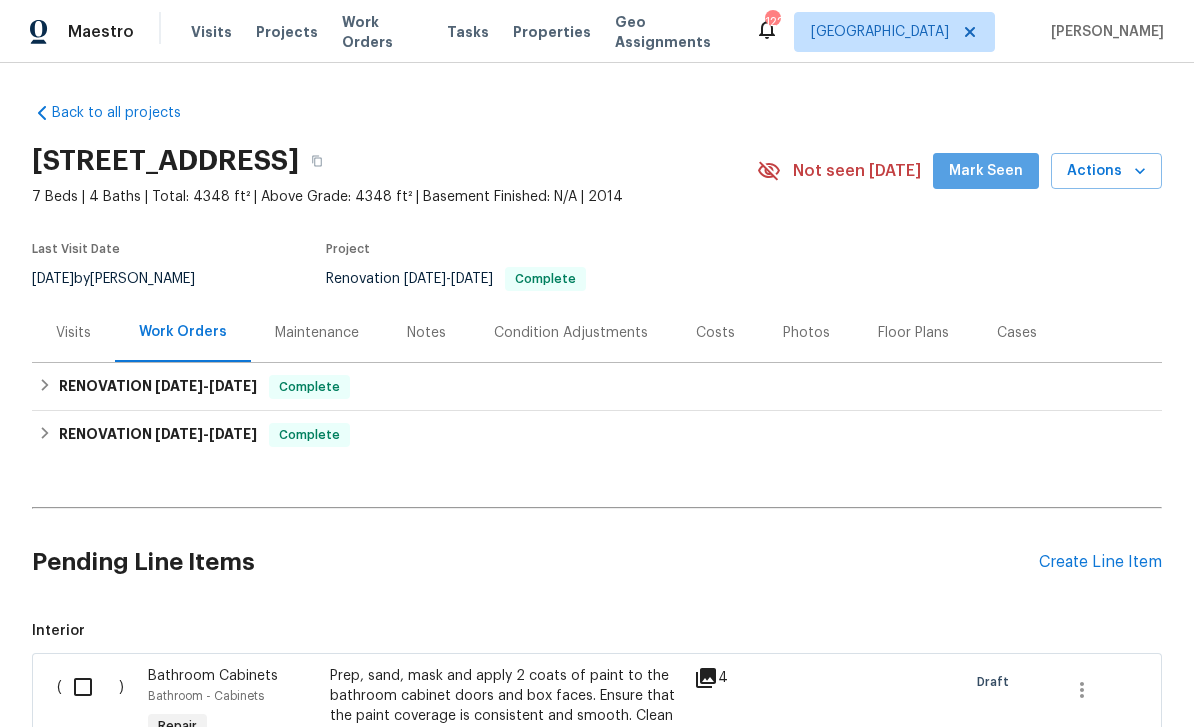 click on "Mark Seen" at bounding box center [986, 171] 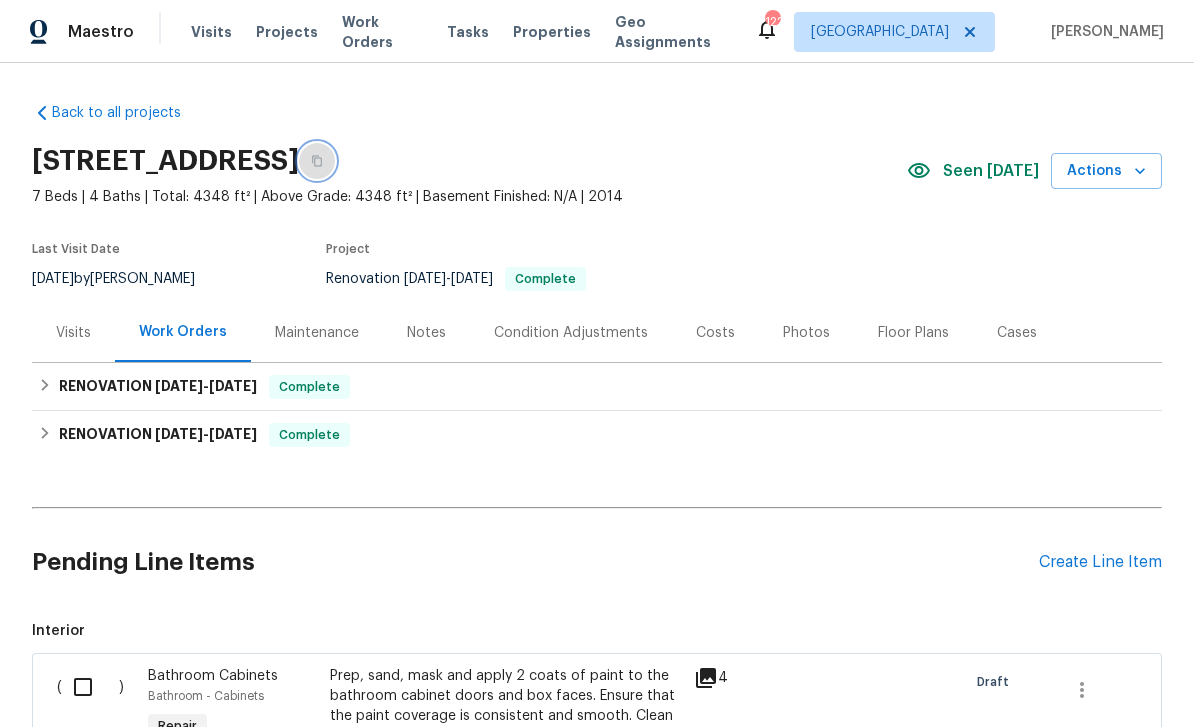 click 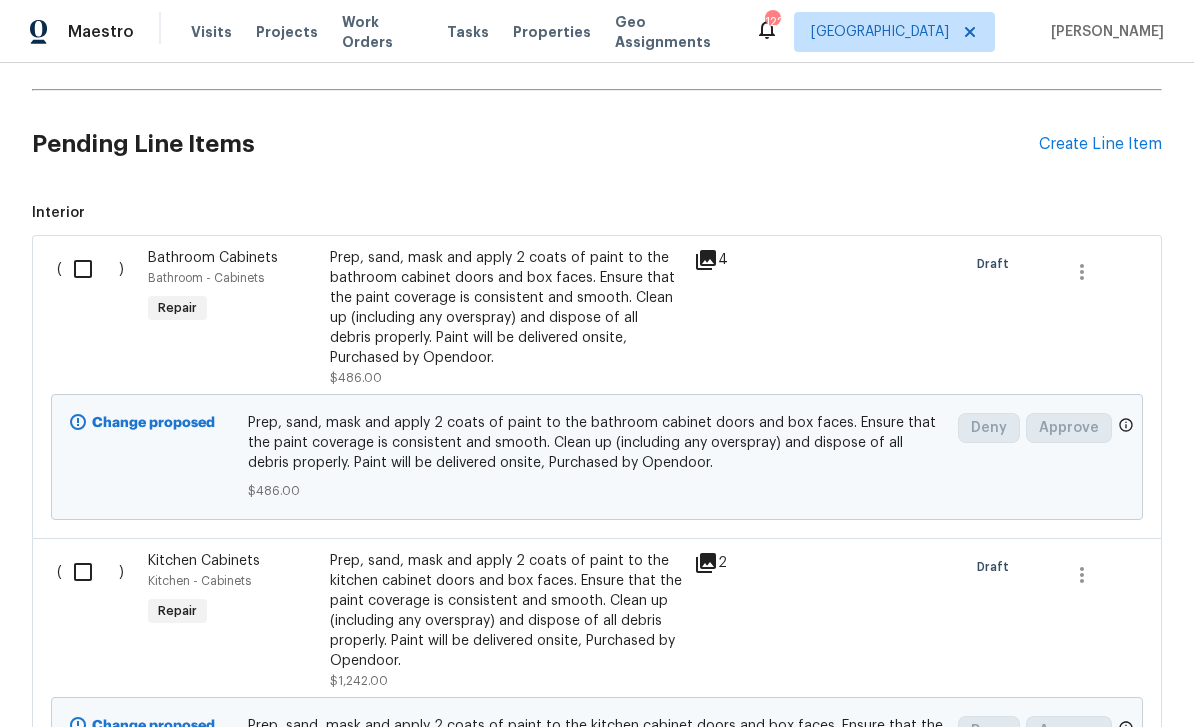 scroll, scrollTop: 413, scrollLeft: 0, axis: vertical 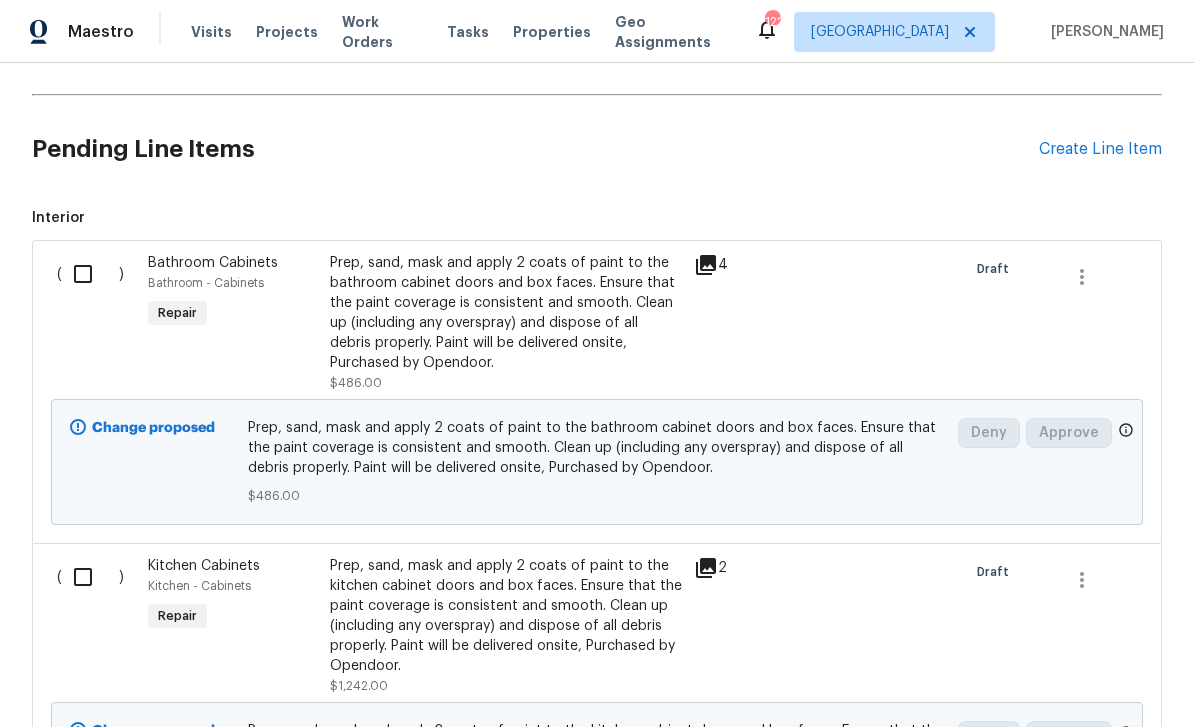 click at bounding box center (90, 274) 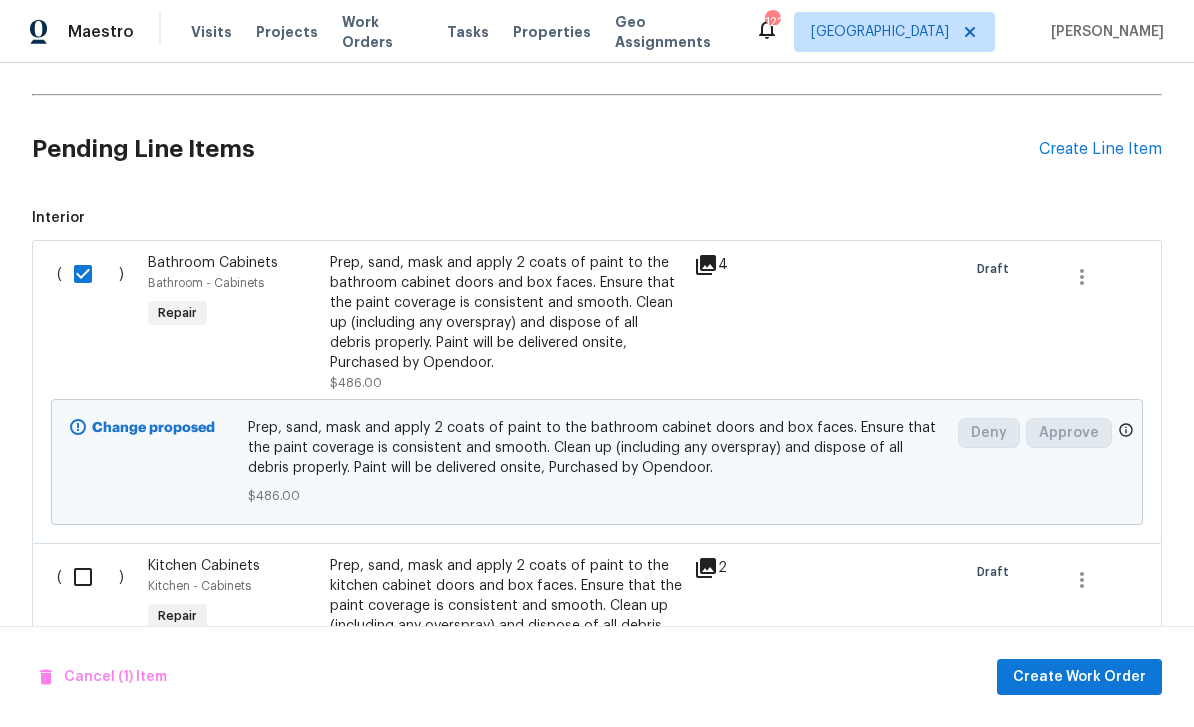 click at bounding box center [90, 577] 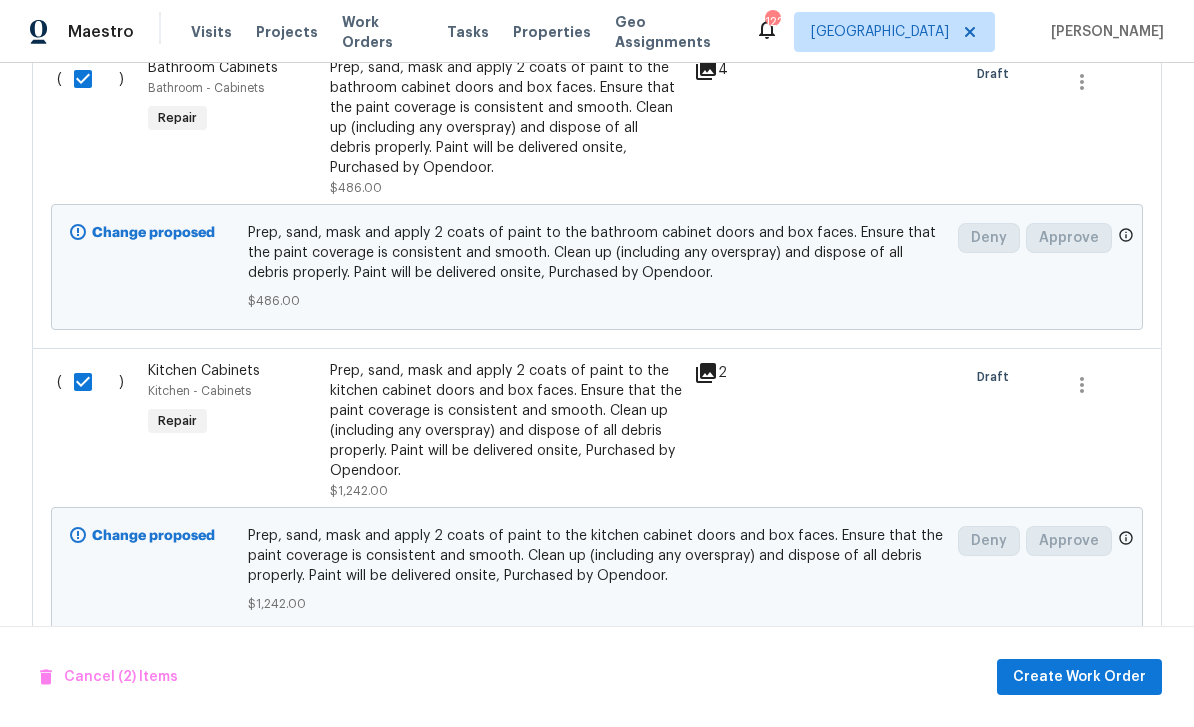scroll, scrollTop: 606, scrollLeft: 0, axis: vertical 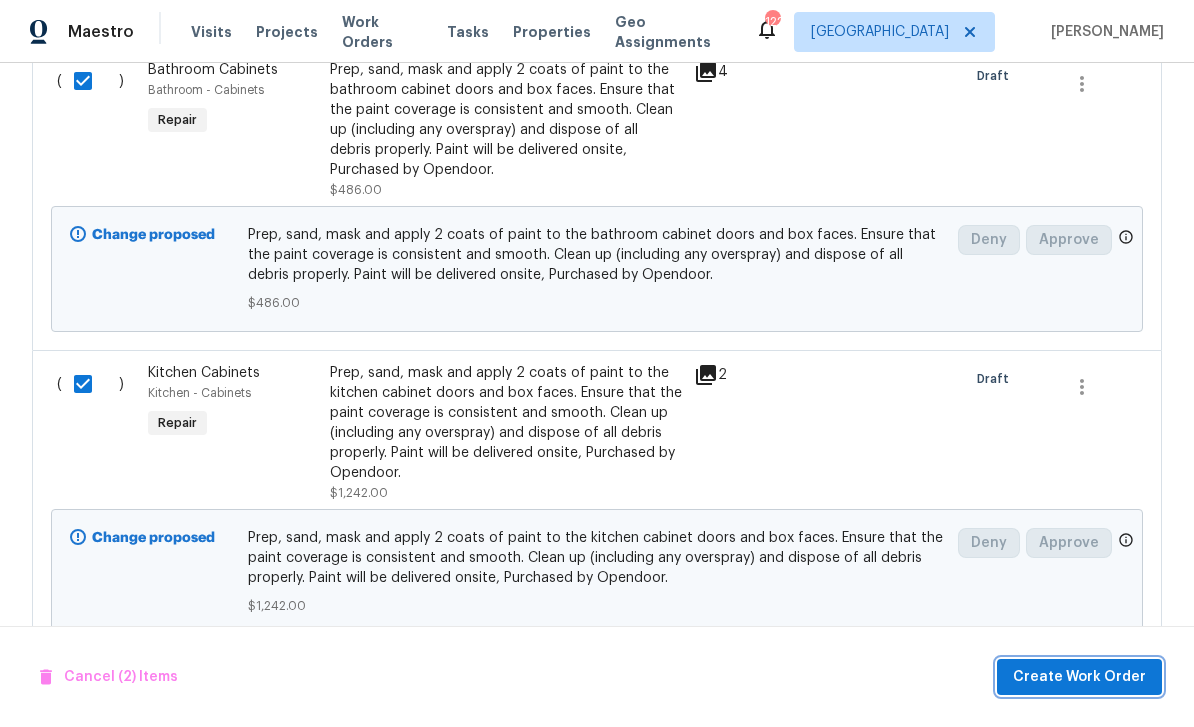 click on "Create Work Order" at bounding box center (1079, 677) 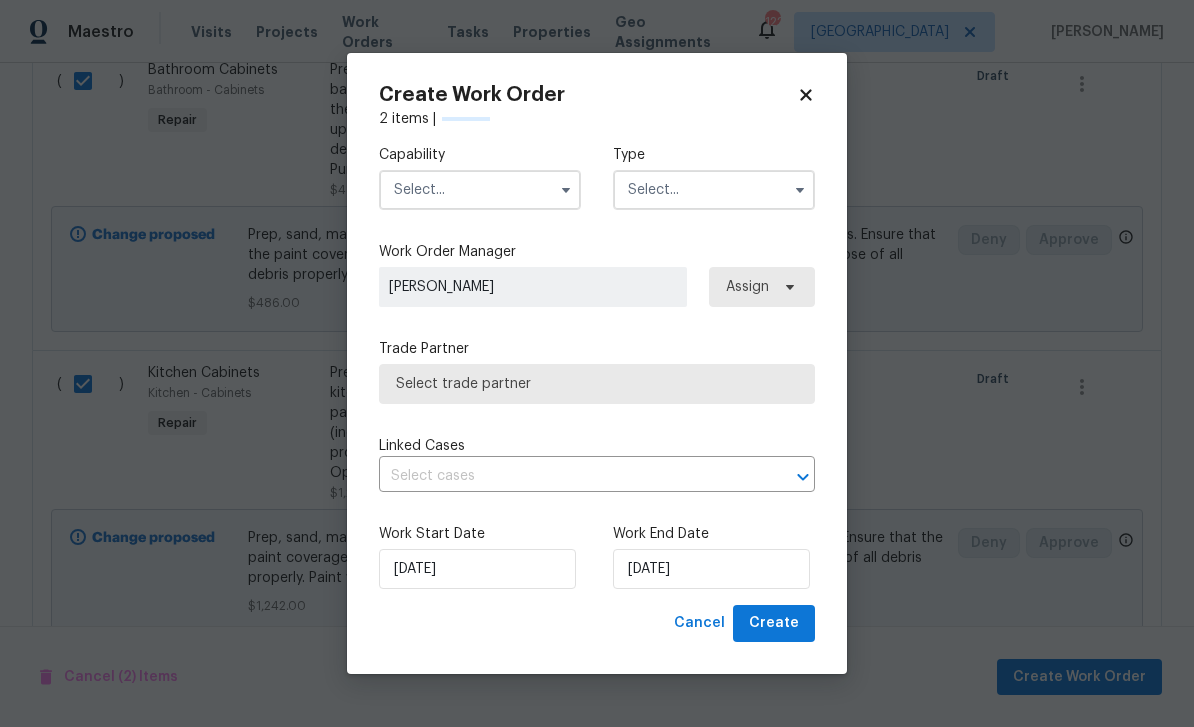 checkbox on "false" 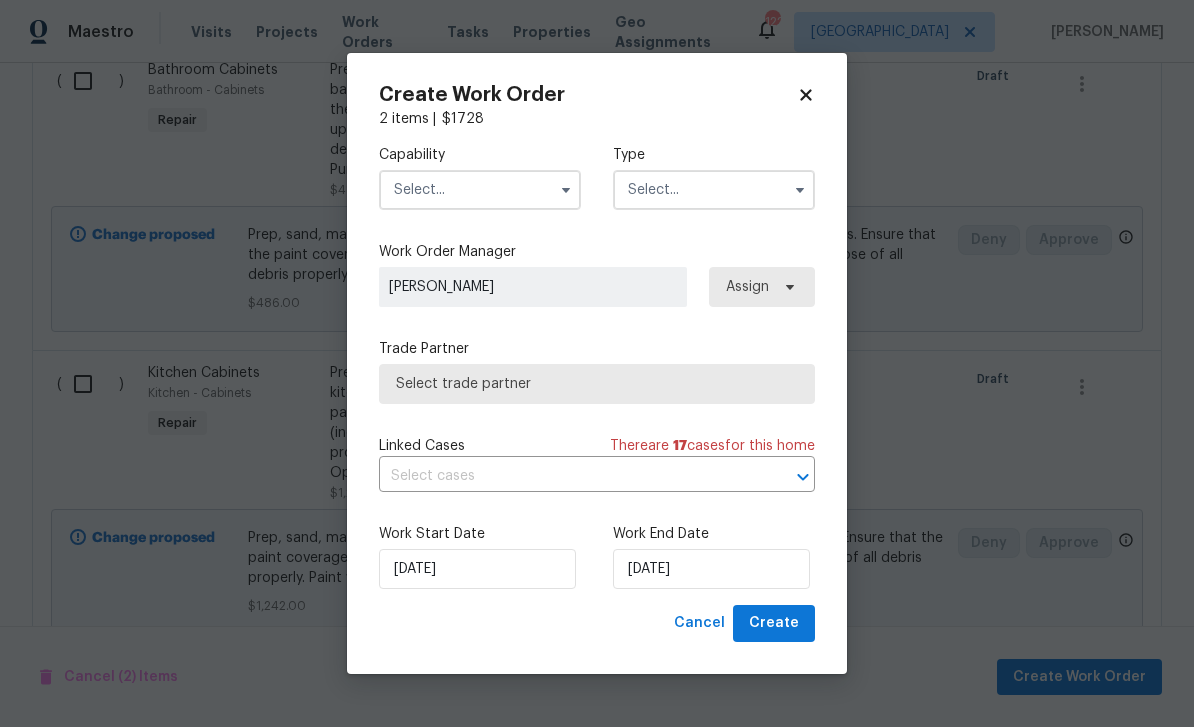click at bounding box center (480, 190) 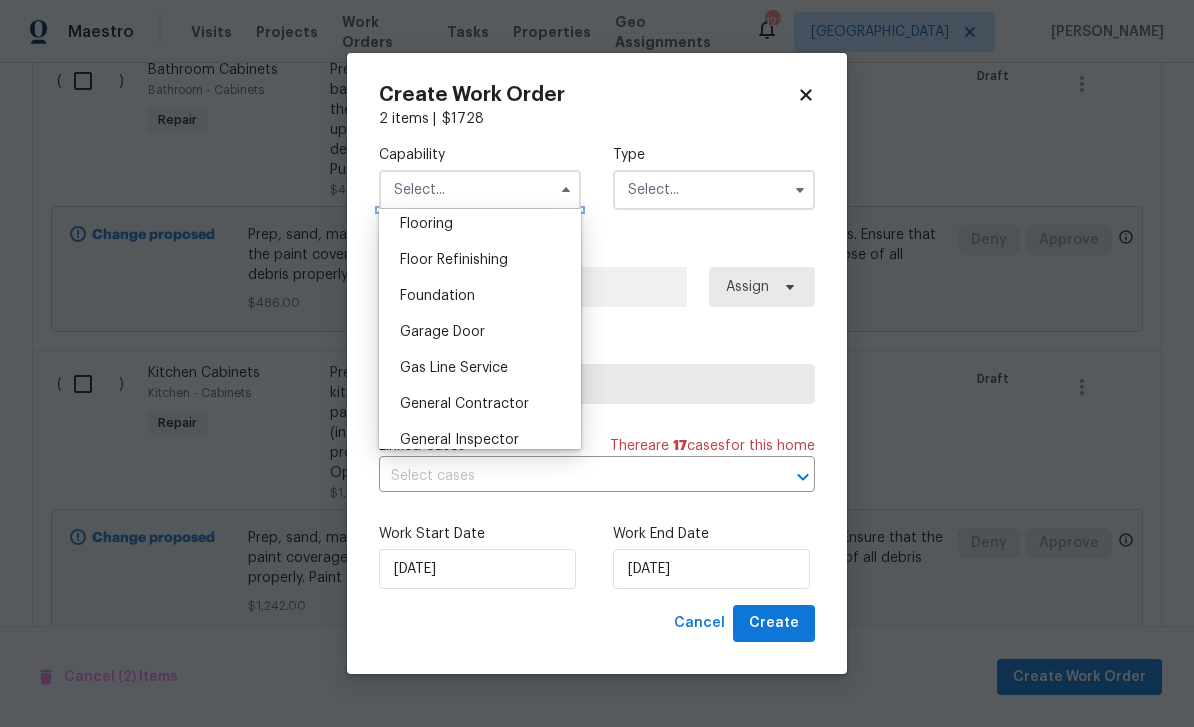 scroll, scrollTop: 785, scrollLeft: 0, axis: vertical 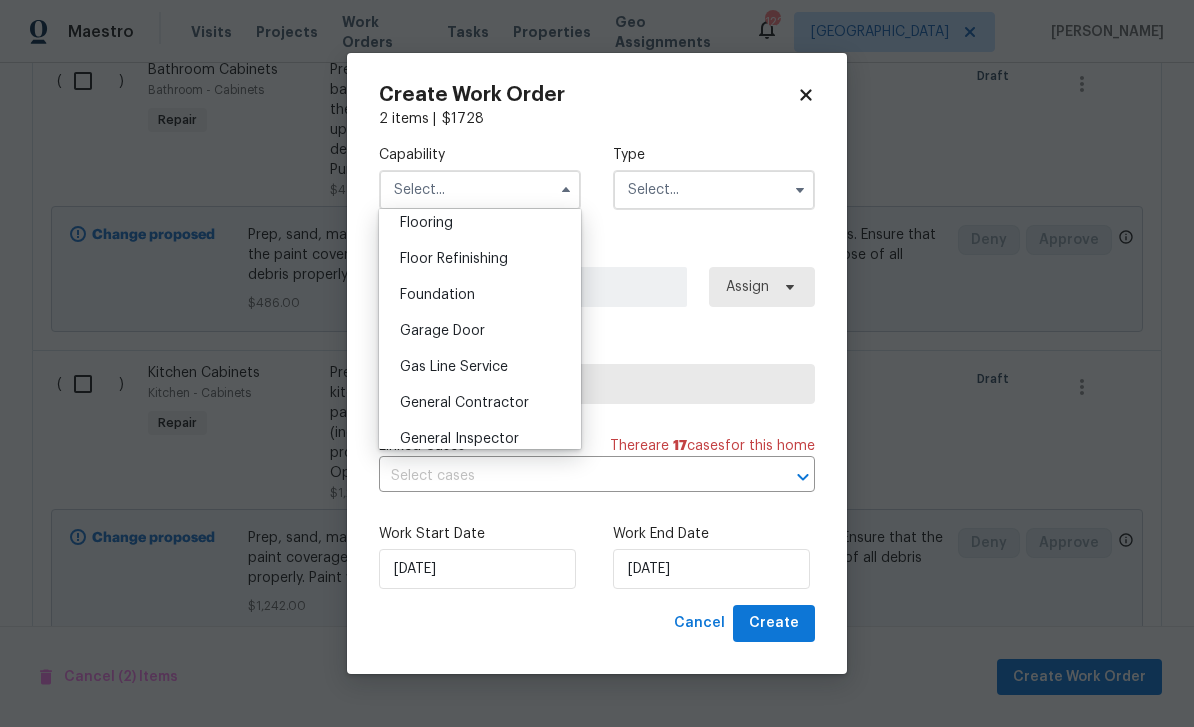 click on "General Contractor" at bounding box center [464, 403] 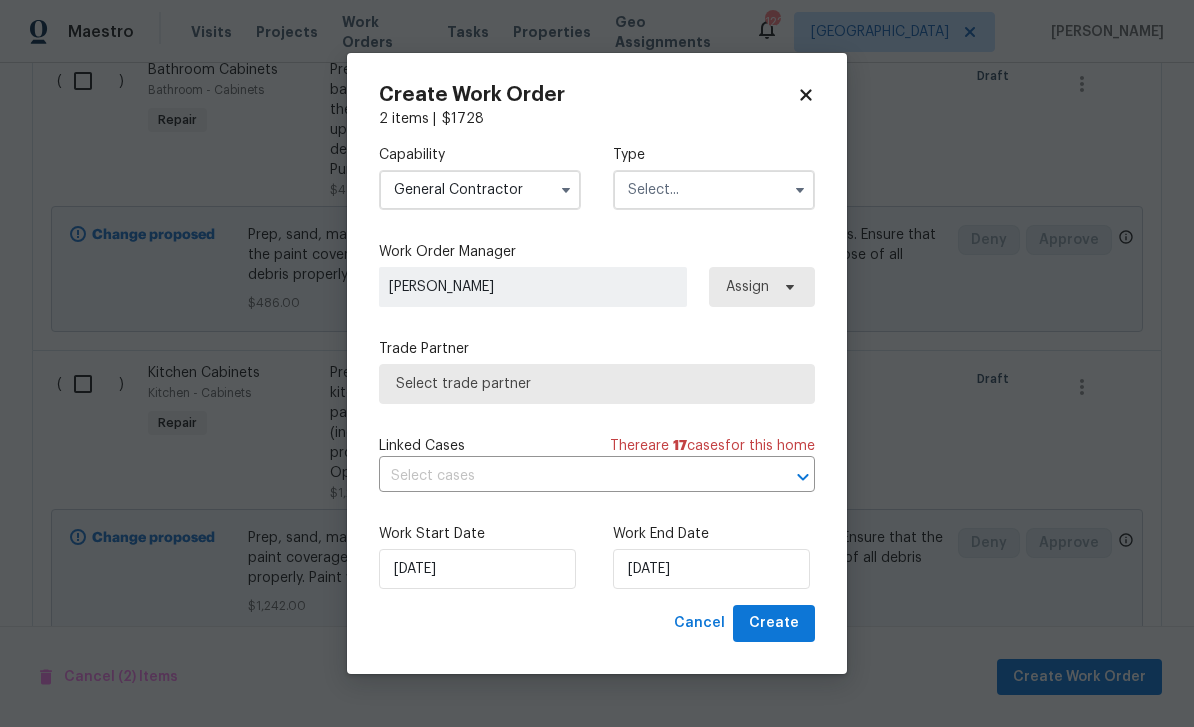 click at bounding box center (714, 190) 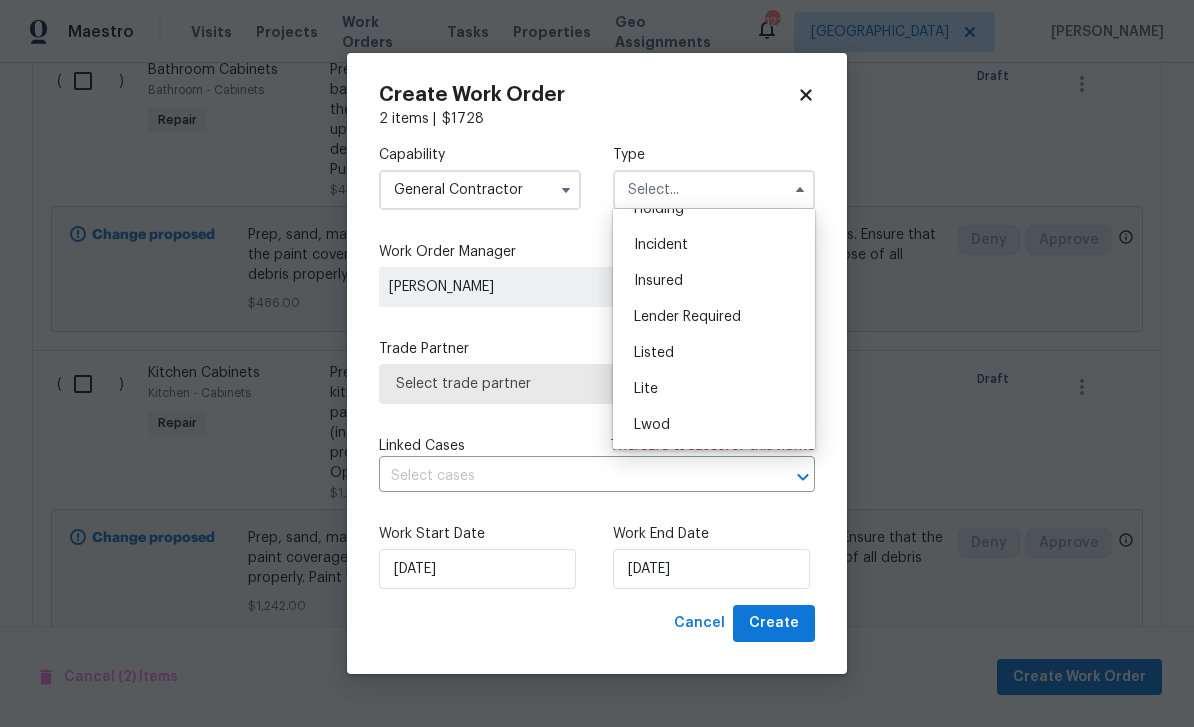 scroll, scrollTop: 102, scrollLeft: 0, axis: vertical 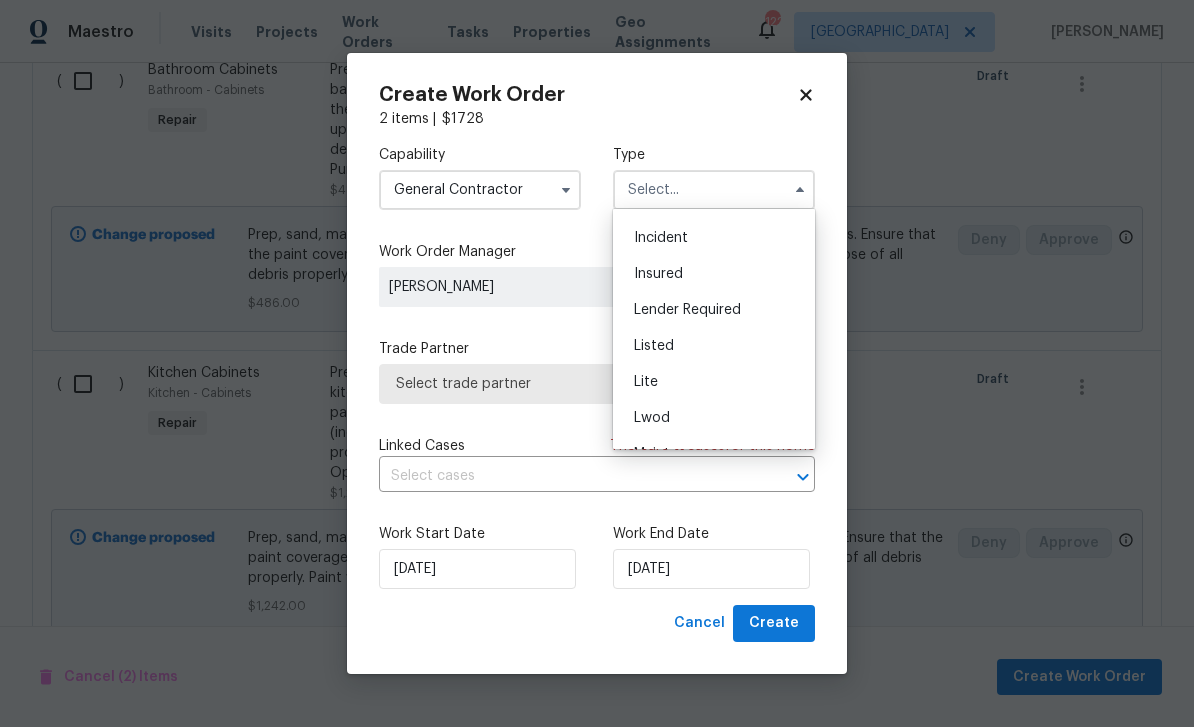 click on "Listed" at bounding box center [714, 346] 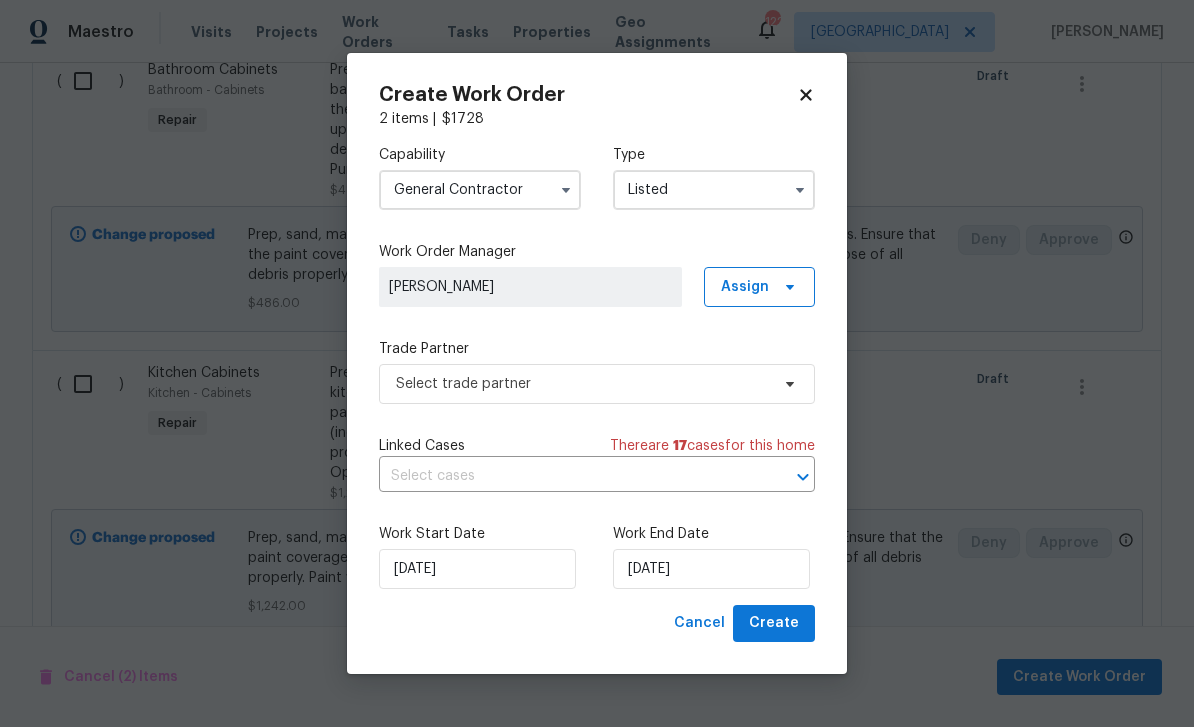 type on "Listed" 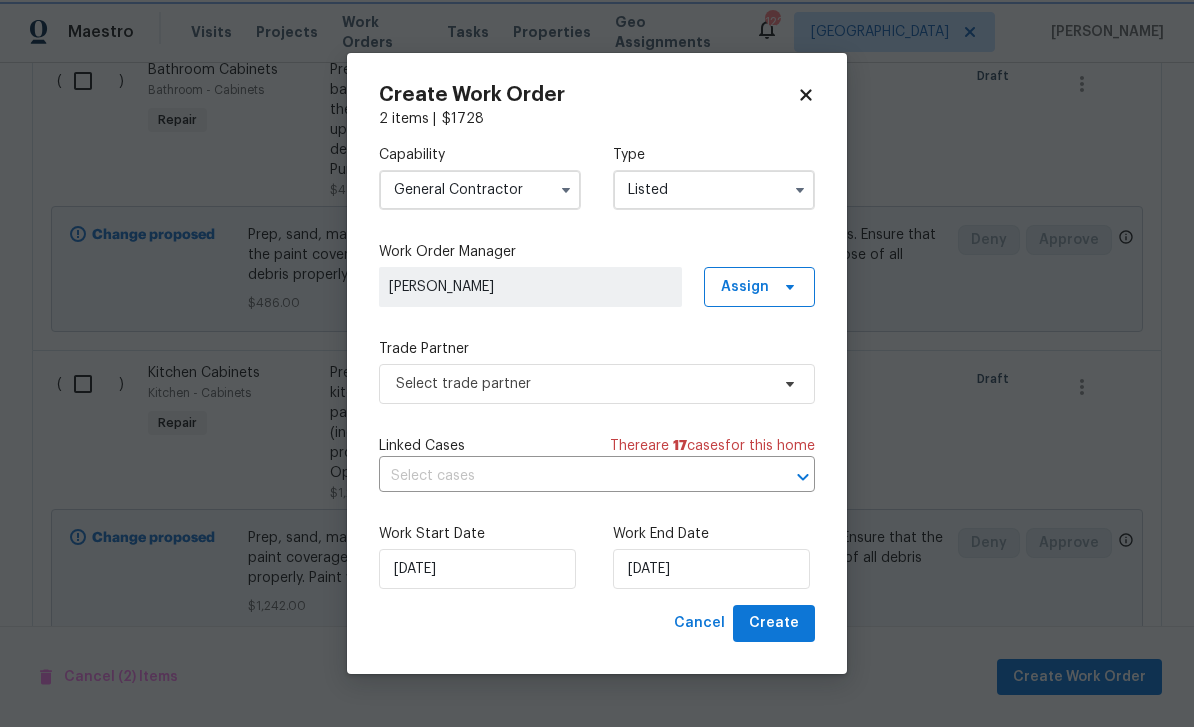 scroll, scrollTop: 0, scrollLeft: 0, axis: both 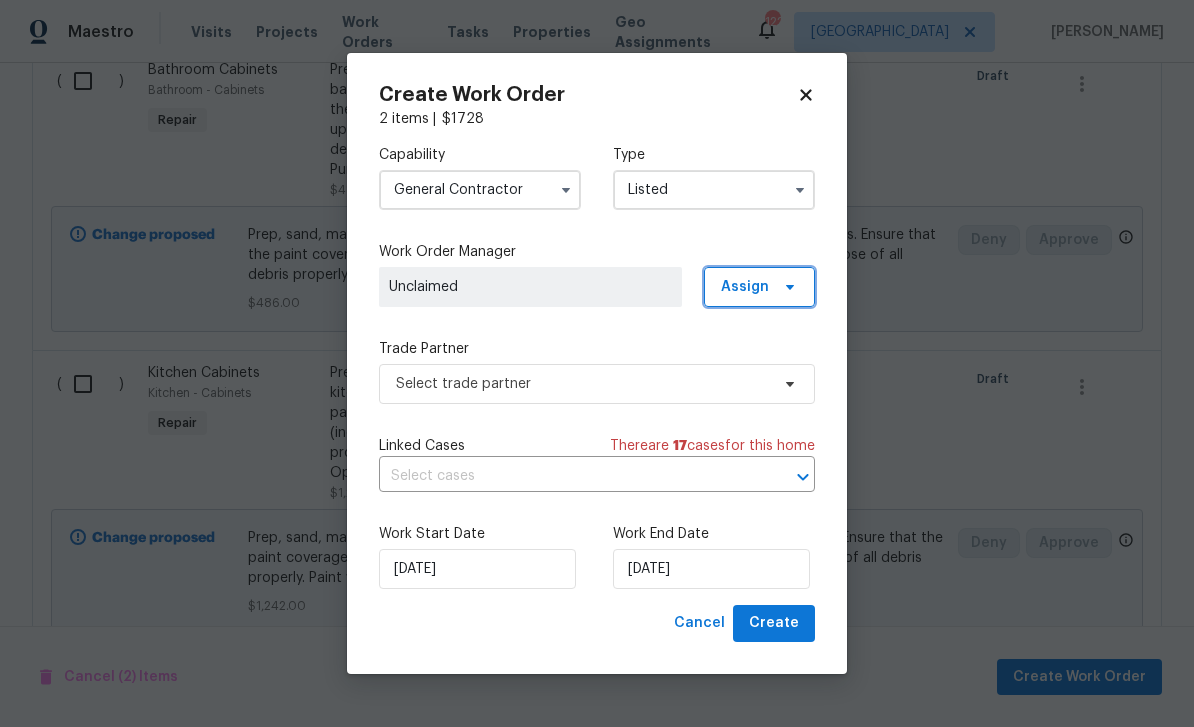 click on "Assign" at bounding box center [759, 287] 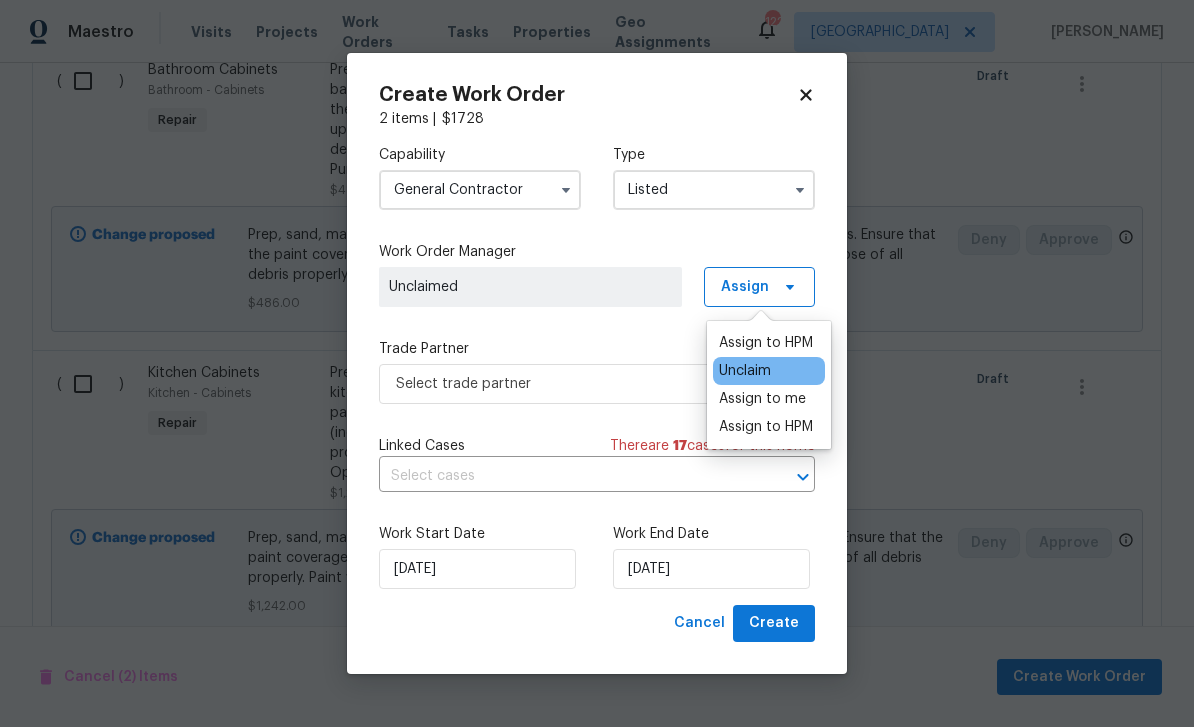 click on "Assign to HPM" at bounding box center [766, 343] 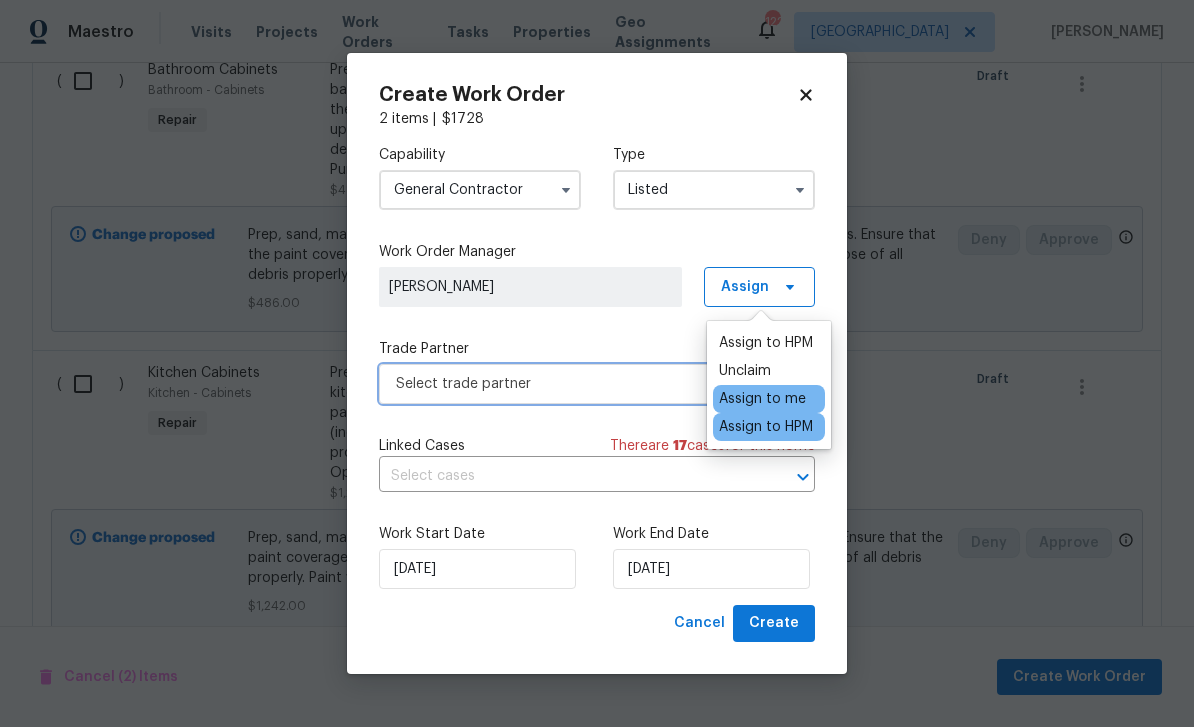 click on "Select trade partner" at bounding box center [582, 384] 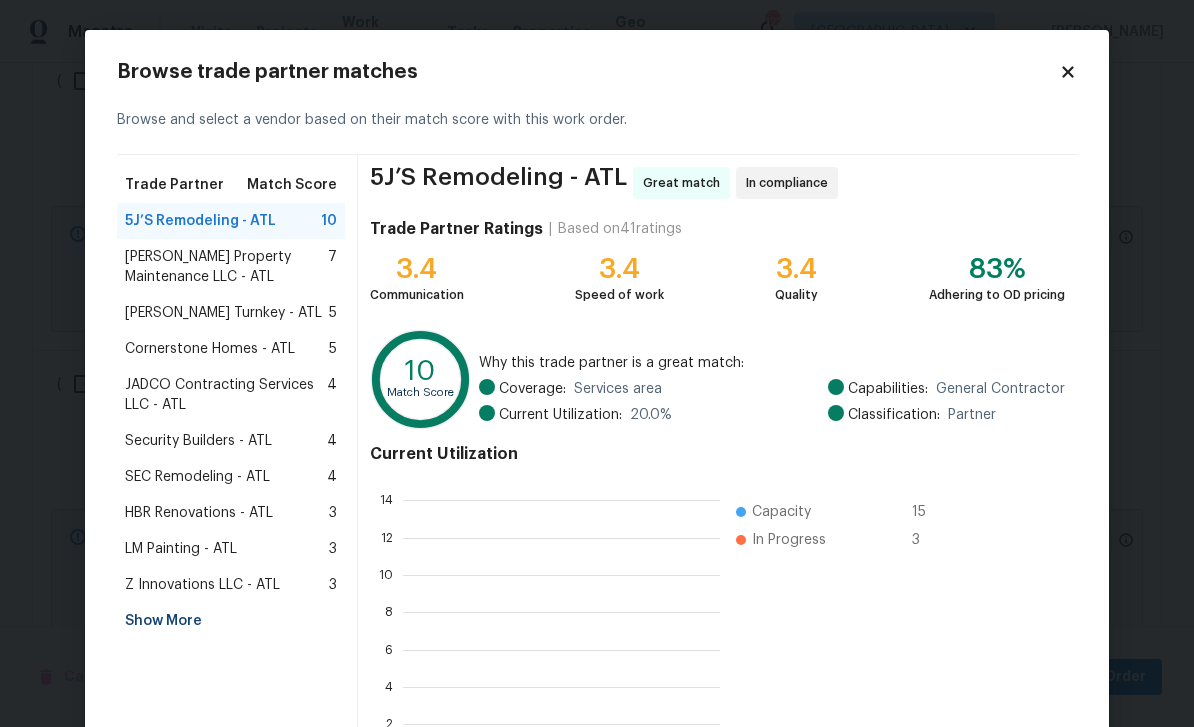 scroll, scrollTop: 2, scrollLeft: 2, axis: both 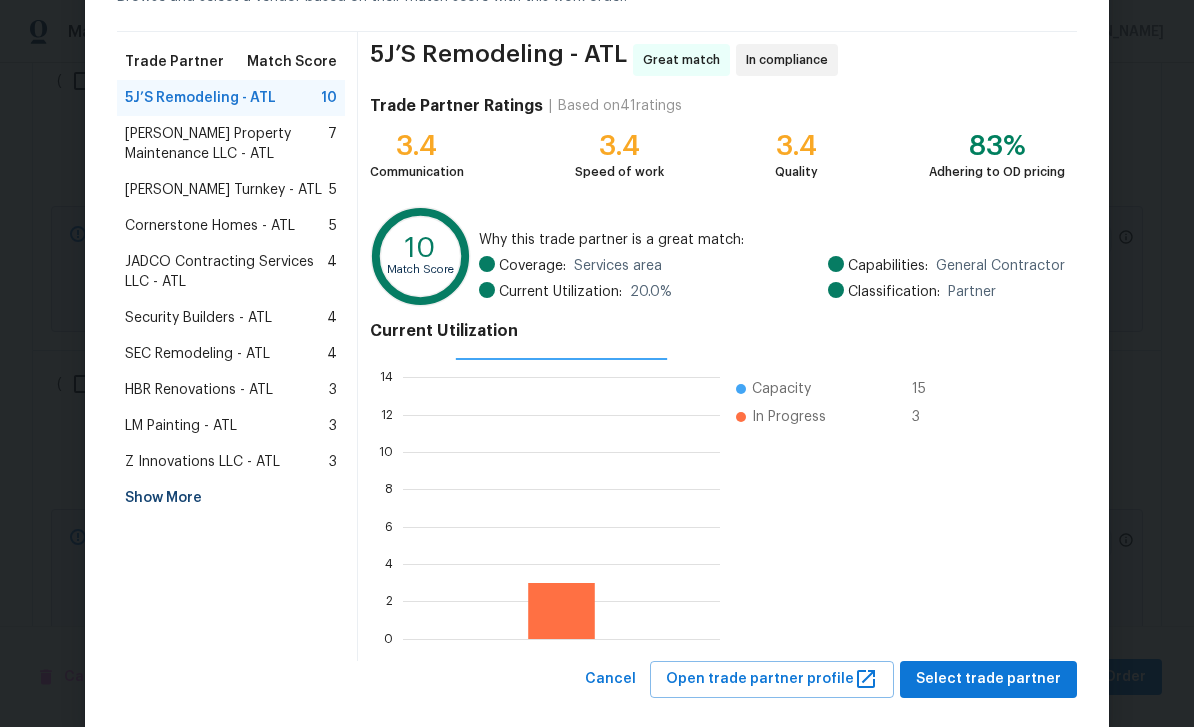 click on "Show More" at bounding box center (231, 498) 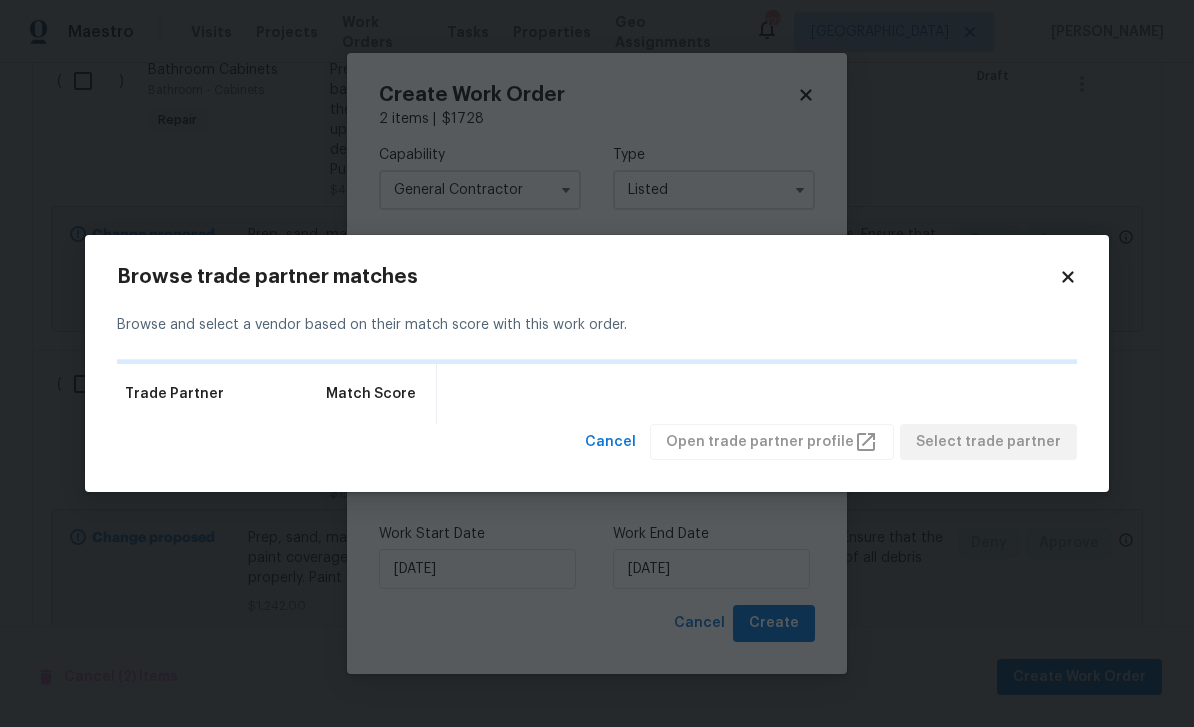 scroll, scrollTop: 0, scrollLeft: 0, axis: both 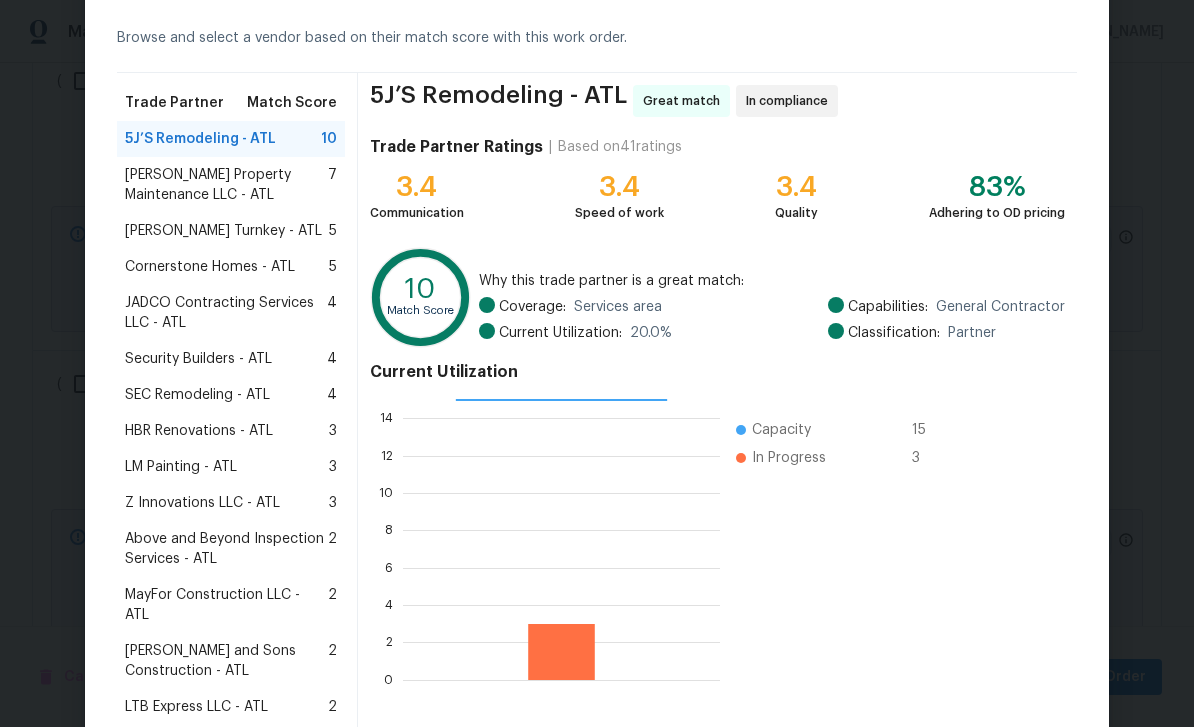 click on "MayFor Construction LLC - ATL" at bounding box center (226, 605) 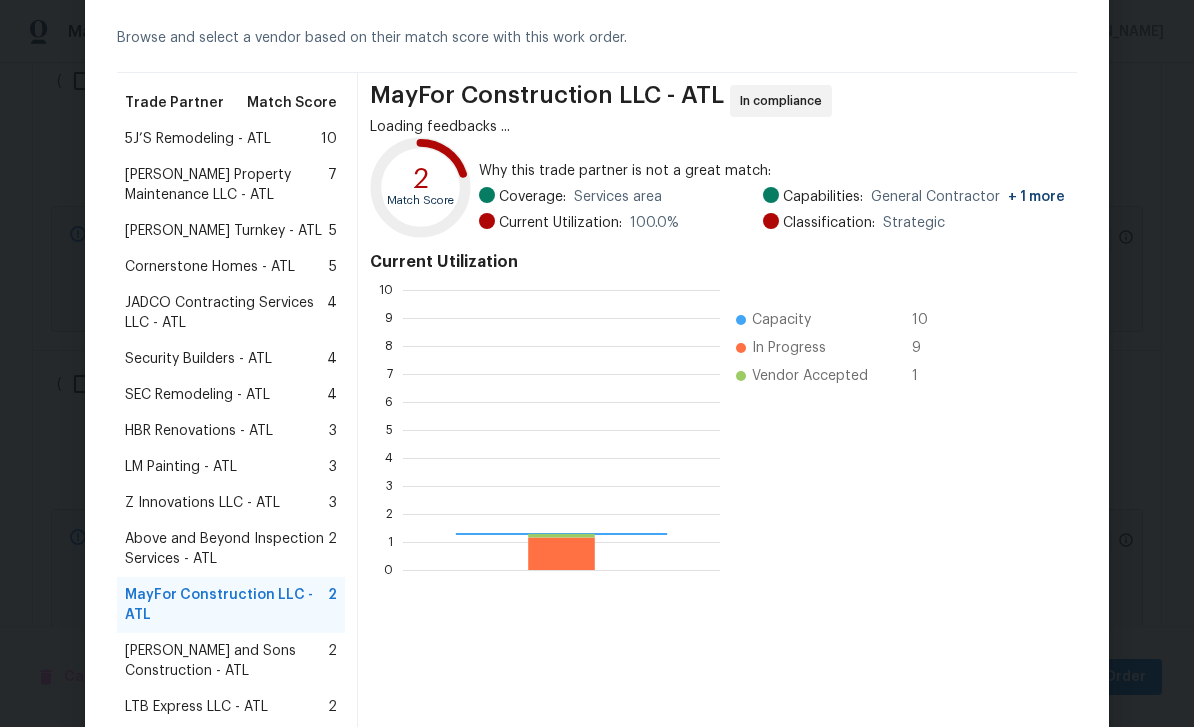 scroll, scrollTop: 2, scrollLeft: 2, axis: both 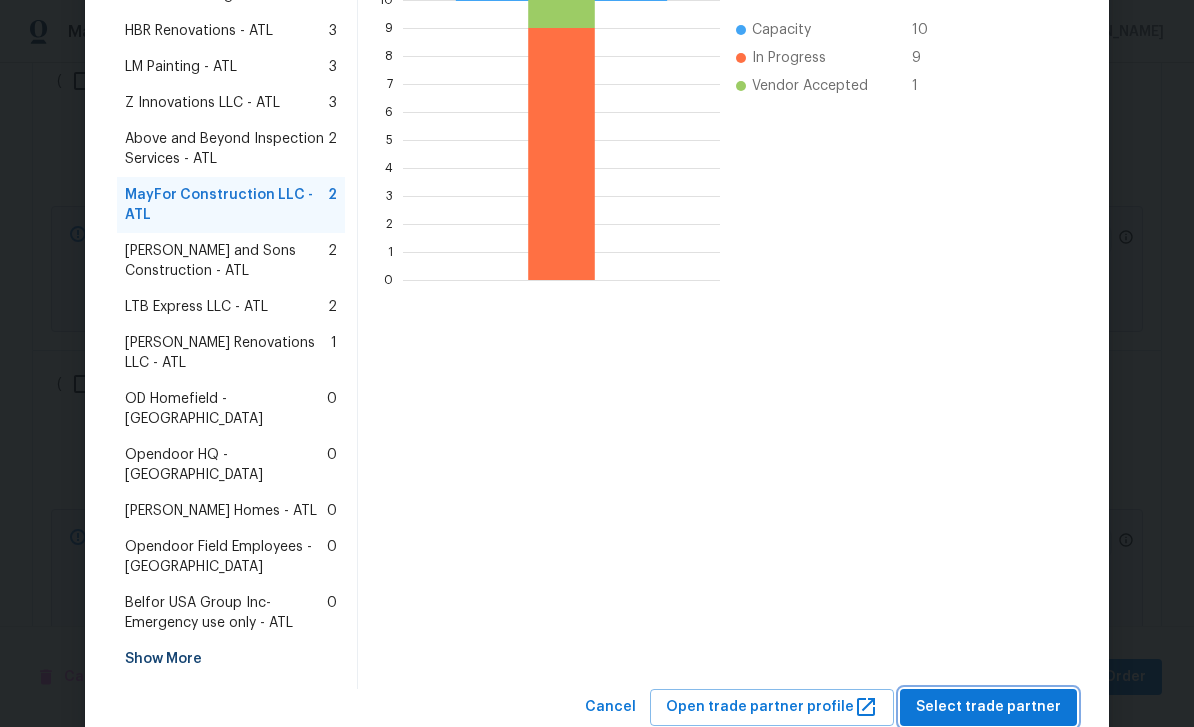 click on "Select trade partner" at bounding box center (988, 707) 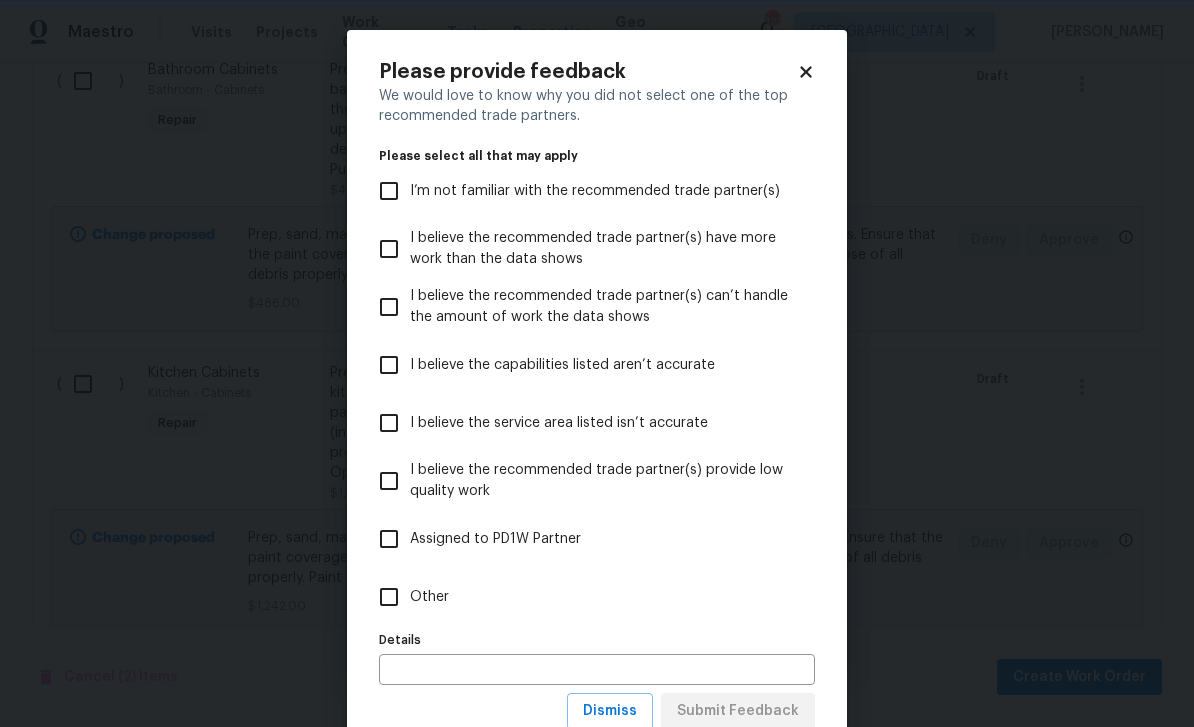 scroll, scrollTop: 0, scrollLeft: 0, axis: both 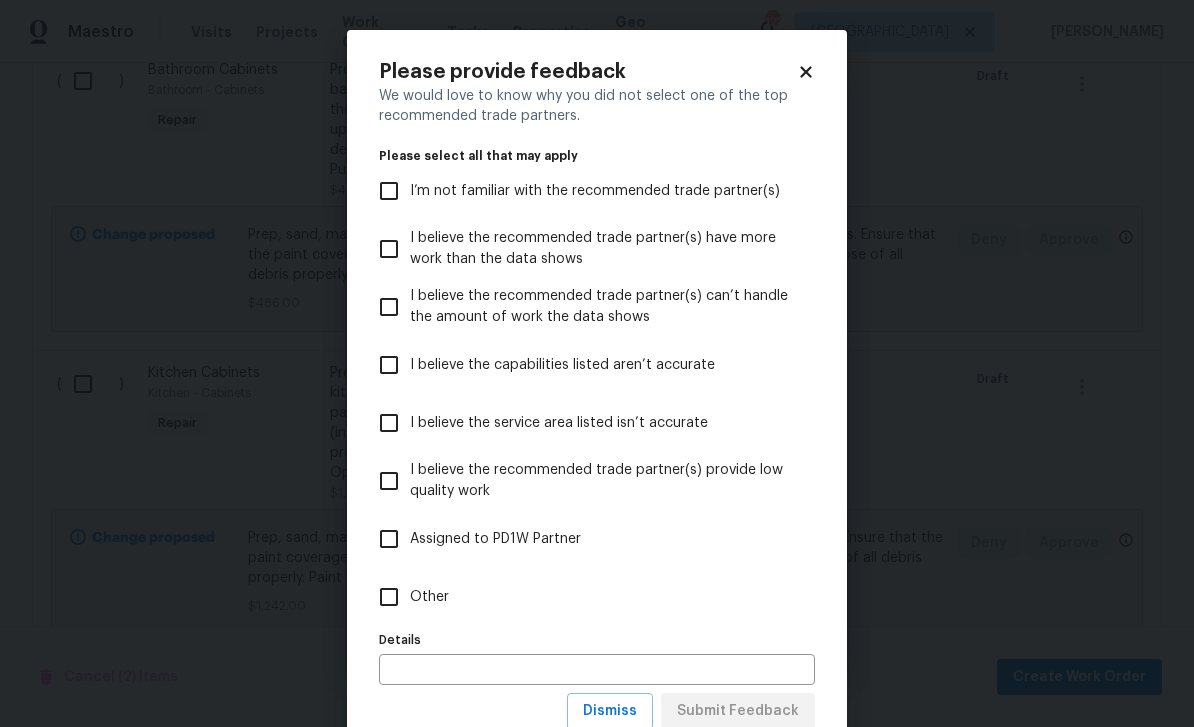 click on "Other" at bounding box center [389, 597] 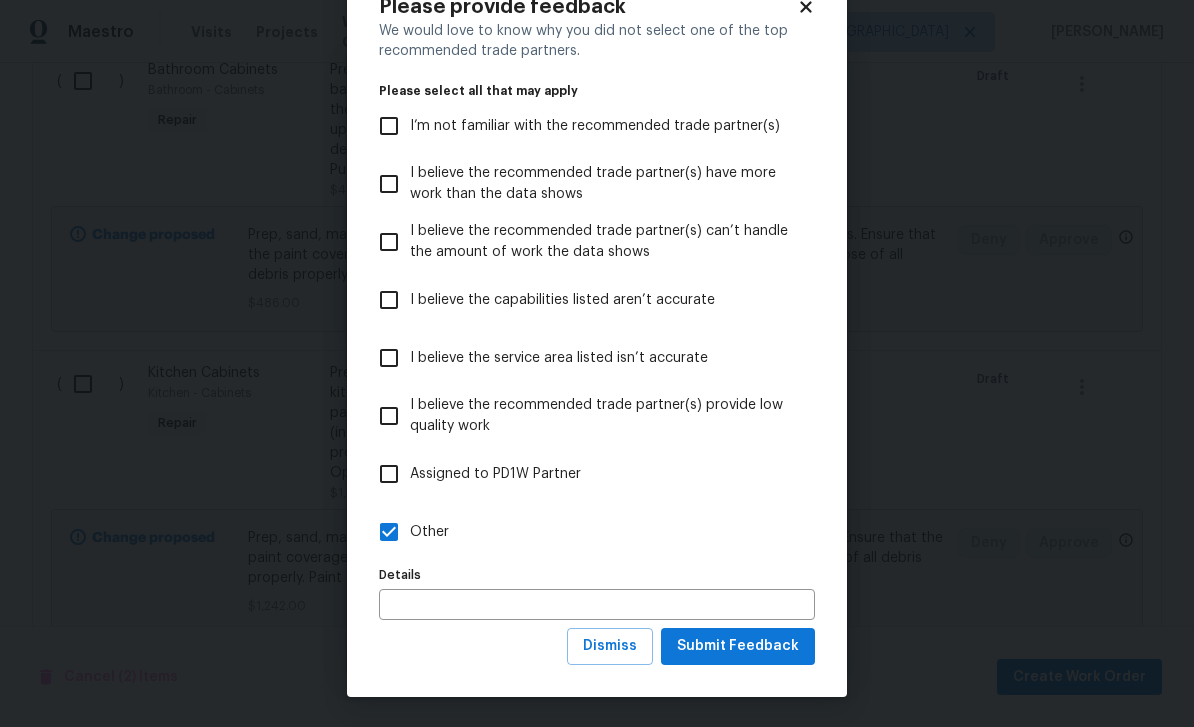 scroll, scrollTop: 66, scrollLeft: 0, axis: vertical 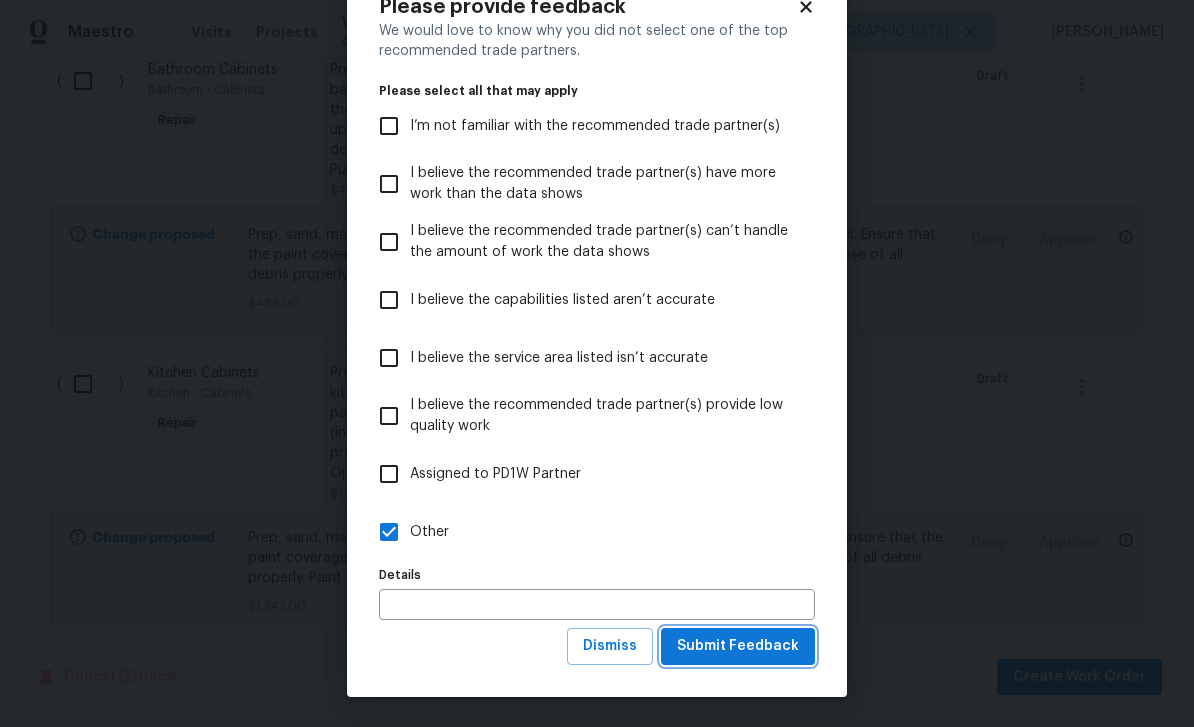 click on "Submit Feedback" at bounding box center (738, 646) 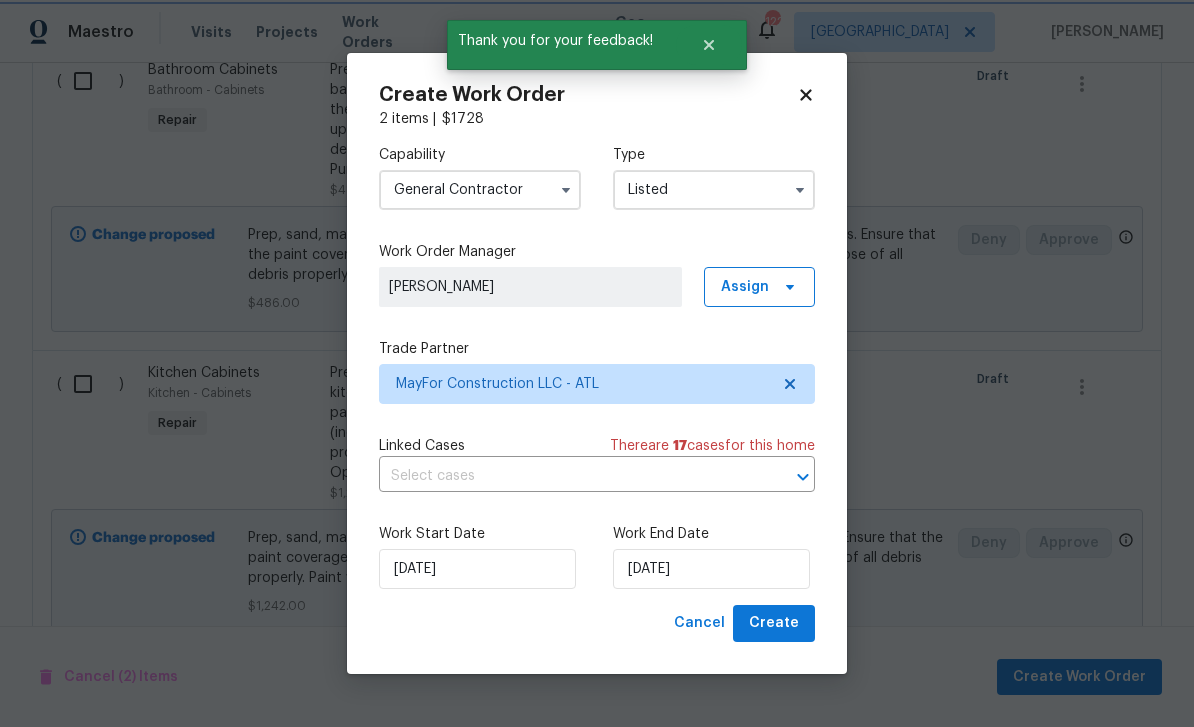 scroll, scrollTop: 0, scrollLeft: 0, axis: both 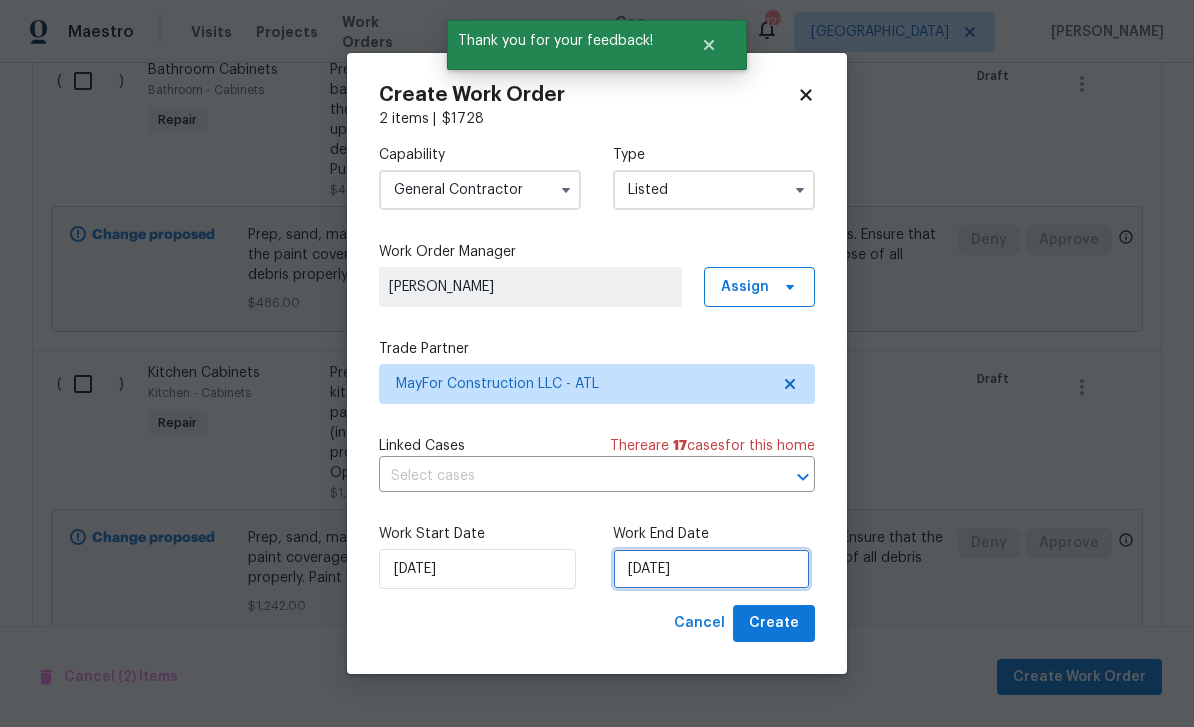 click on "7/16/2025" at bounding box center (711, 569) 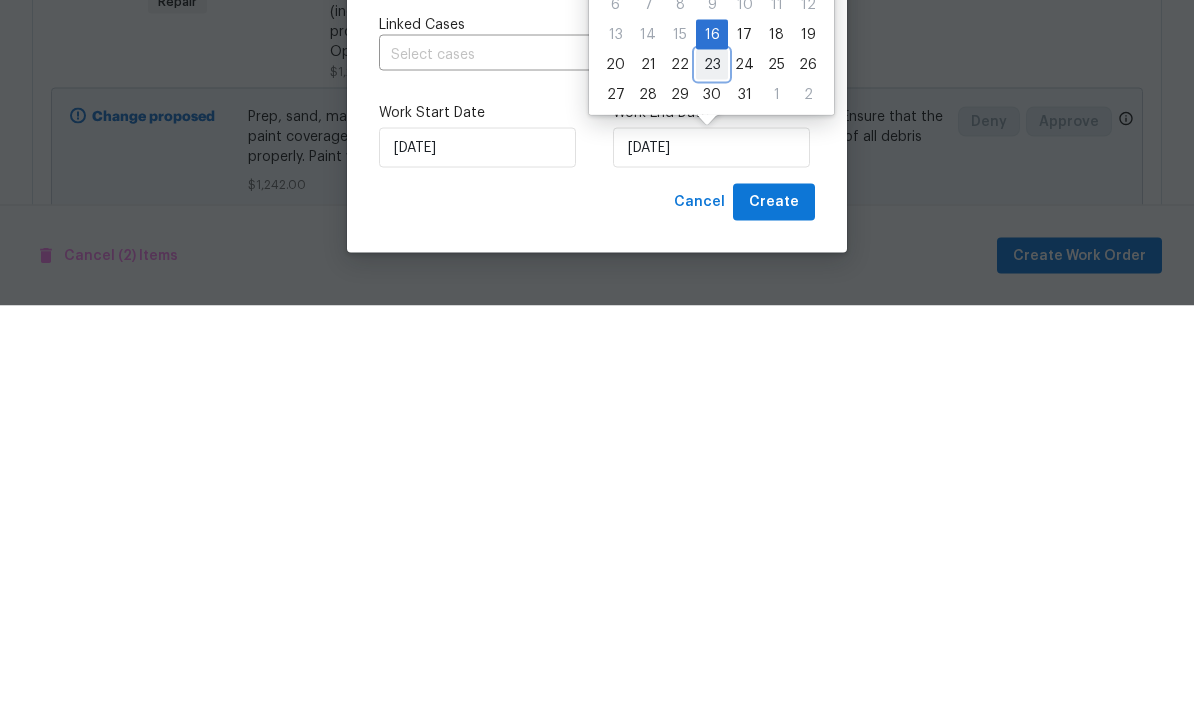 click on "23" at bounding box center [712, 486] 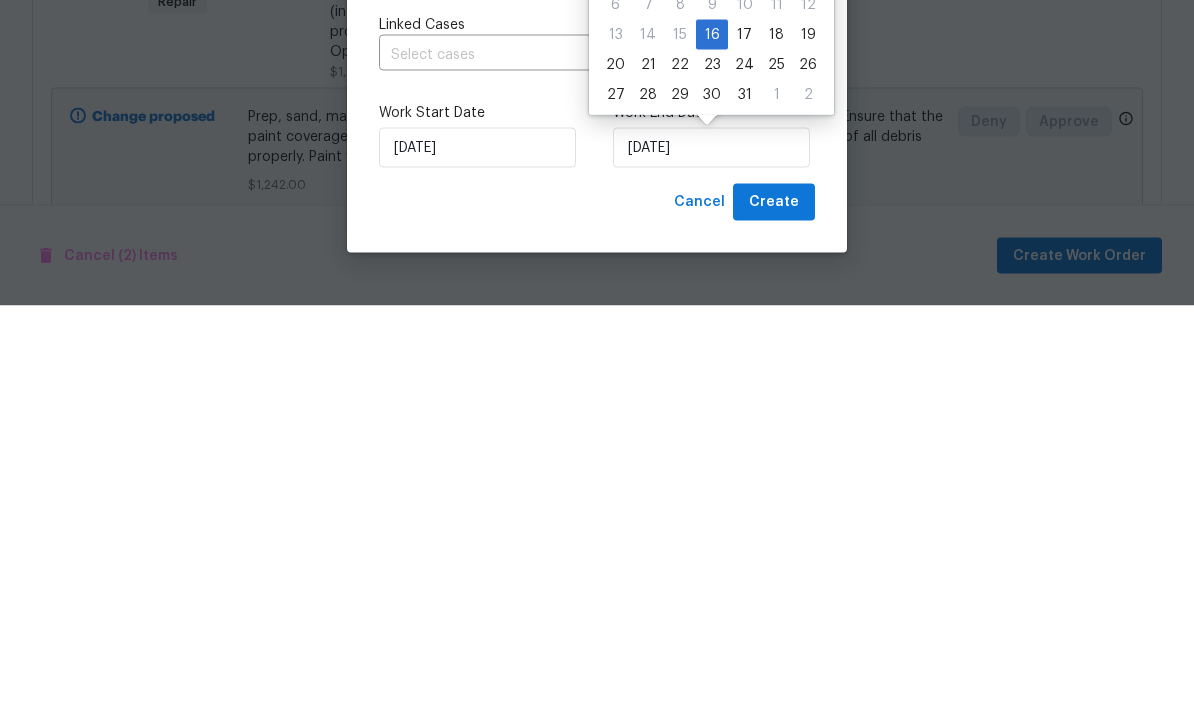 scroll, scrollTop: 64, scrollLeft: 0, axis: vertical 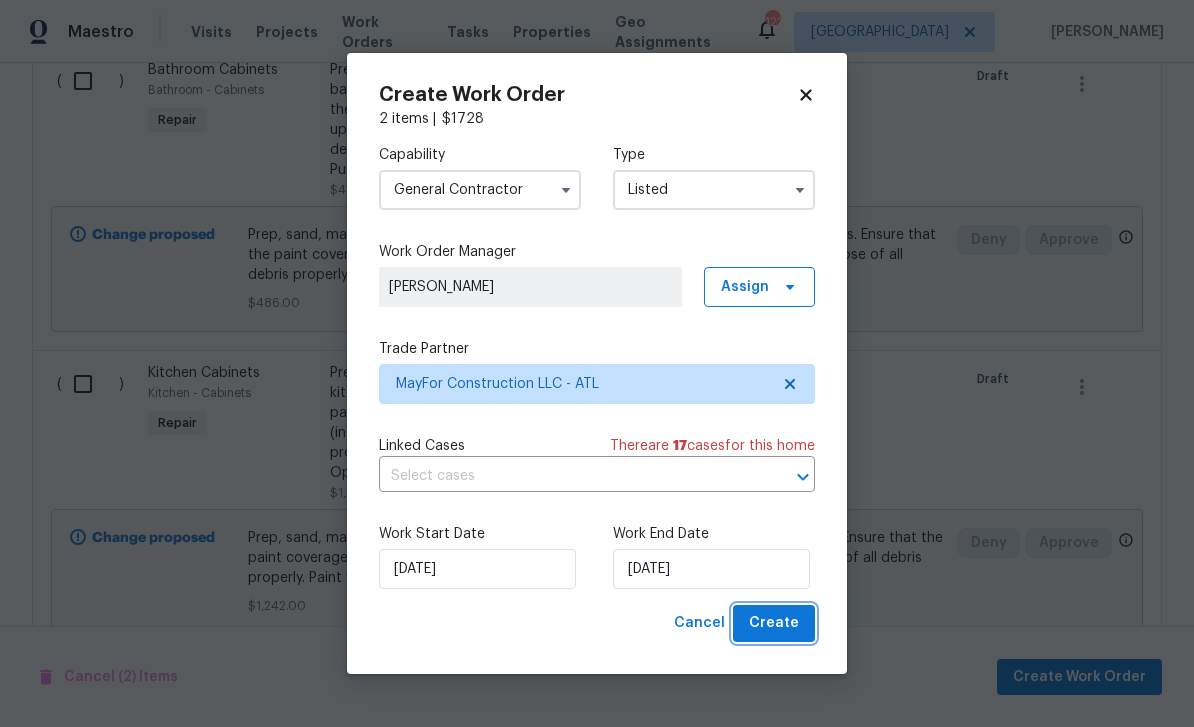 click on "Create" at bounding box center (774, 623) 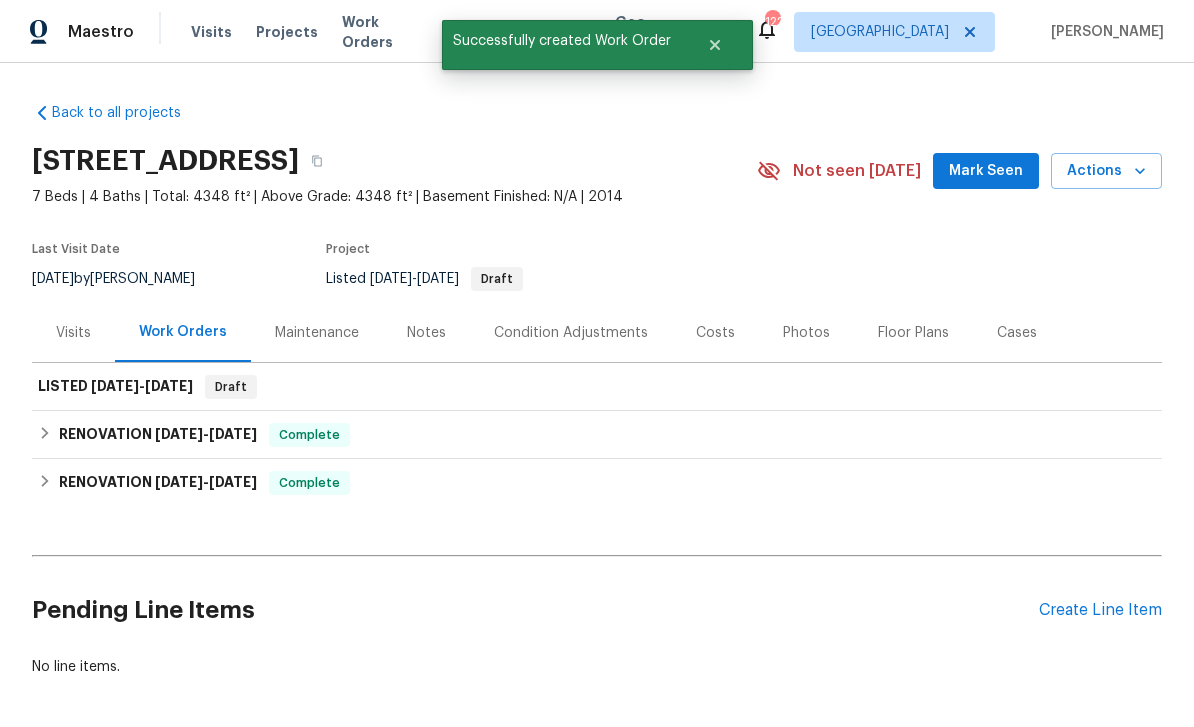 scroll, scrollTop: 0, scrollLeft: 0, axis: both 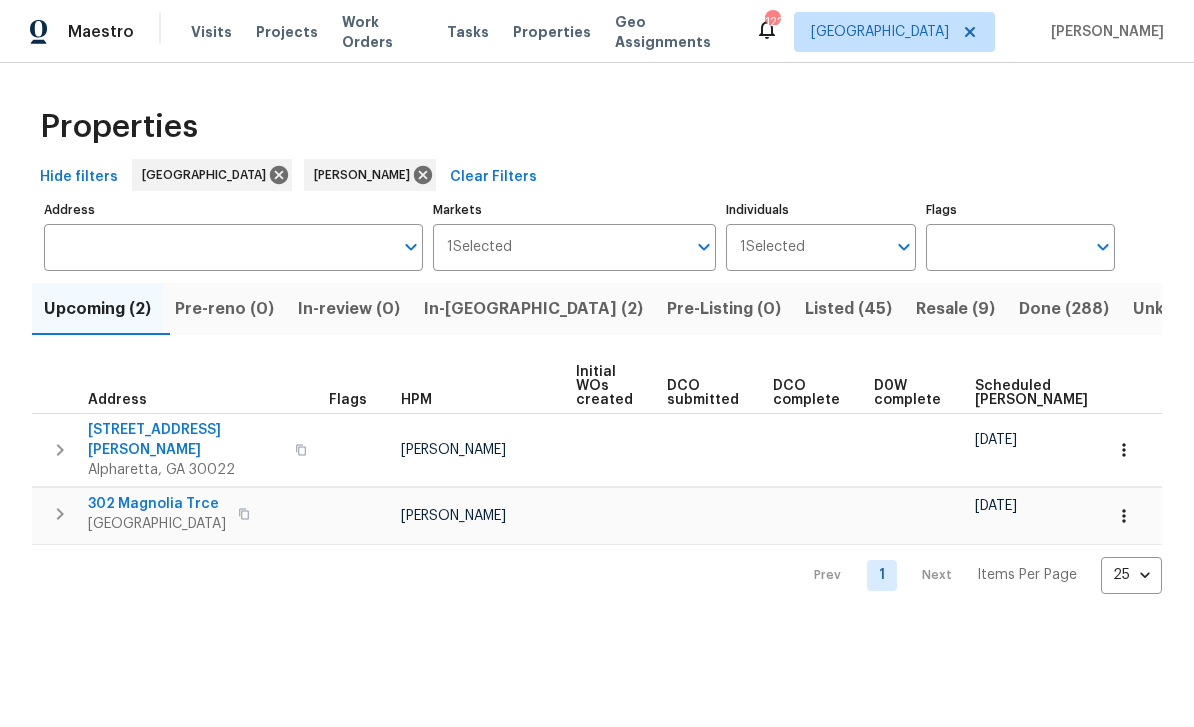 click on "Listed (45)" at bounding box center (848, 309) 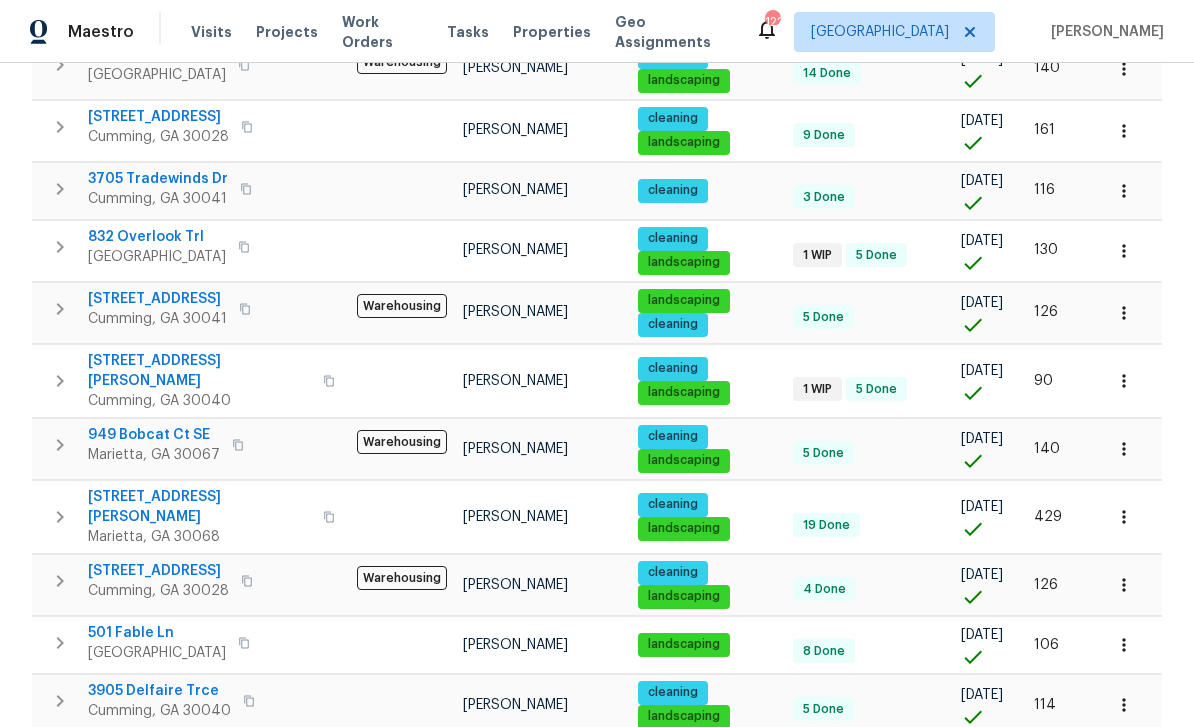 scroll, scrollTop: 553, scrollLeft: 0, axis: vertical 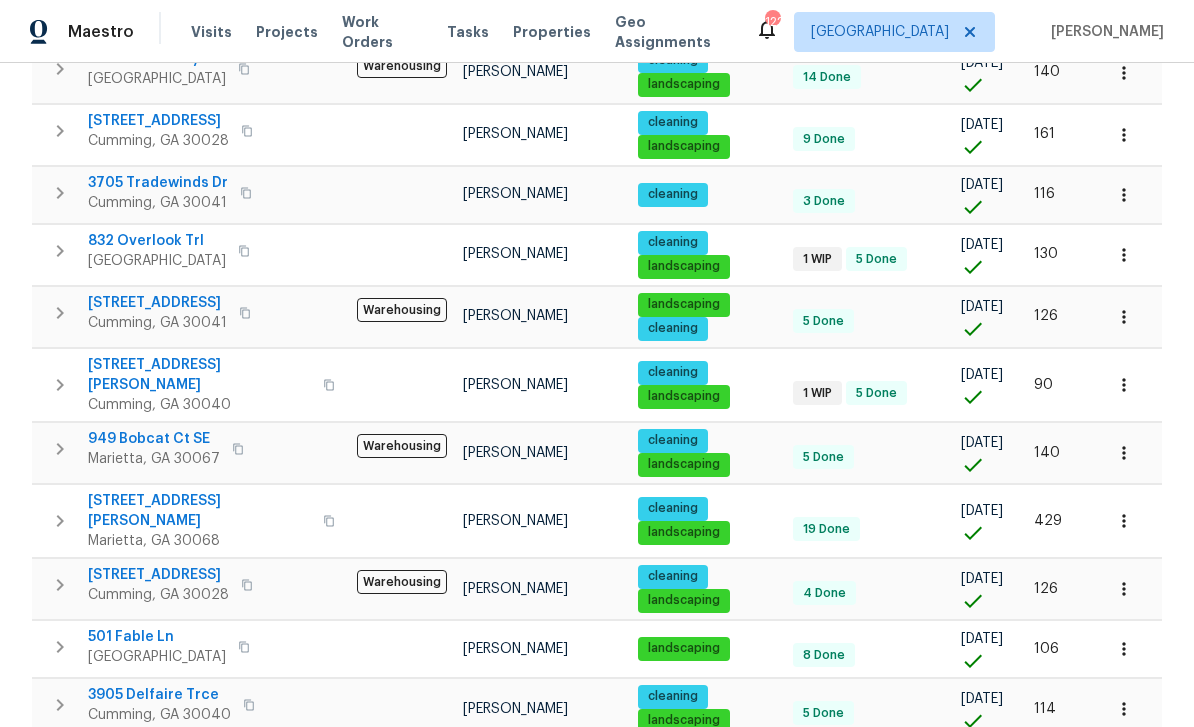 click 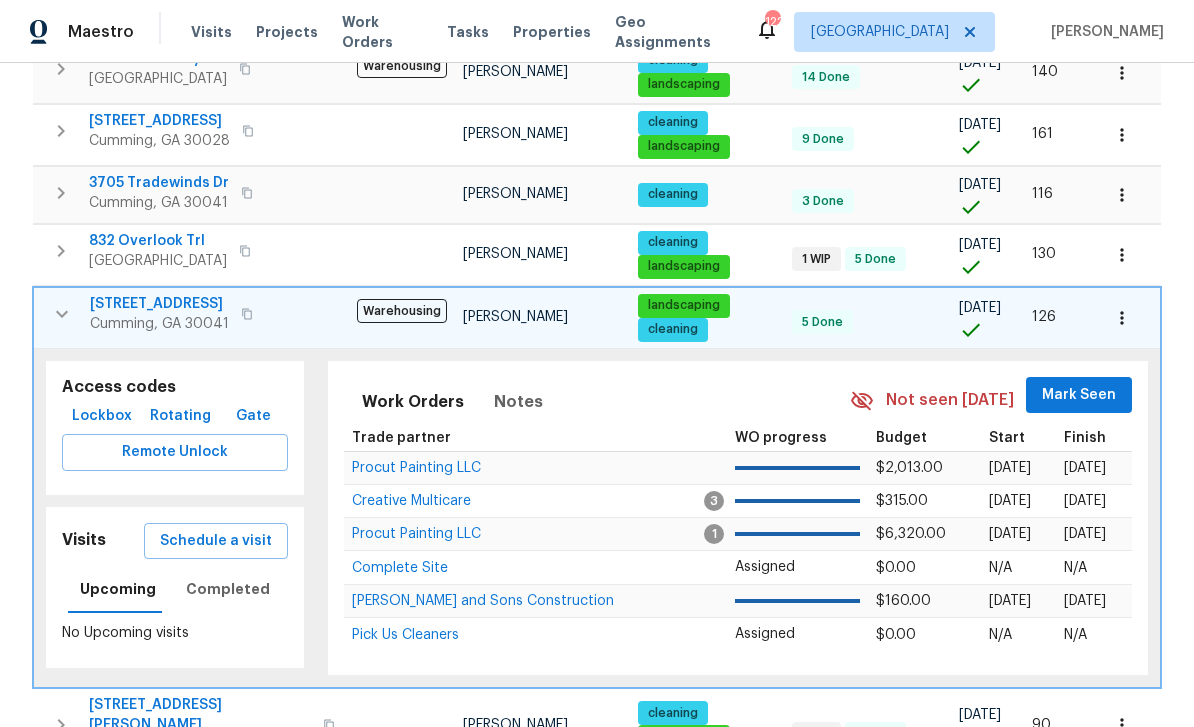 click on "Lockbox" at bounding box center [102, 416] 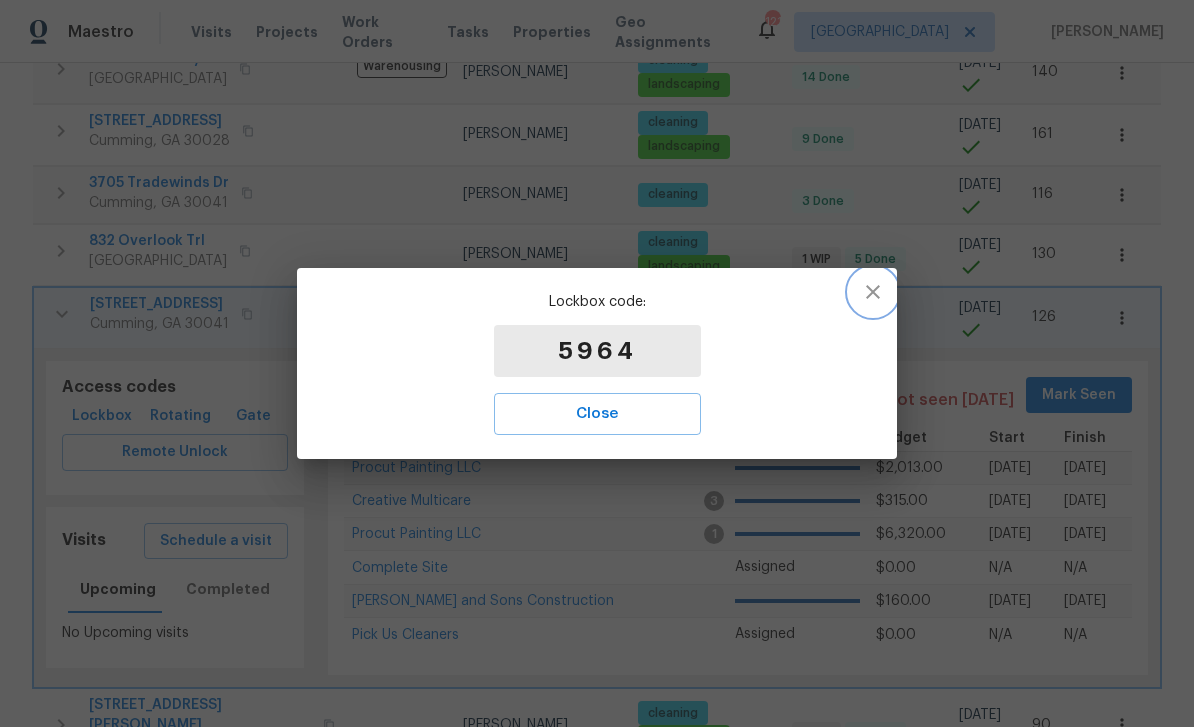 click 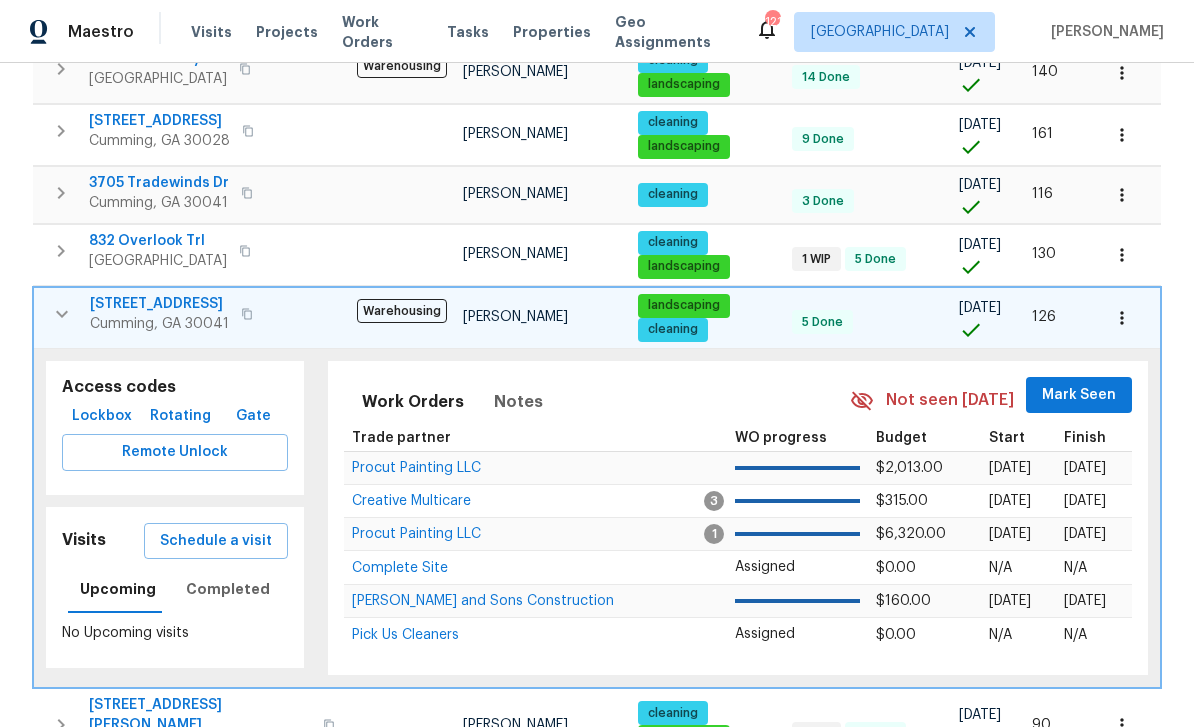 click 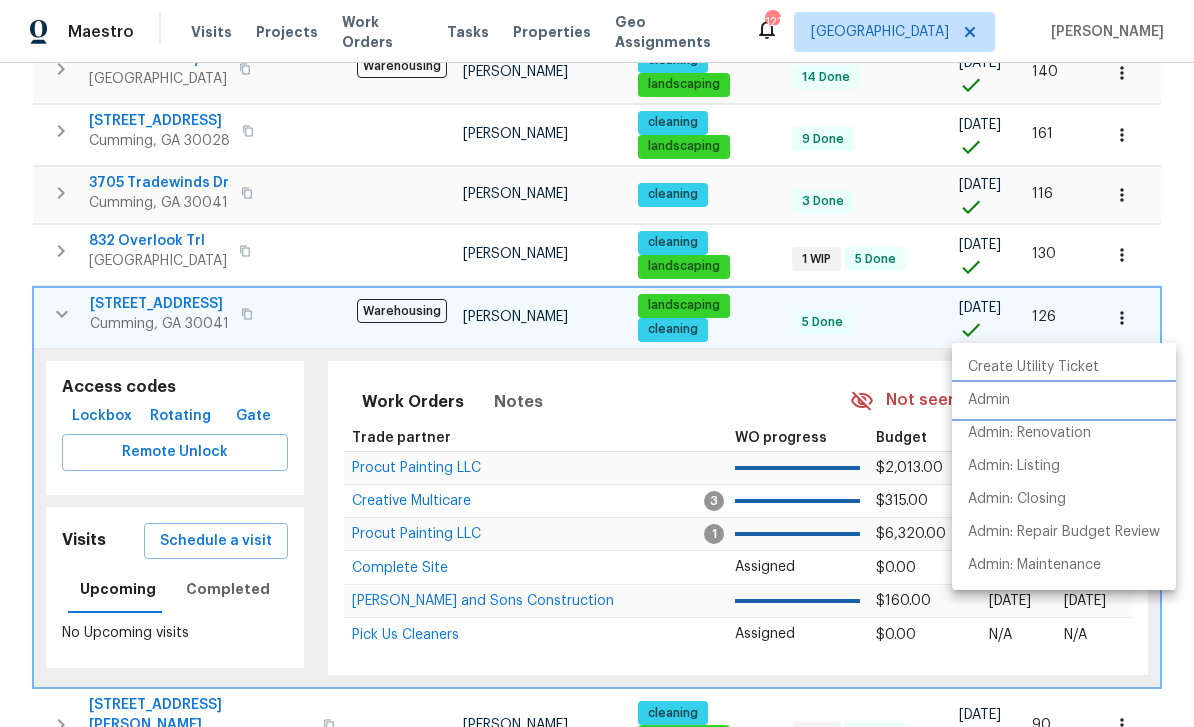 click on "Admin" at bounding box center [989, 400] 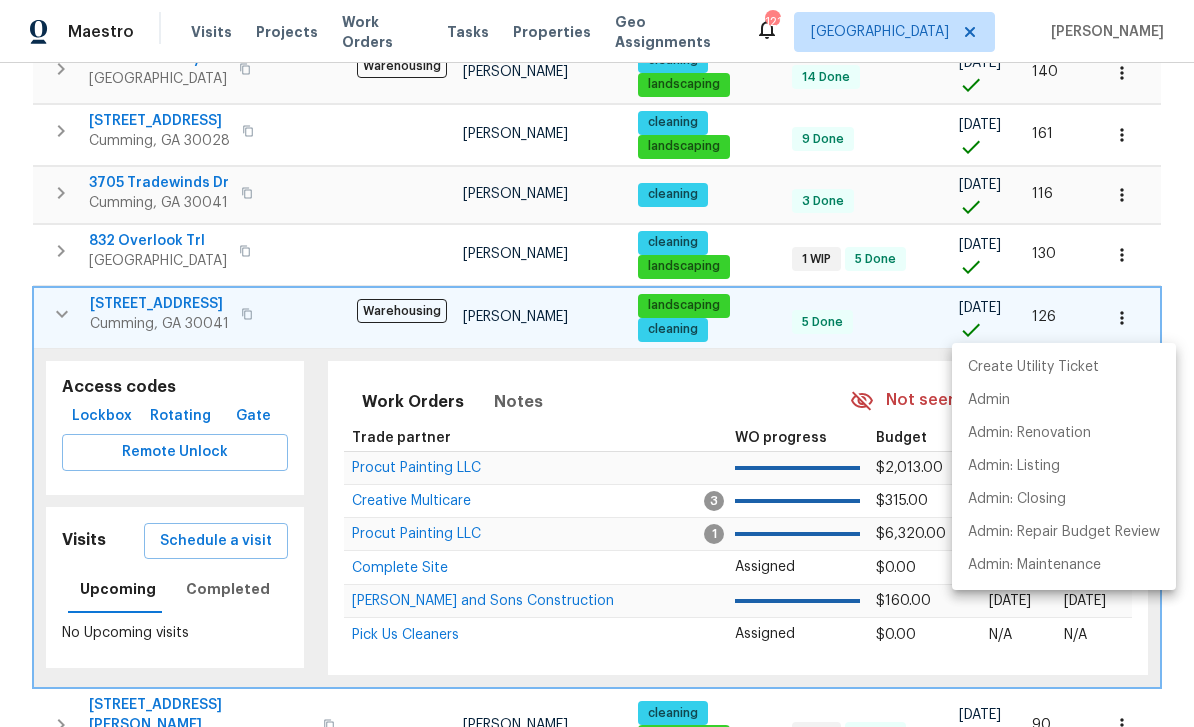 click at bounding box center (597, 363) 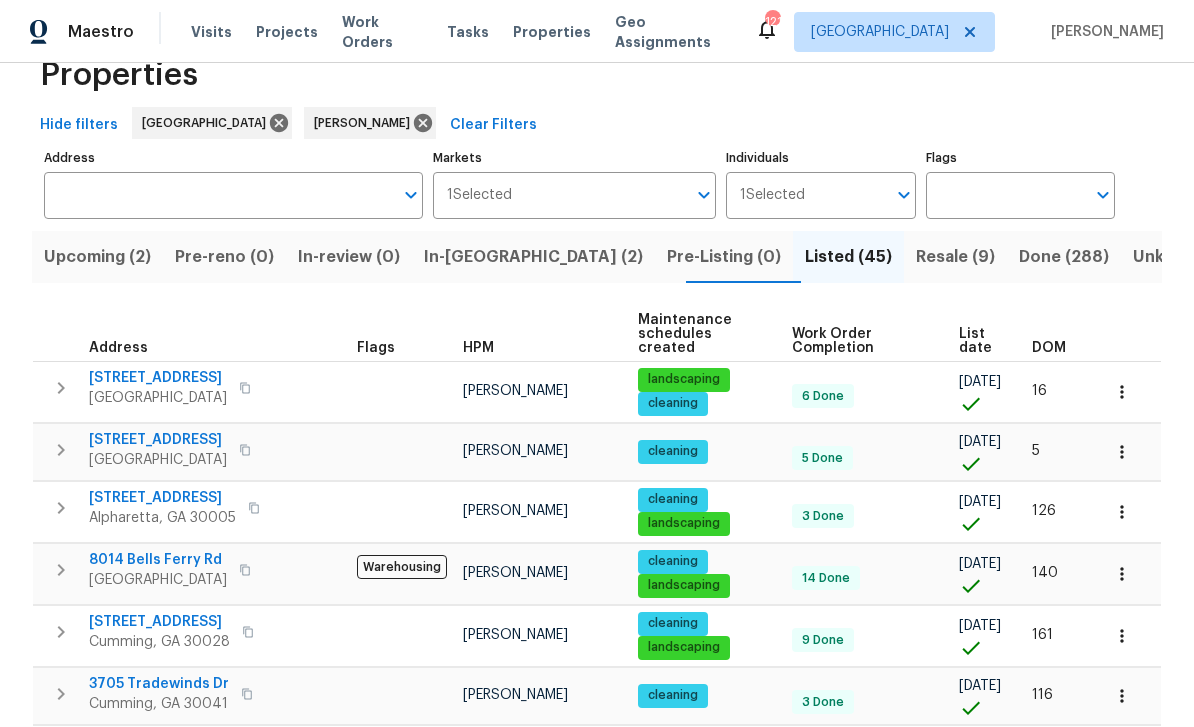 scroll, scrollTop: 7, scrollLeft: 0, axis: vertical 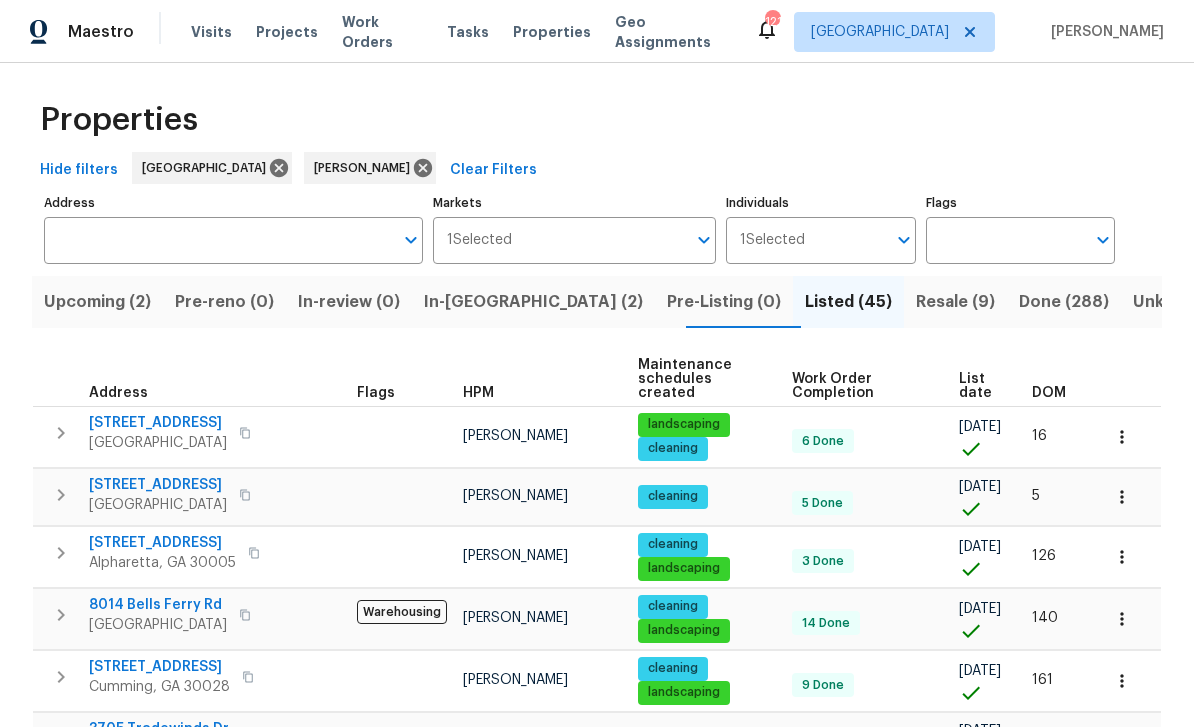 click at bounding box center [1126, 379] 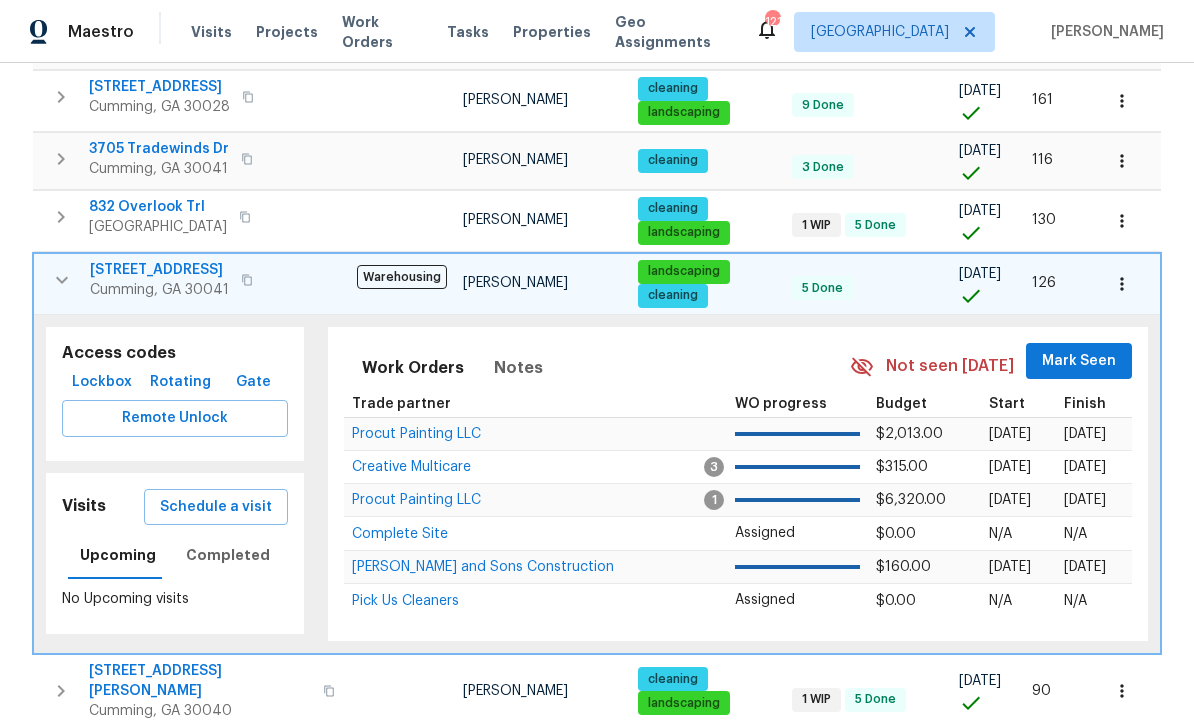 scroll, scrollTop: 673, scrollLeft: 0, axis: vertical 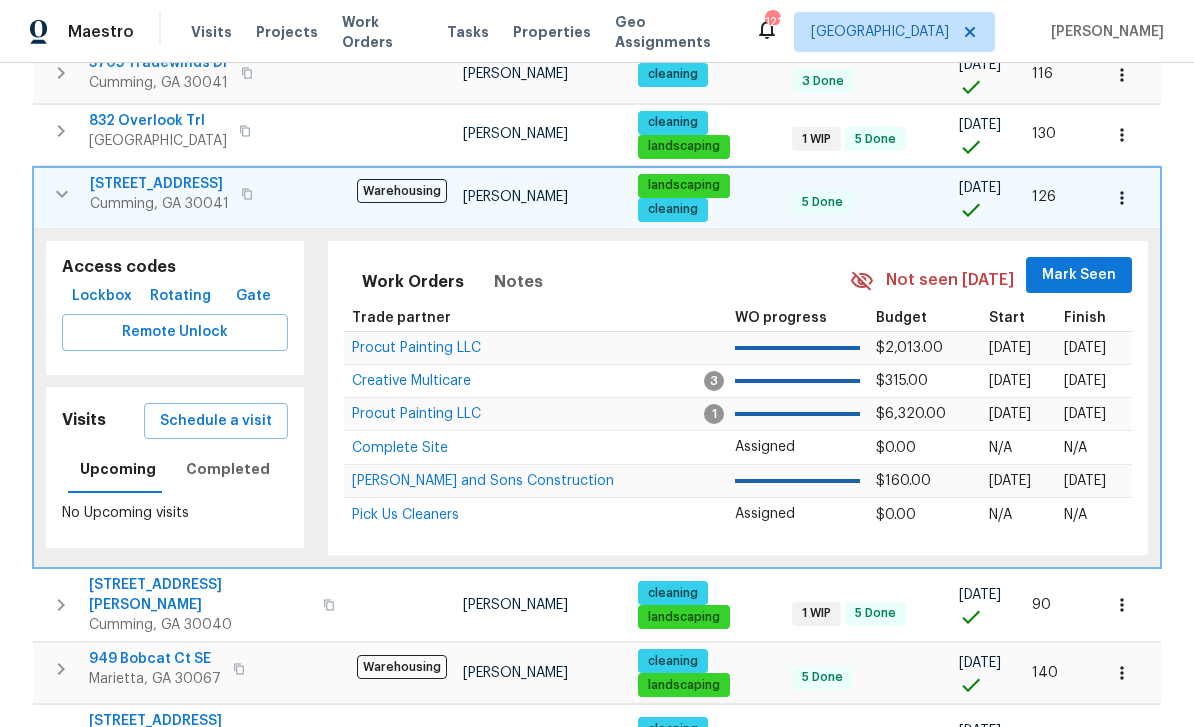 click 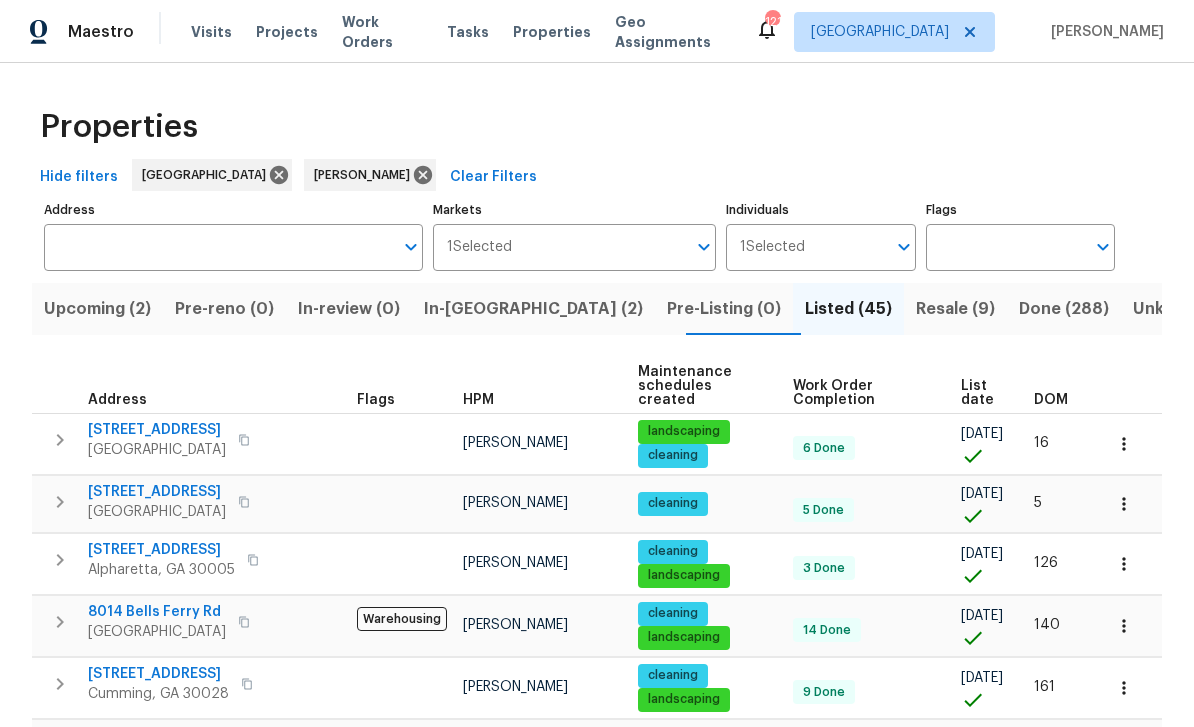 scroll, scrollTop: 0, scrollLeft: 0, axis: both 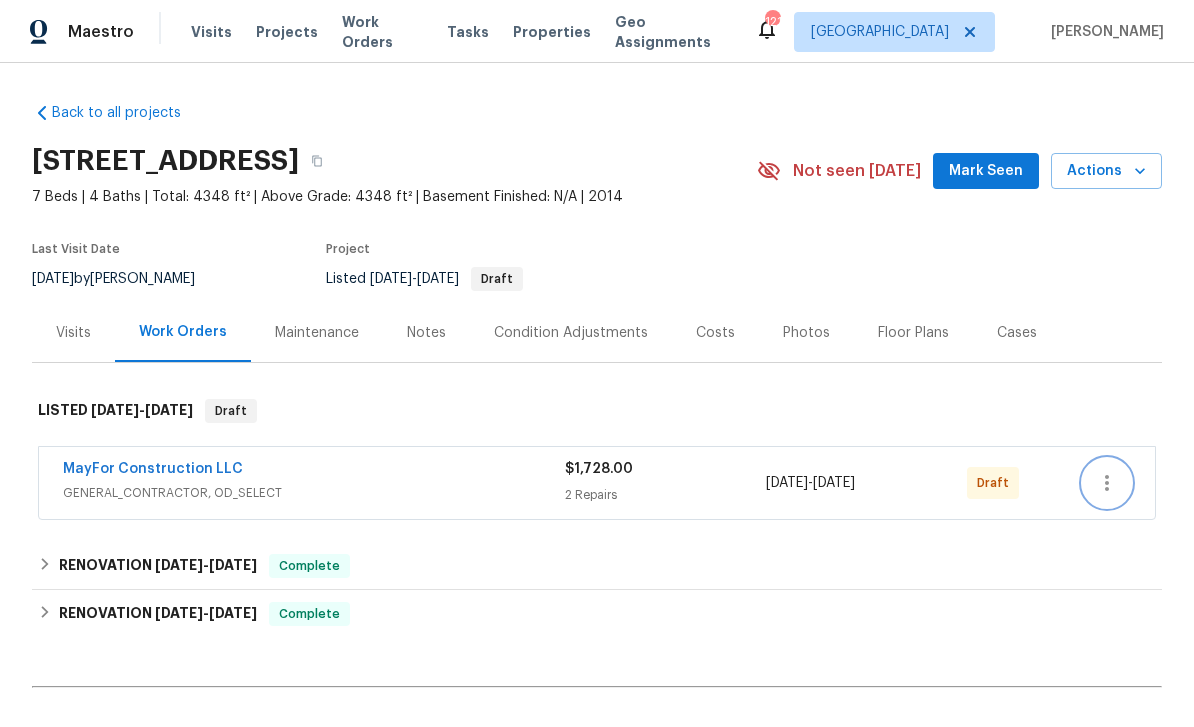 click 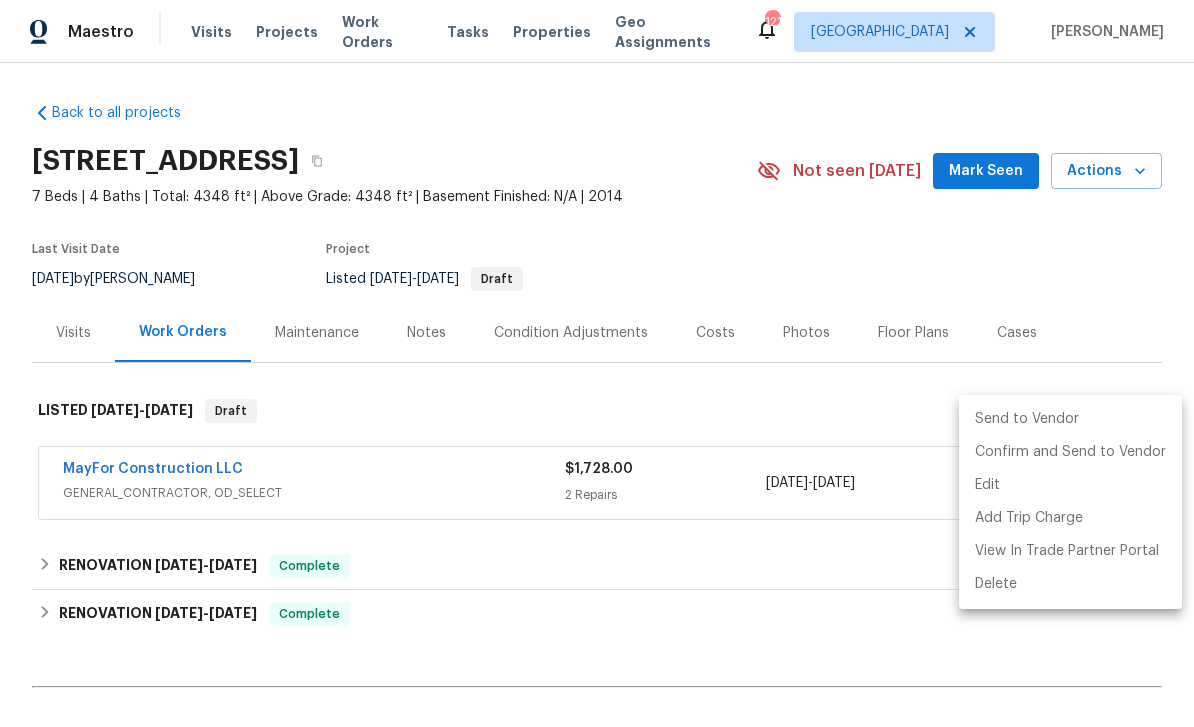 click on "Send to Vendor" at bounding box center [1070, 419] 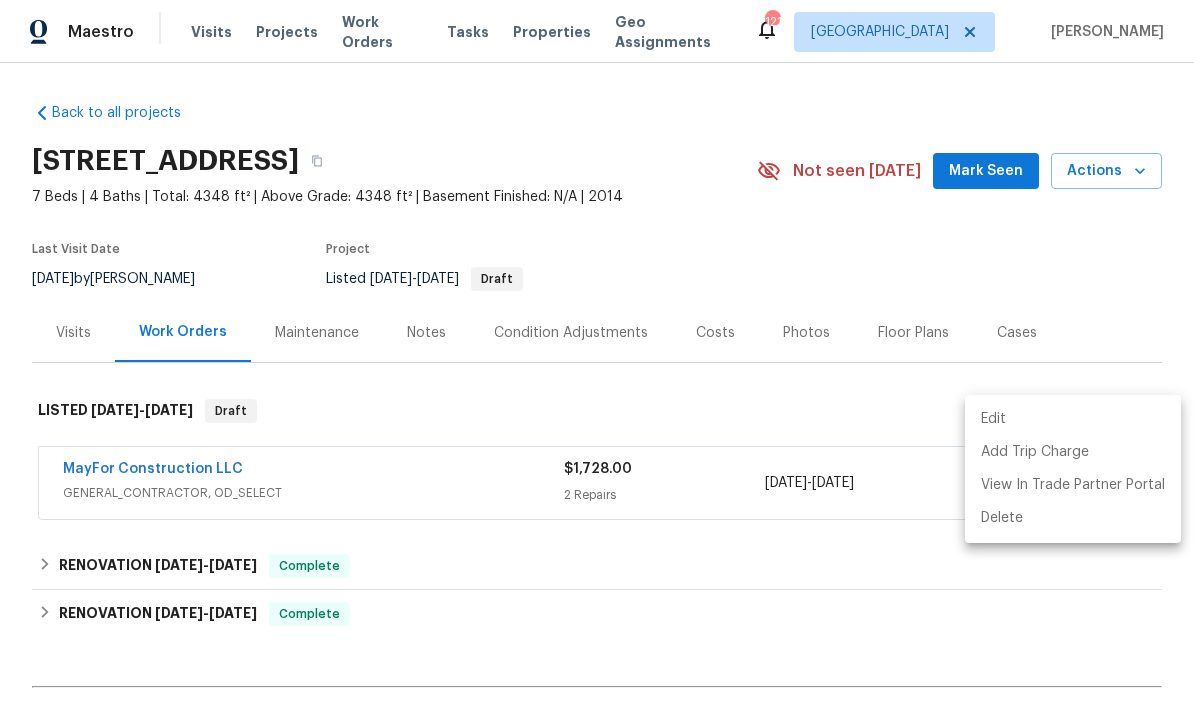 click at bounding box center (597, 363) 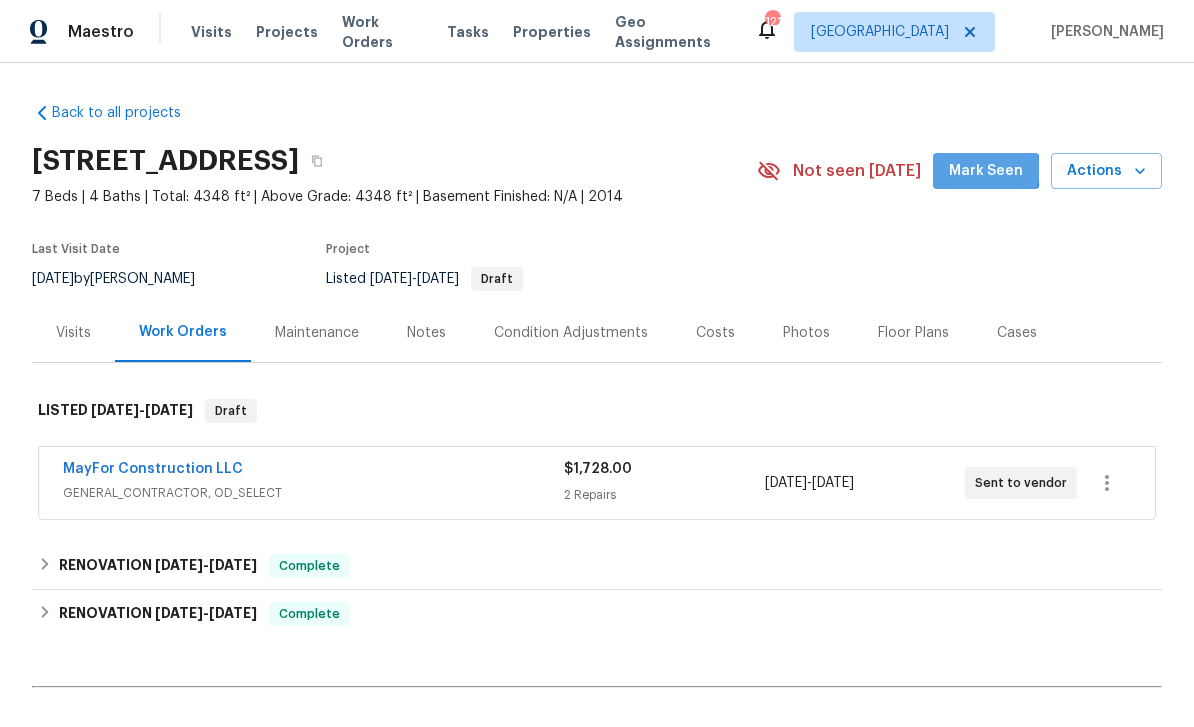 click on "Mark Seen" at bounding box center (986, 171) 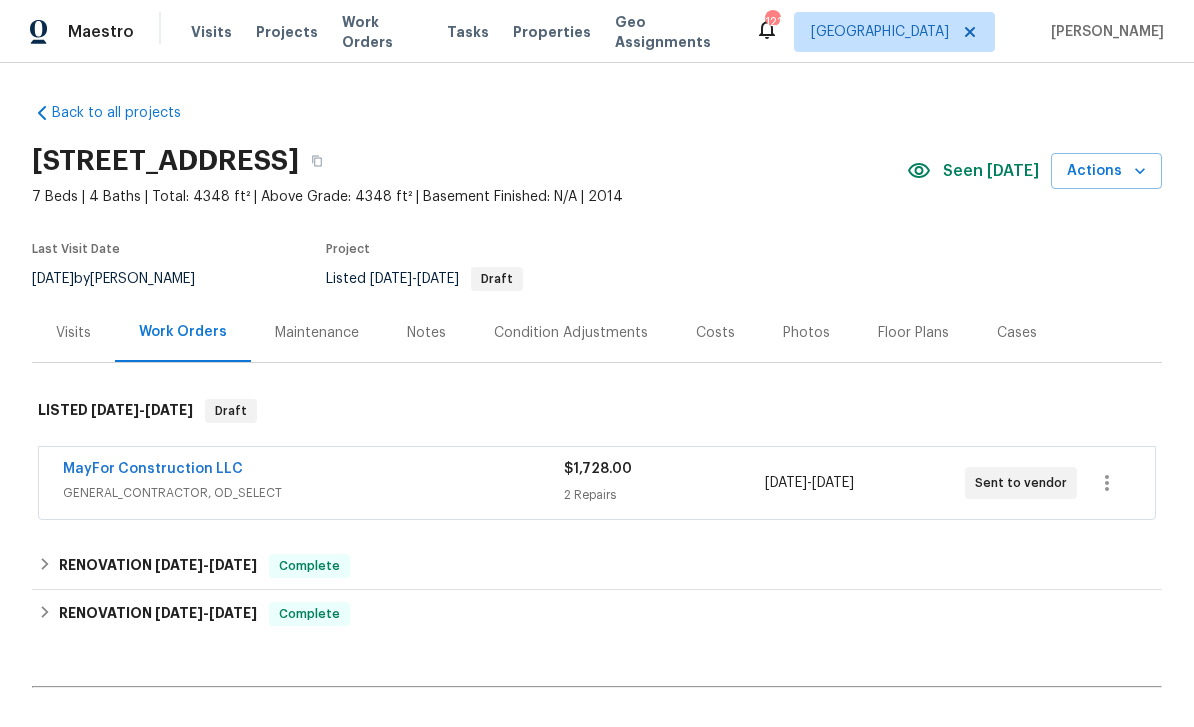 click on "MayFor Construction LLC" at bounding box center [153, 469] 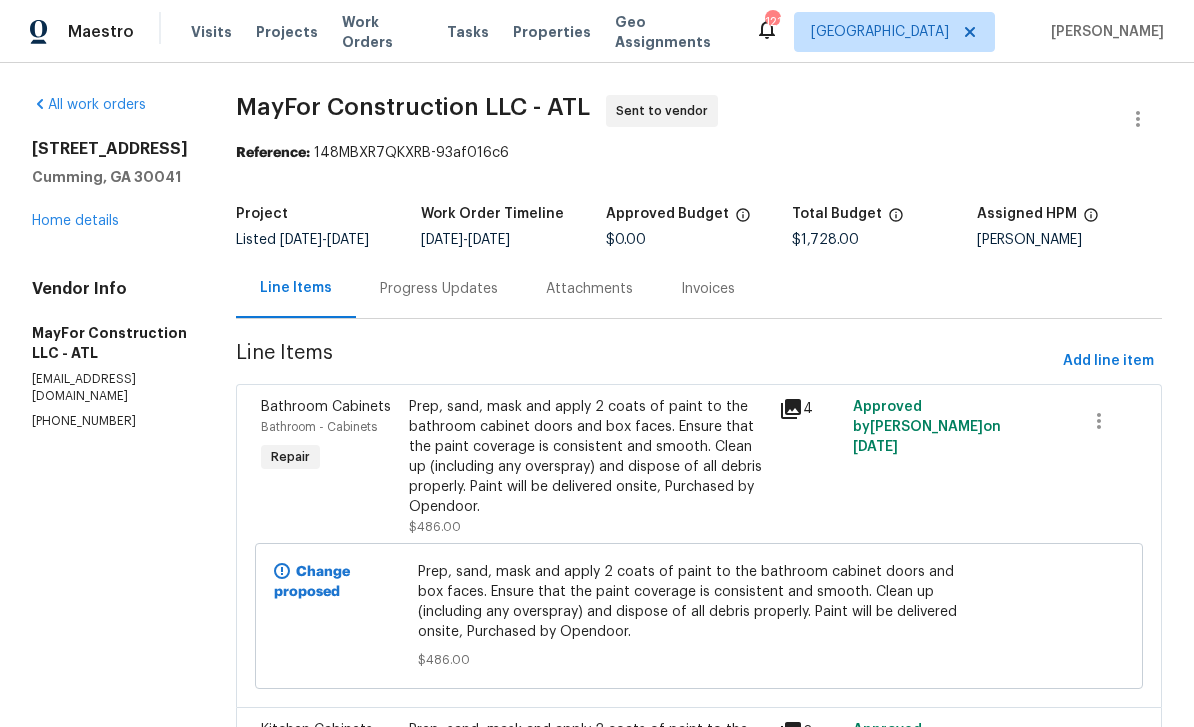 click on "Progress Updates" at bounding box center [439, 289] 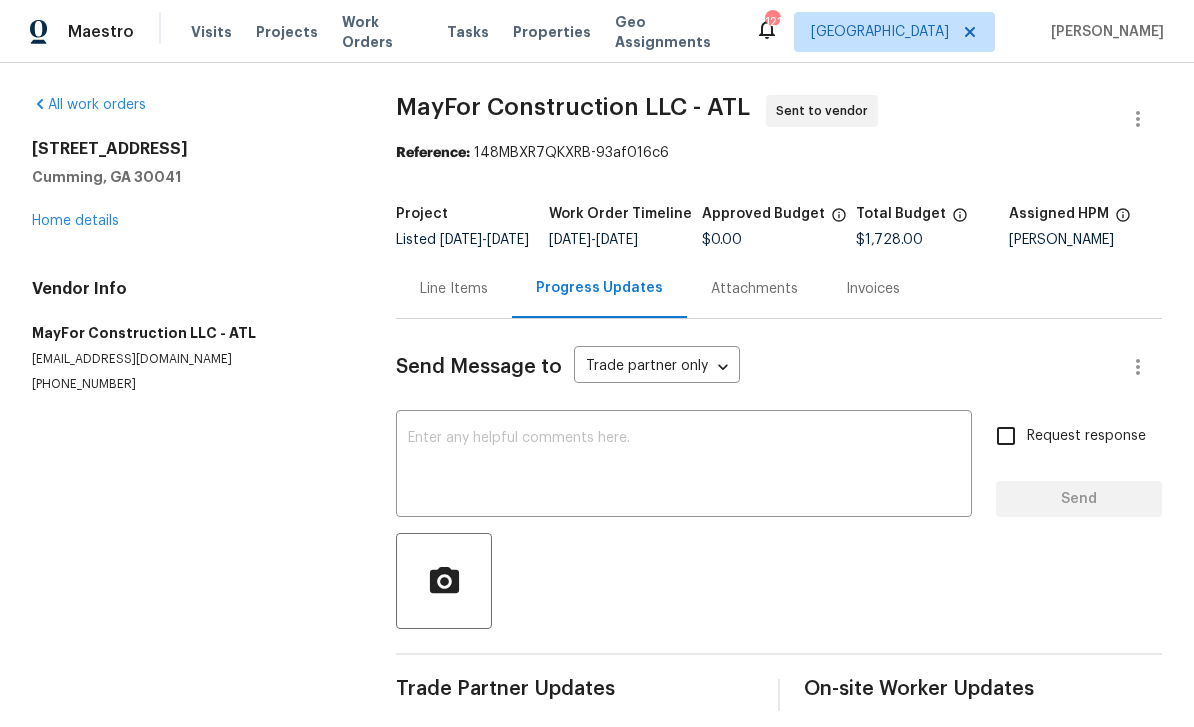 click on "Line Items" at bounding box center (454, 289) 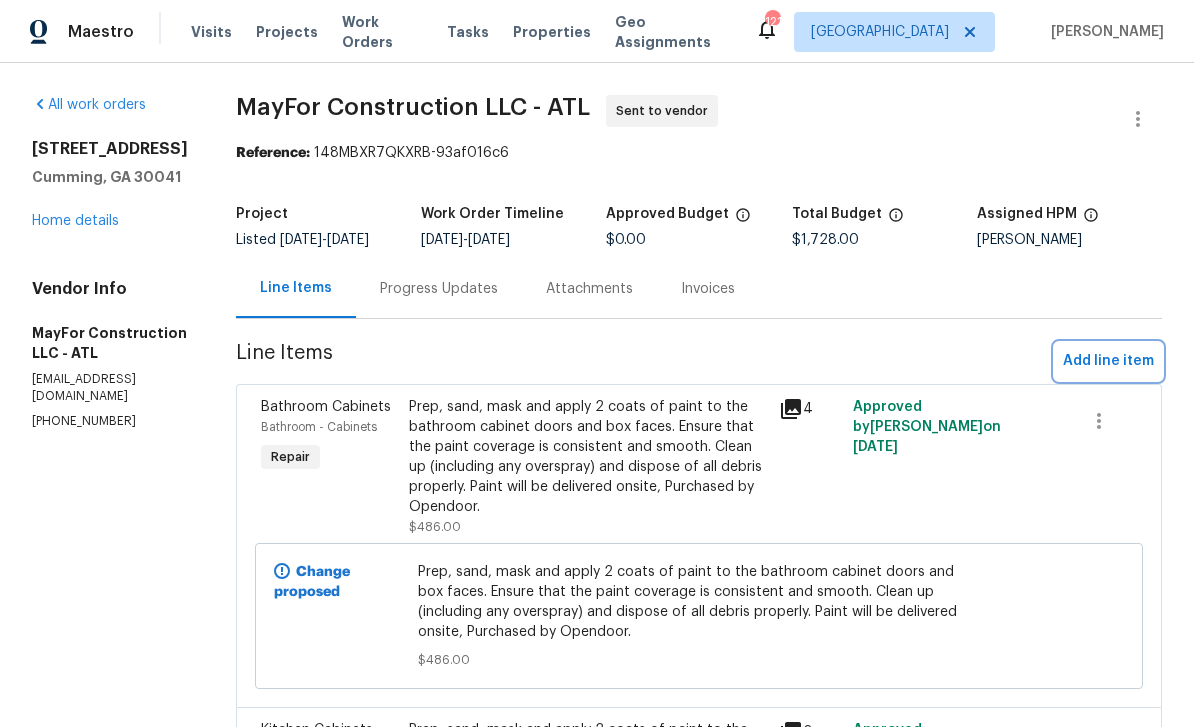 click on "Add line item" at bounding box center [1108, 361] 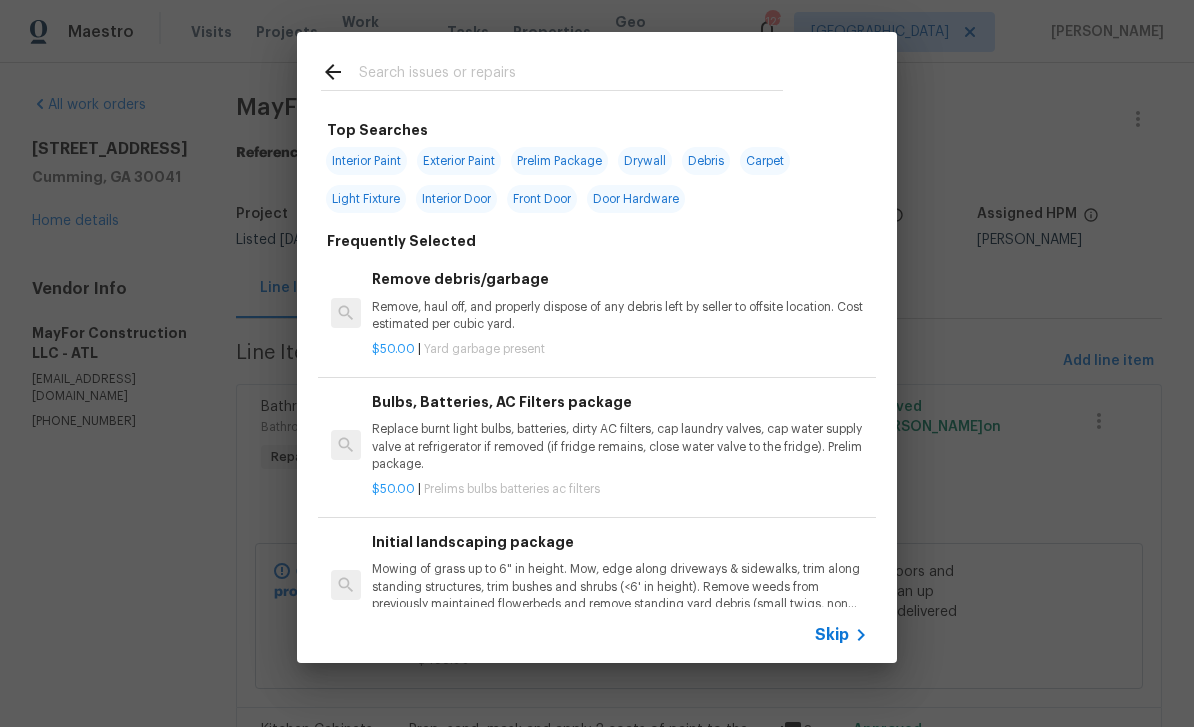 click at bounding box center [571, 75] 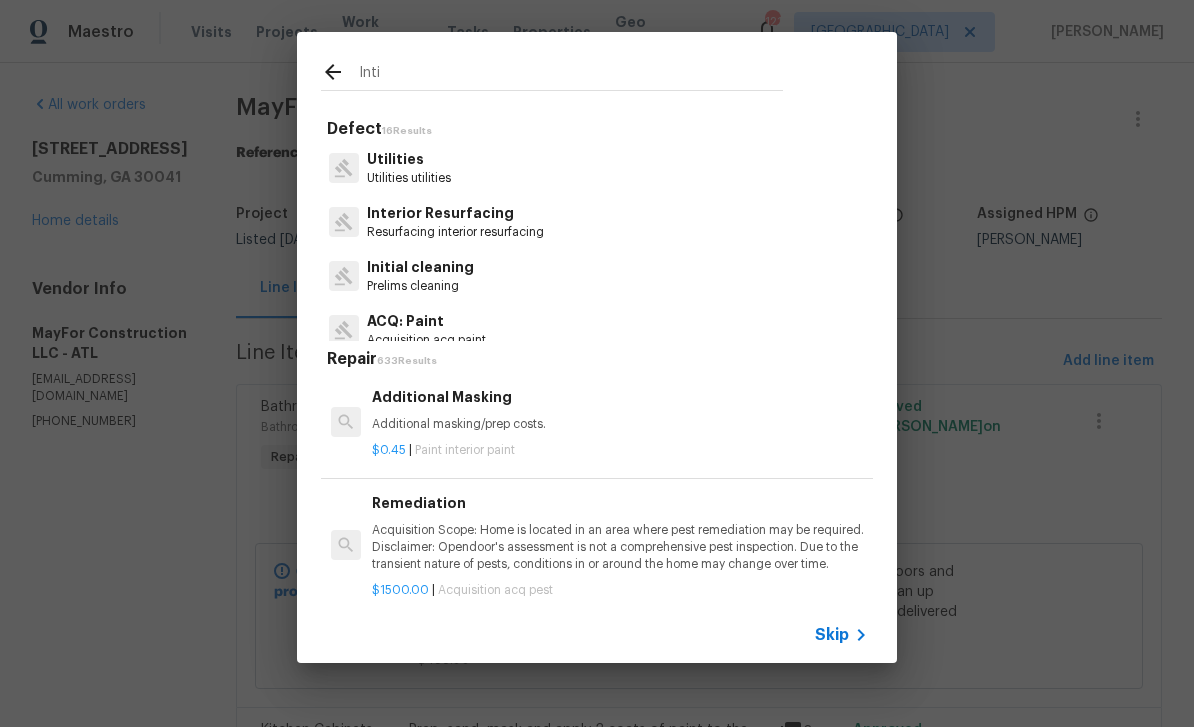 type on "Intia" 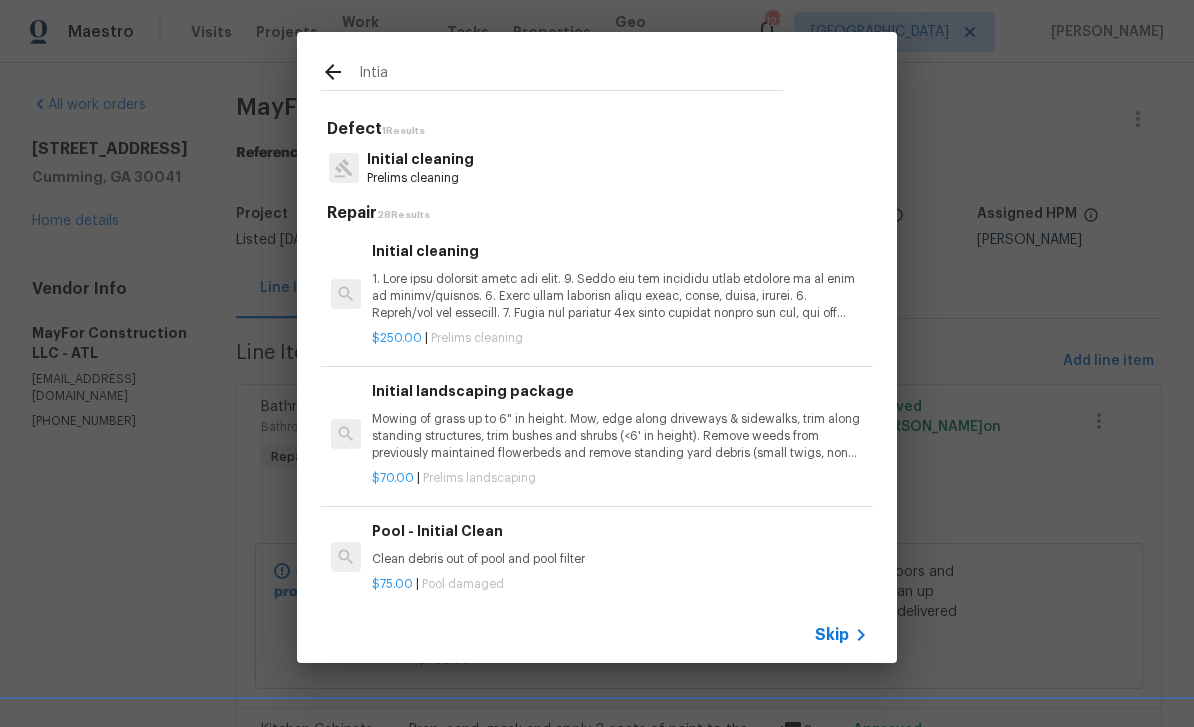 click on "Initial cleaning" at bounding box center [620, 251] 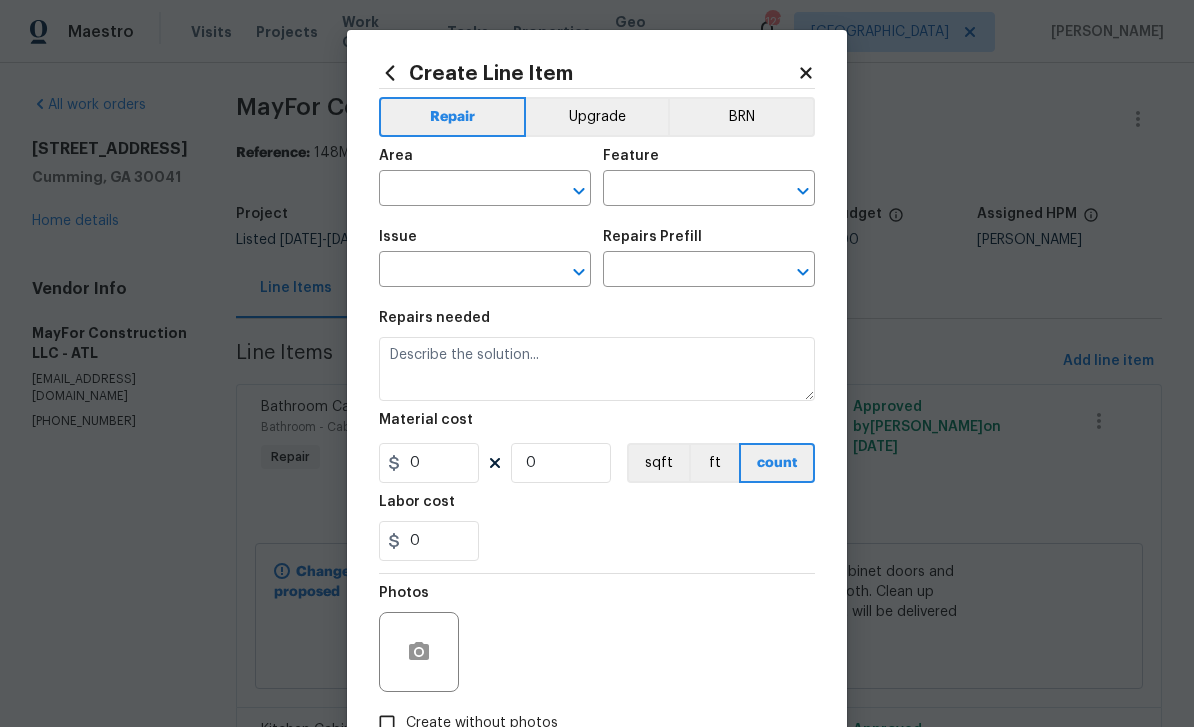 type on "Home Readiness Packages" 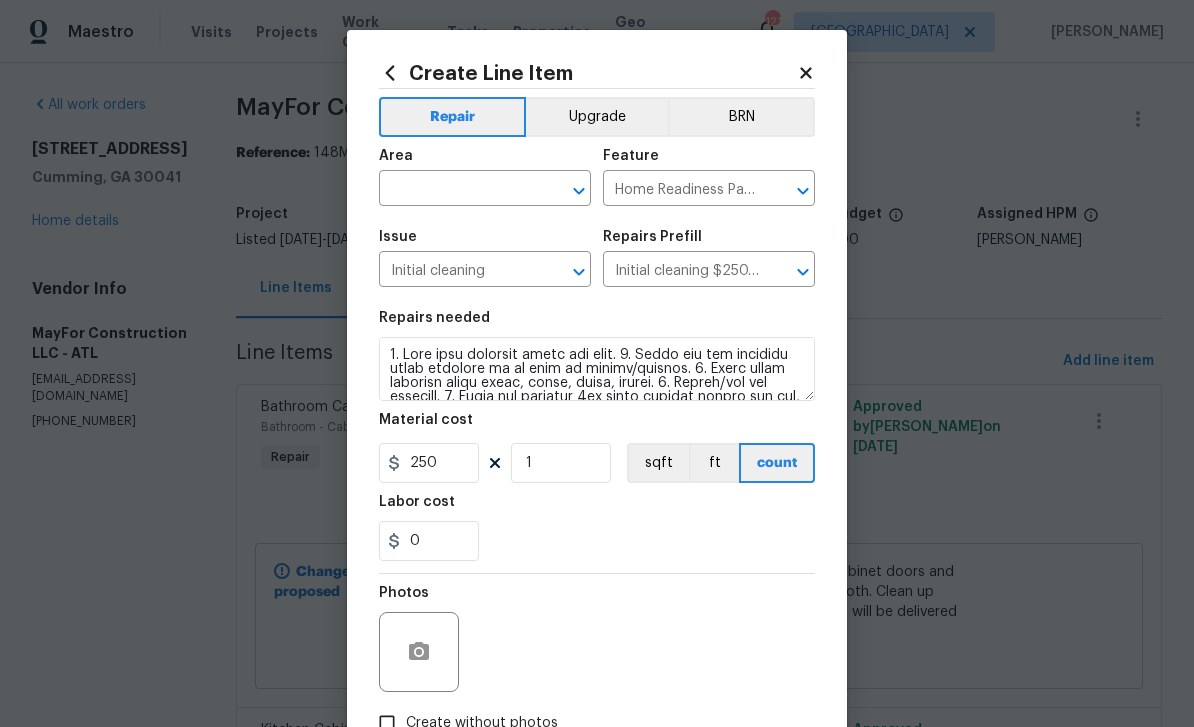 click at bounding box center [457, 190] 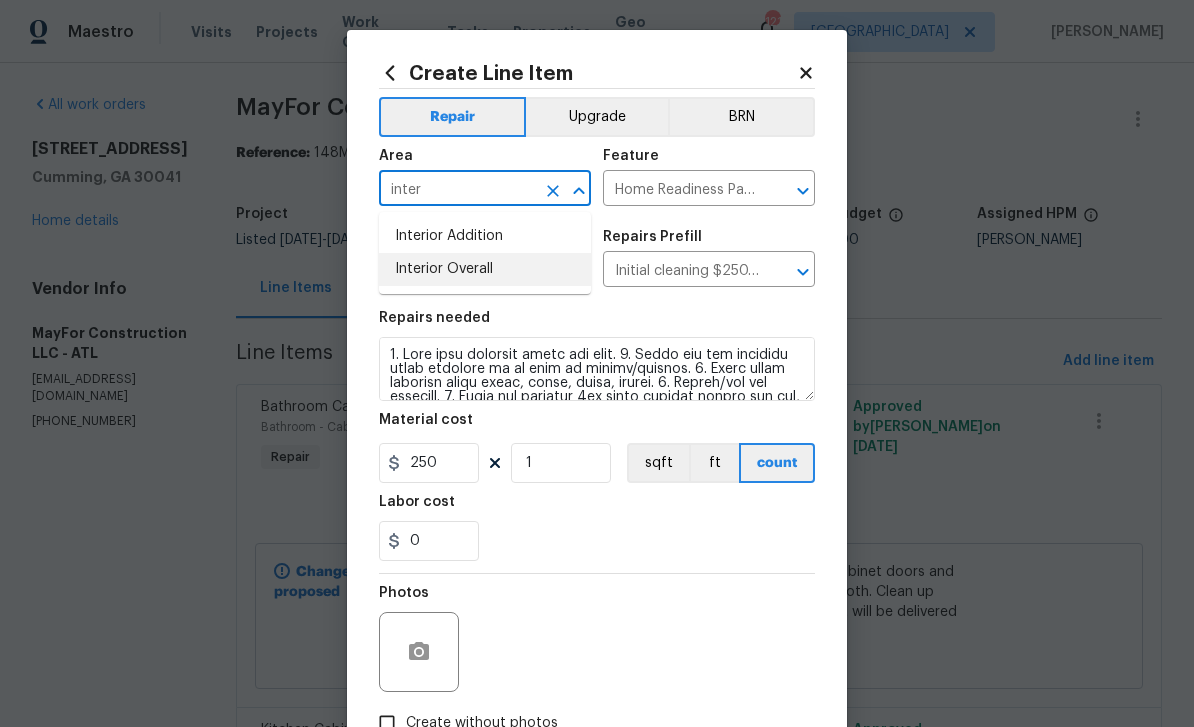 click on "Interior Overall" at bounding box center (485, 269) 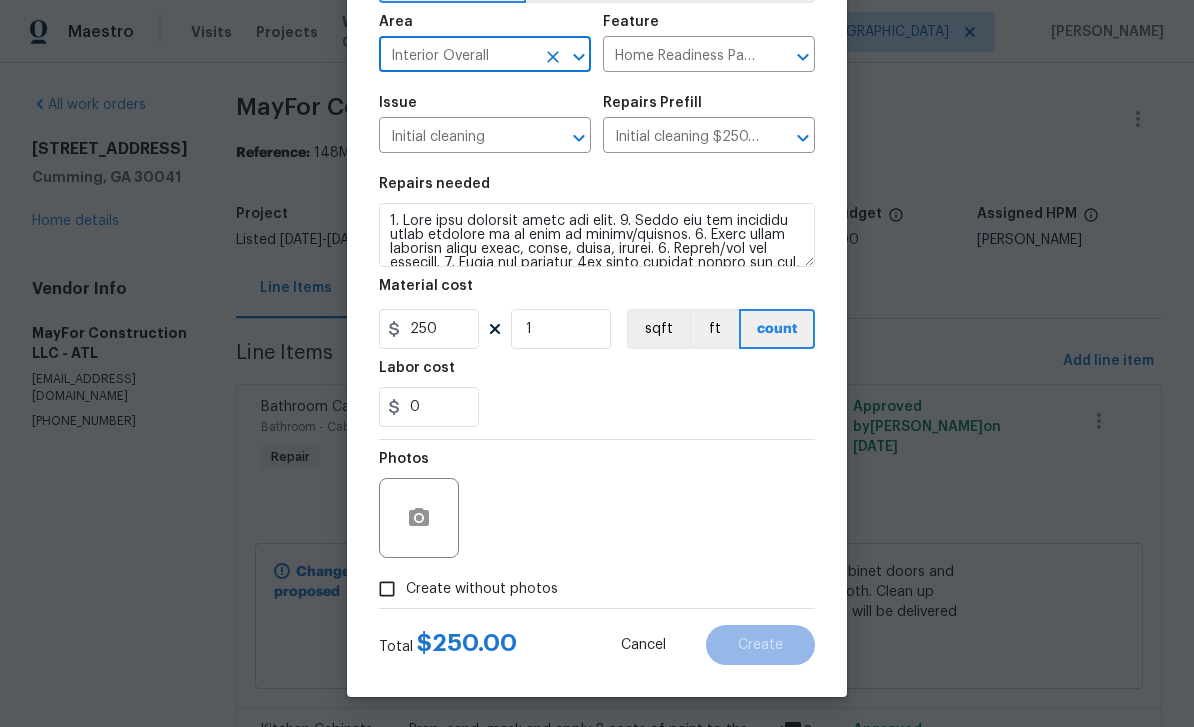 scroll, scrollTop: 138, scrollLeft: 0, axis: vertical 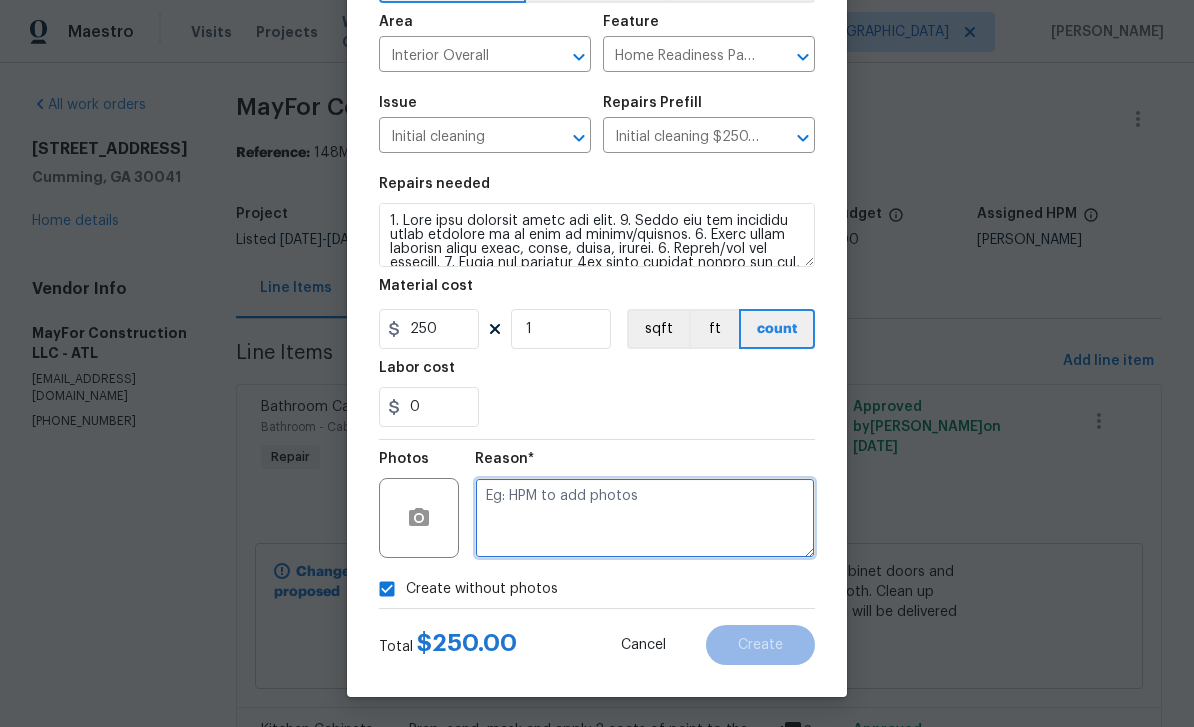 click at bounding box center (645, 518) 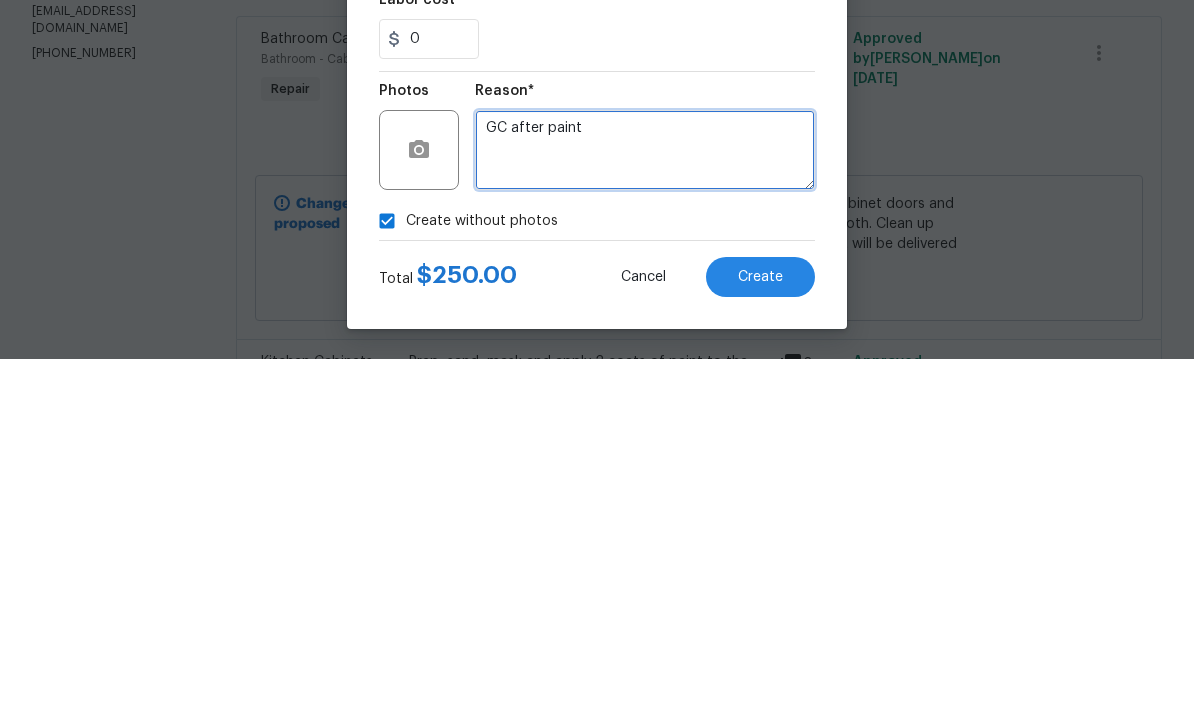 type on "GC after paint" 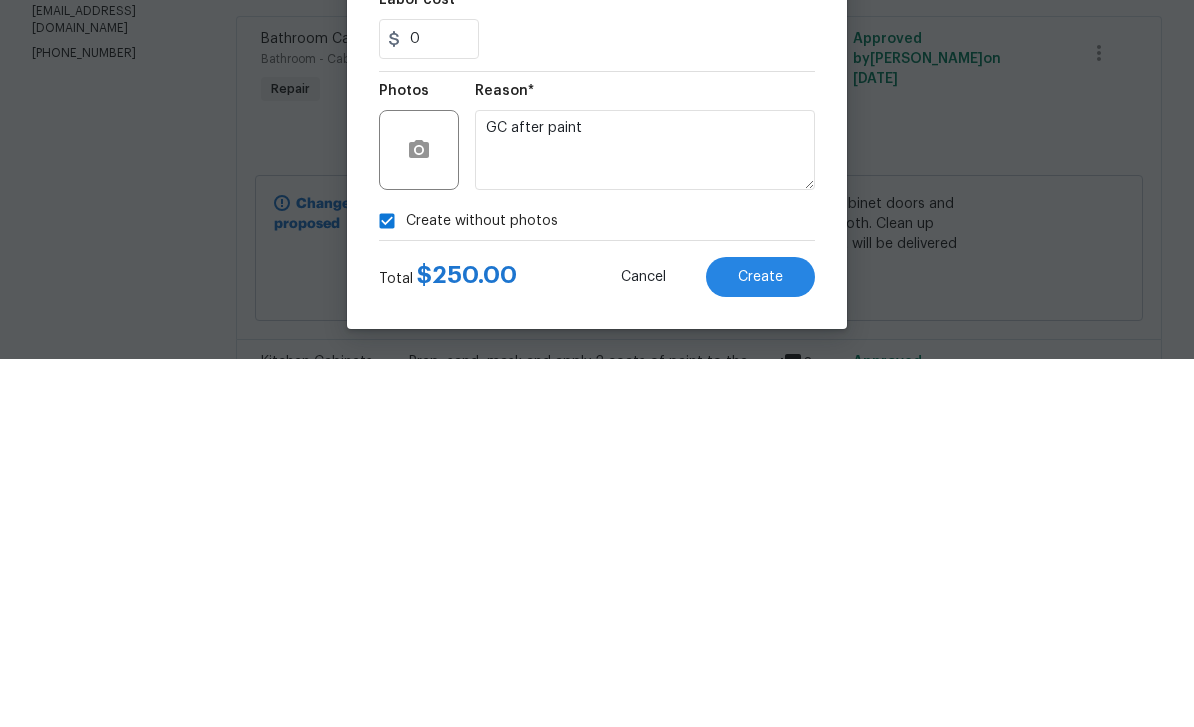 click on "Create" at bounding box center (760, 645) 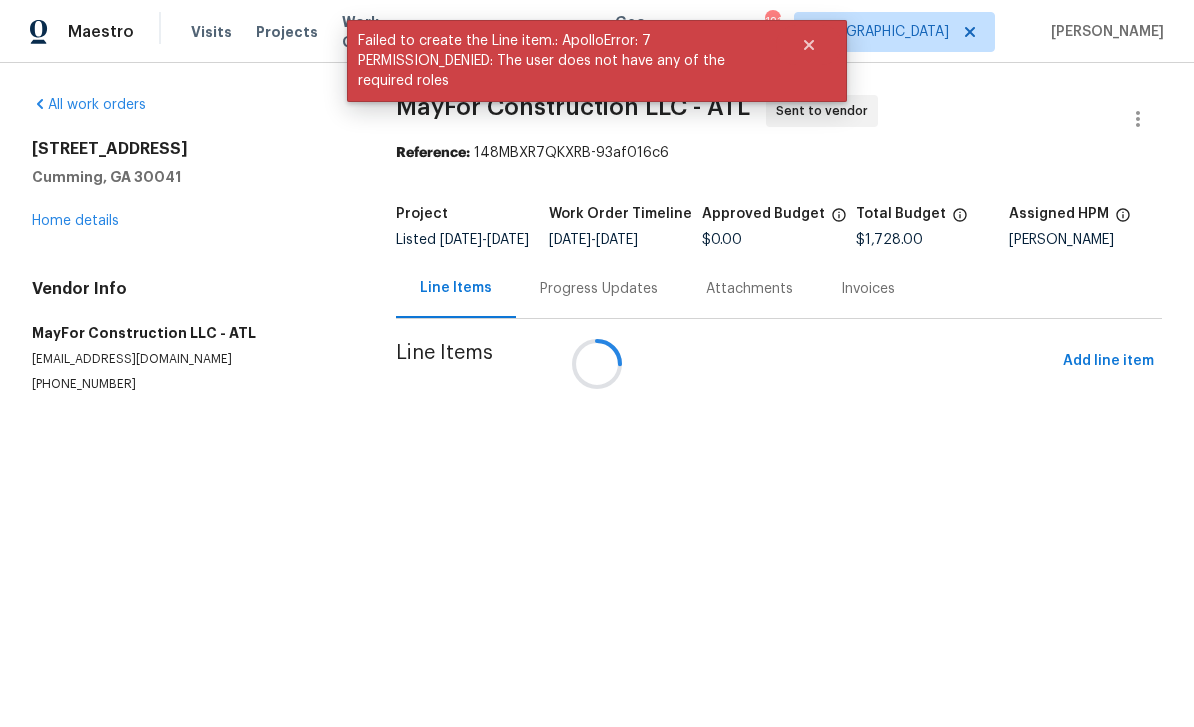 scroll, scrollTop: 0, scrollLeft: 0, axis: both 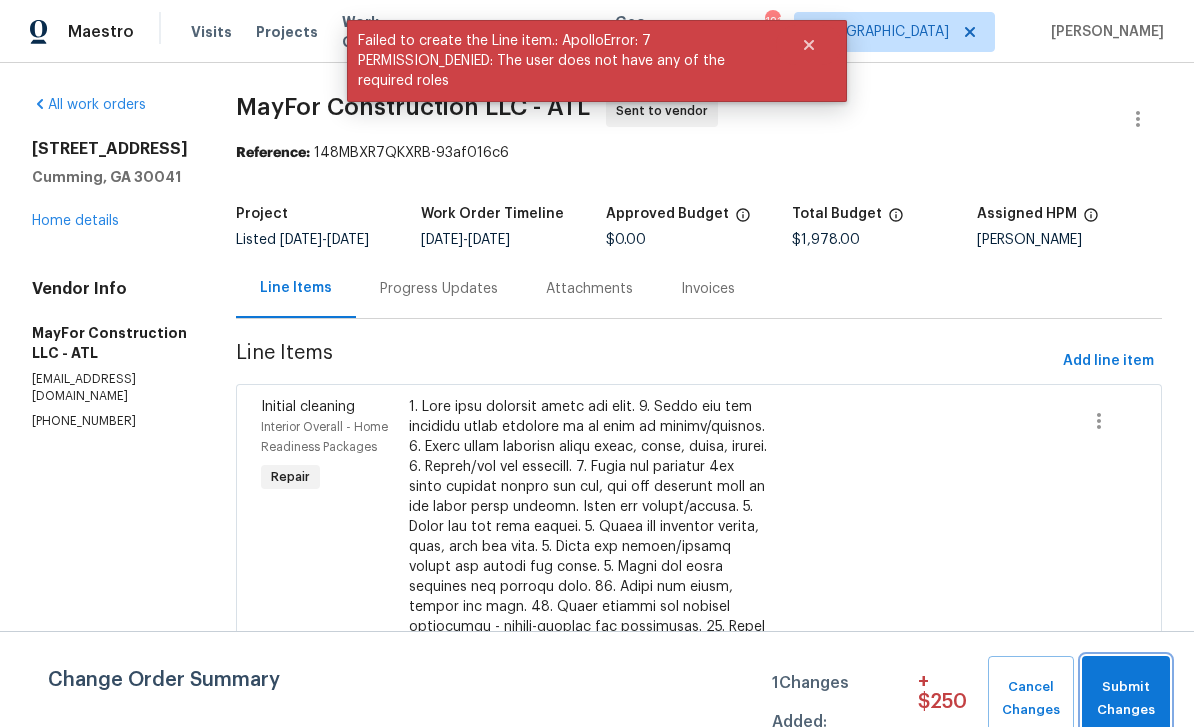 click on "Submit Changes" at bounding box center (1126, 699) 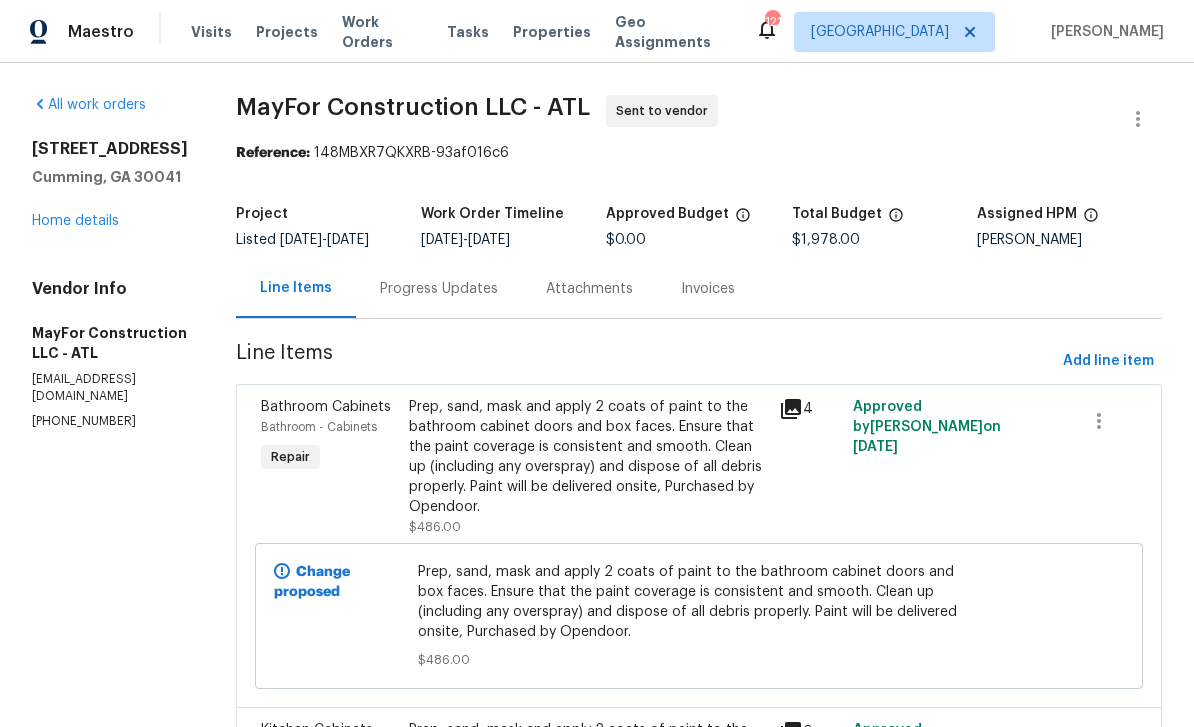 scroll, scrollTop: 0, scrollLeft: 0, axis: both 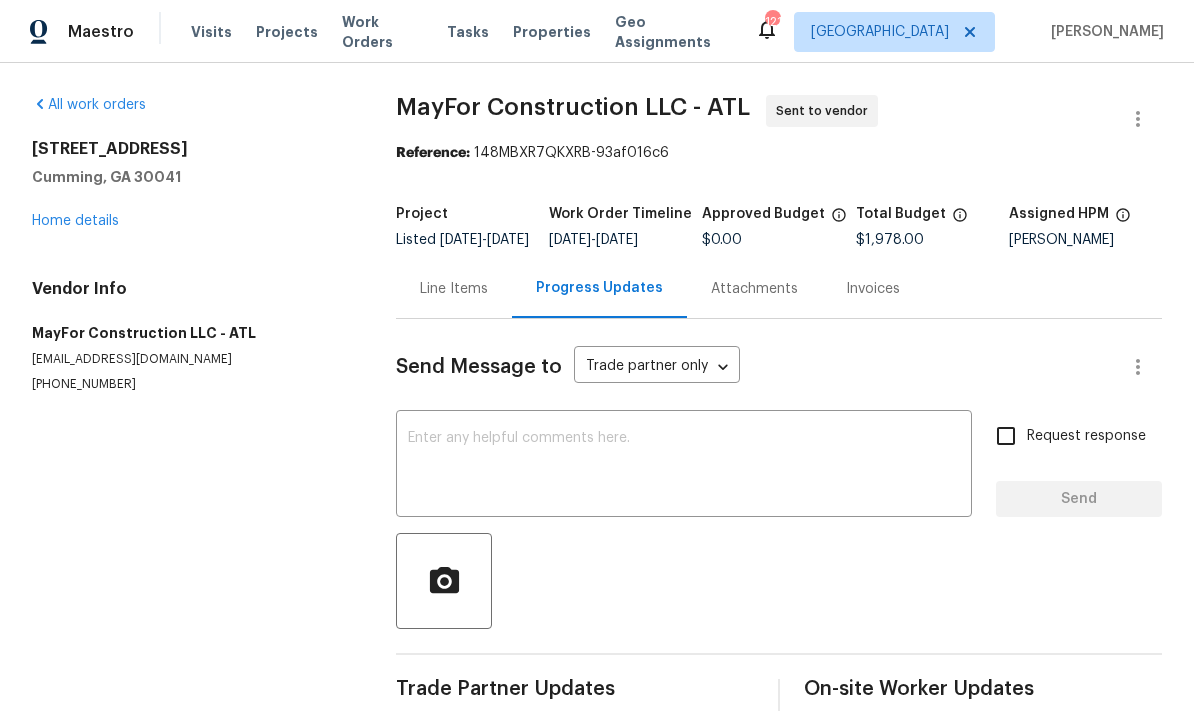 click at bounding box center [684, 466] 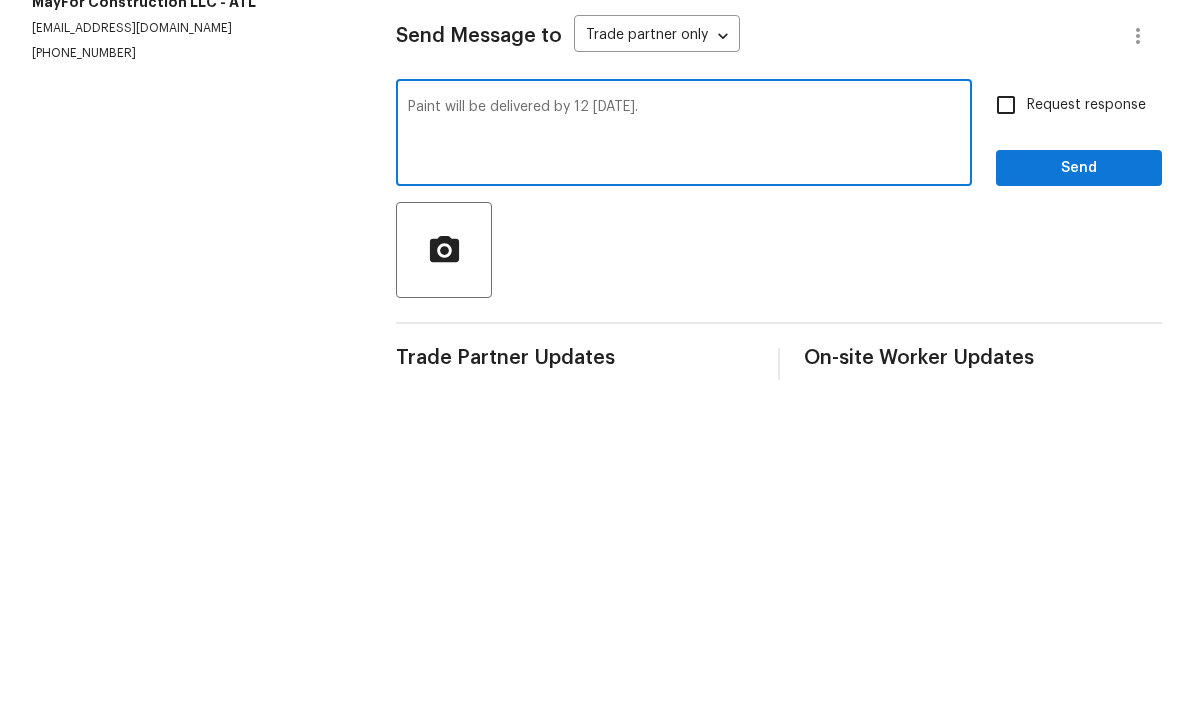 type on "Paint will be delivered by 12 tomorrow." 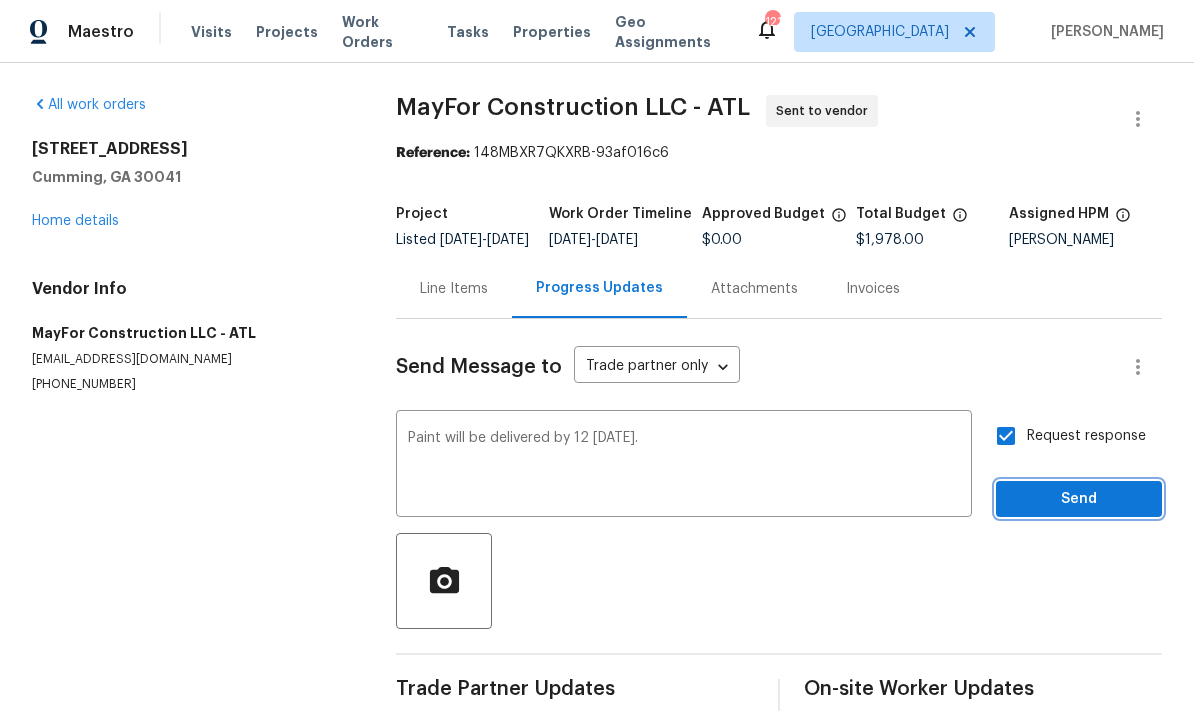click on "Send" at bounding box center [1079, 499] 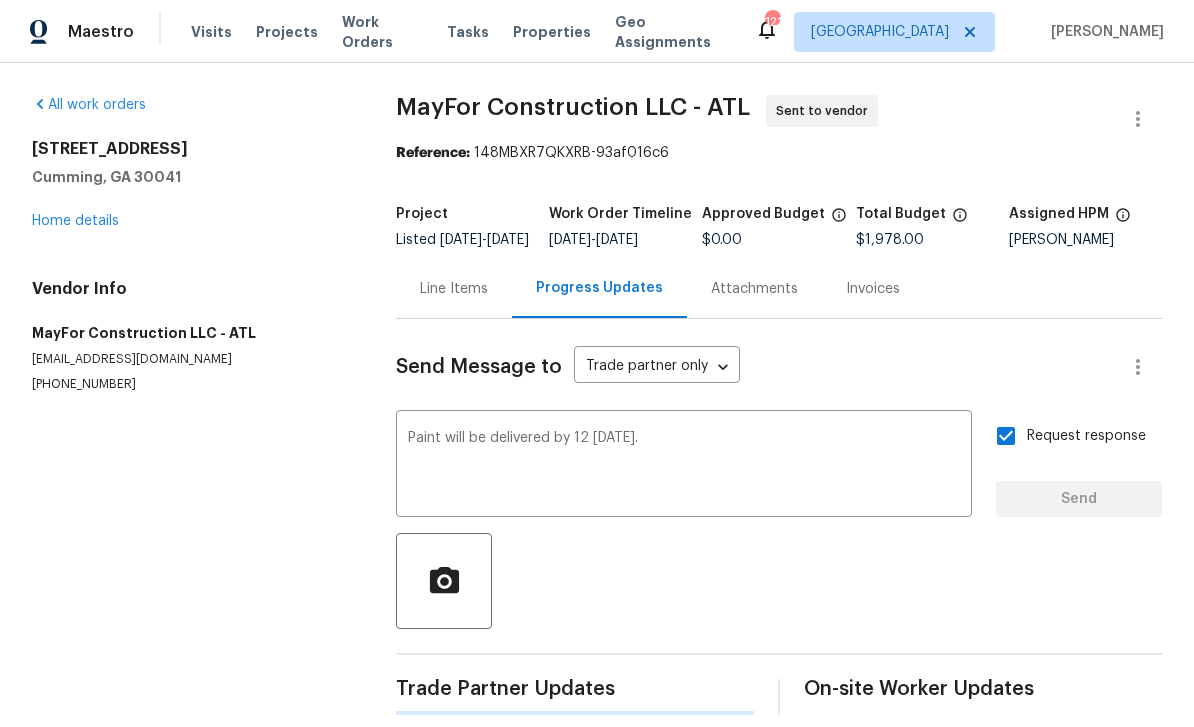 type 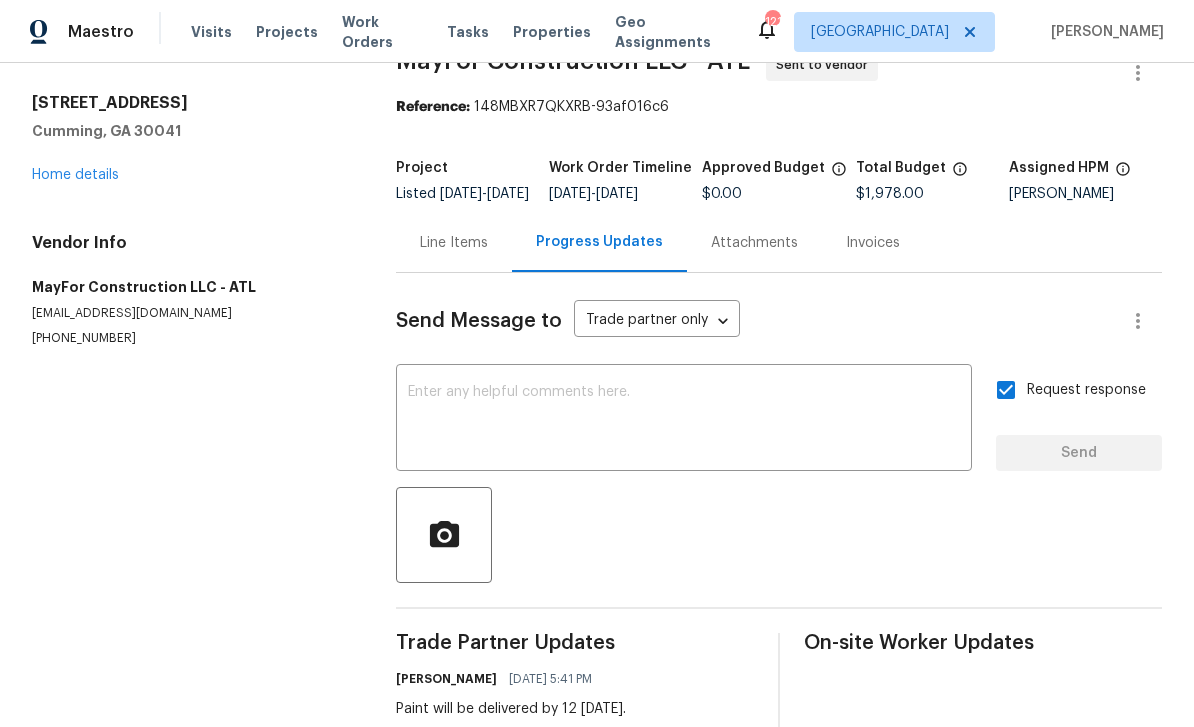 scroll, scrollTop: 45, scrollLeft: 0, axis: vertical 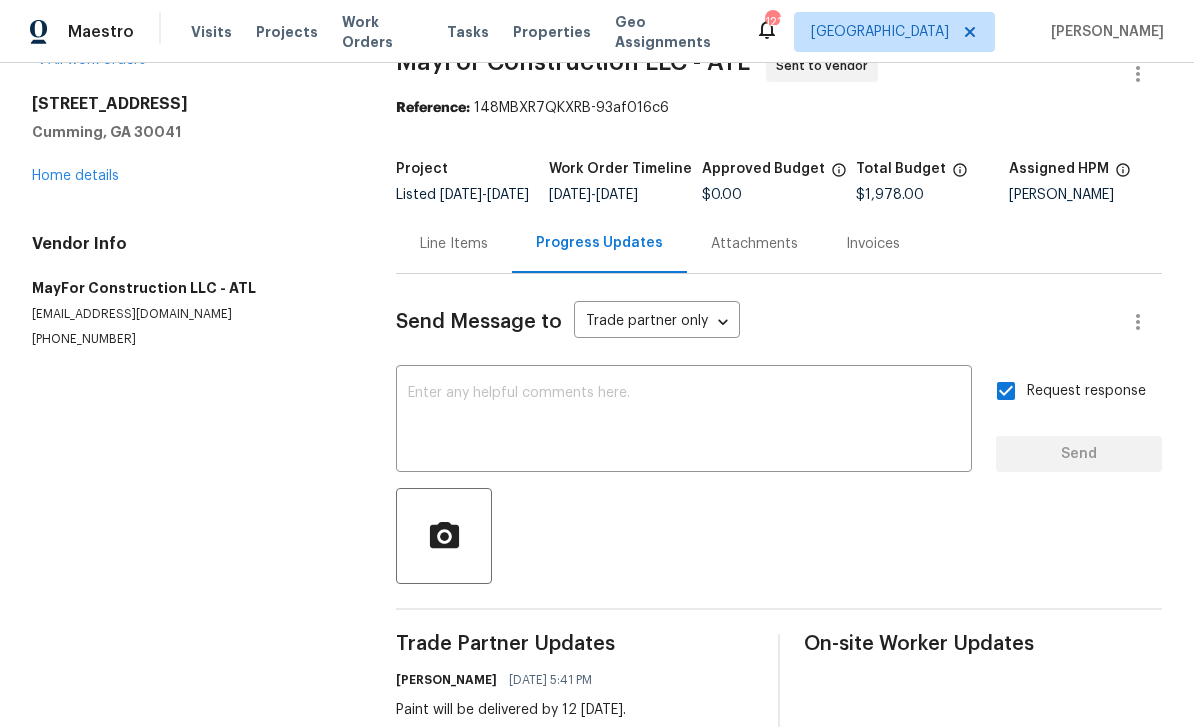 click on "Home details" at bounding box center (75, 176) 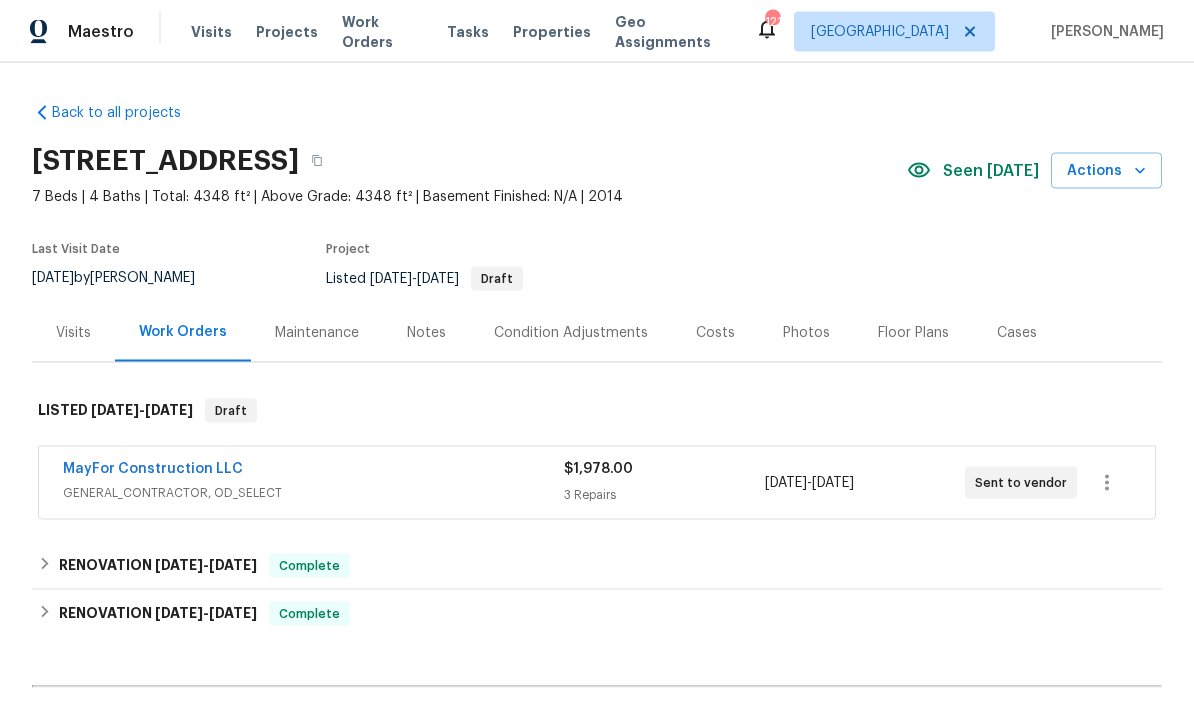 scroll, scrollTop: 32, scrollLeft: 0, axis: vertical 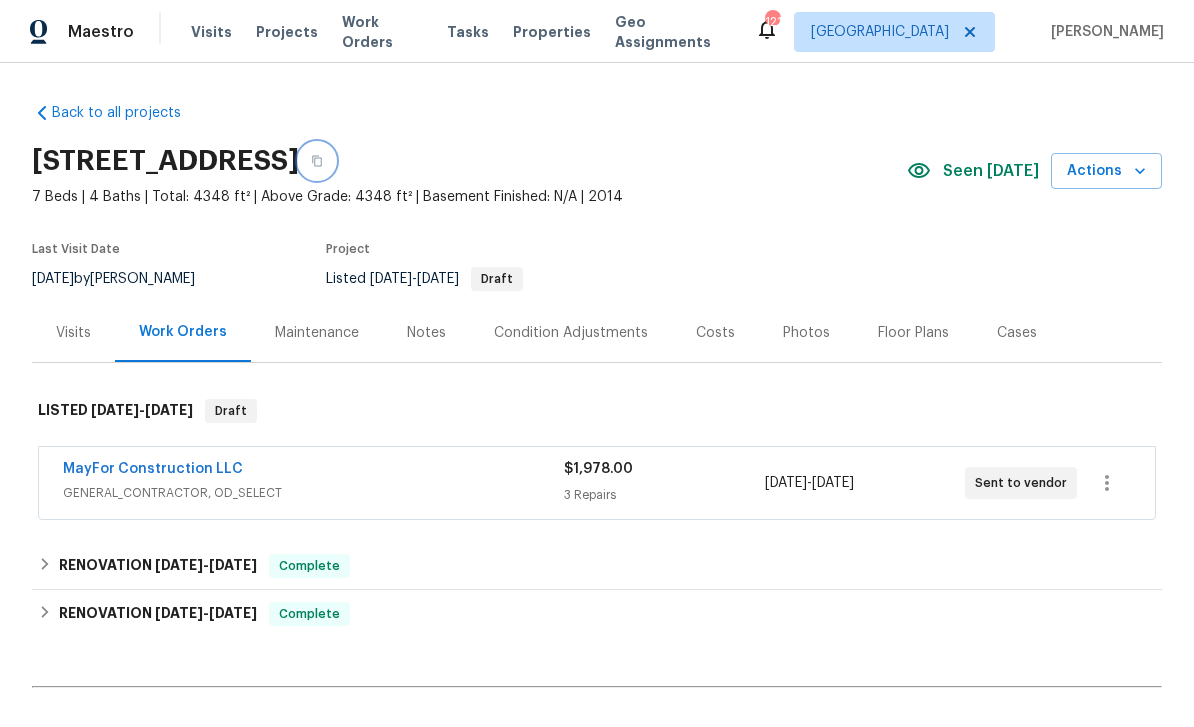 click 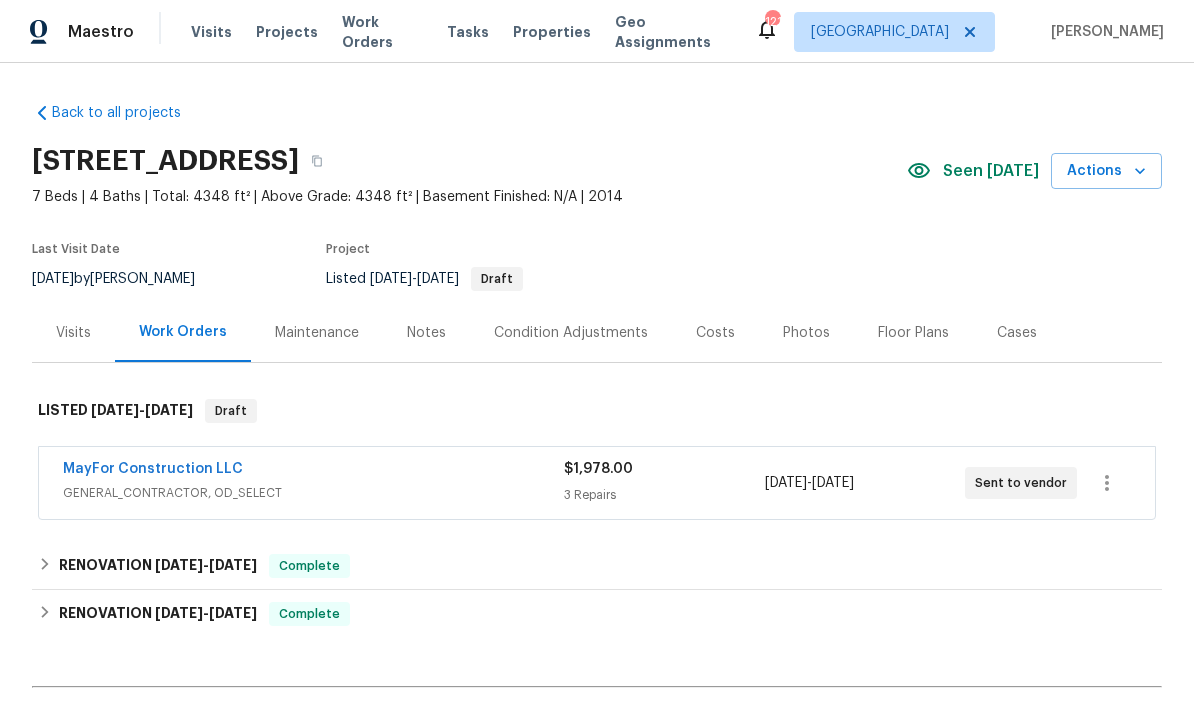 click on "Notes" at bounding box center [426, 333] 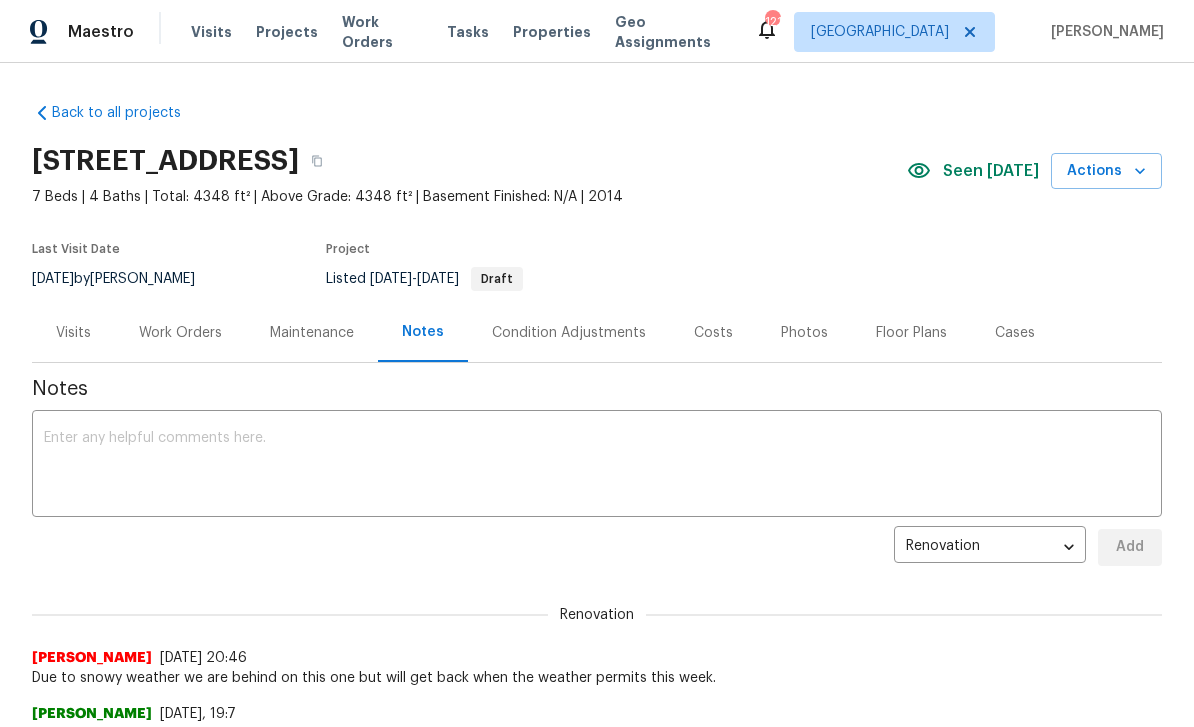 click at bounding box center (597, 466) 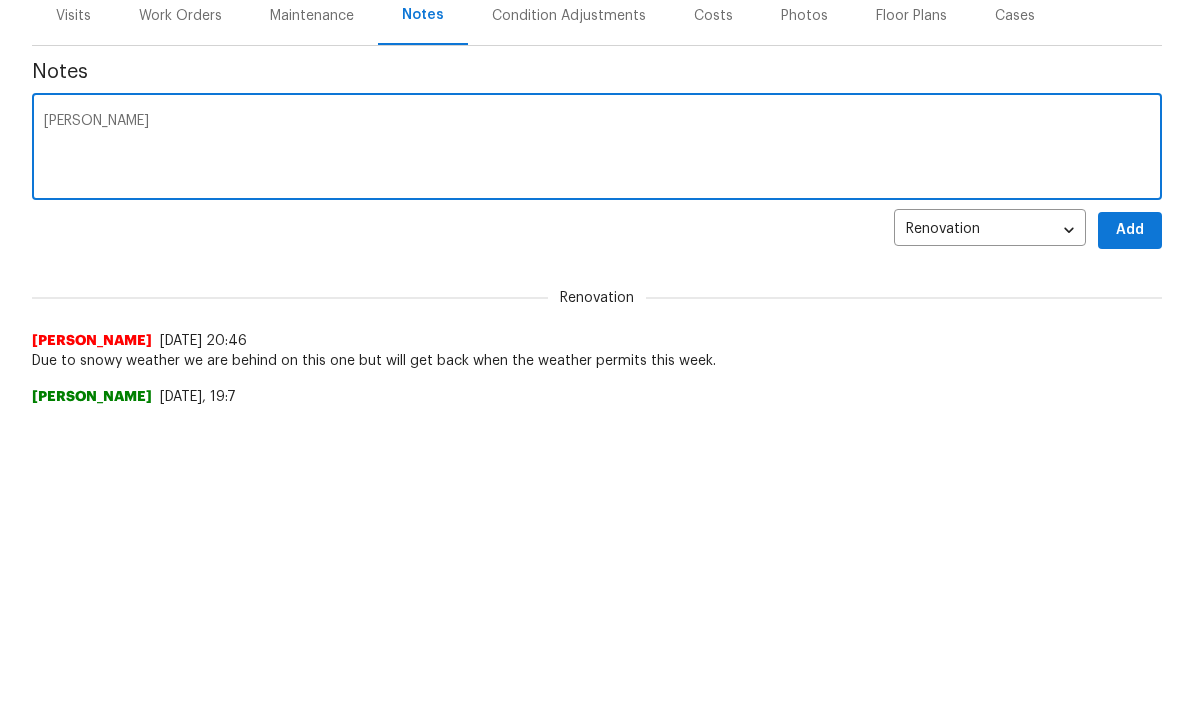 paste on "https://opendoor.atlassian.net/servicedesk/customer/portal/6/HSR-701733" 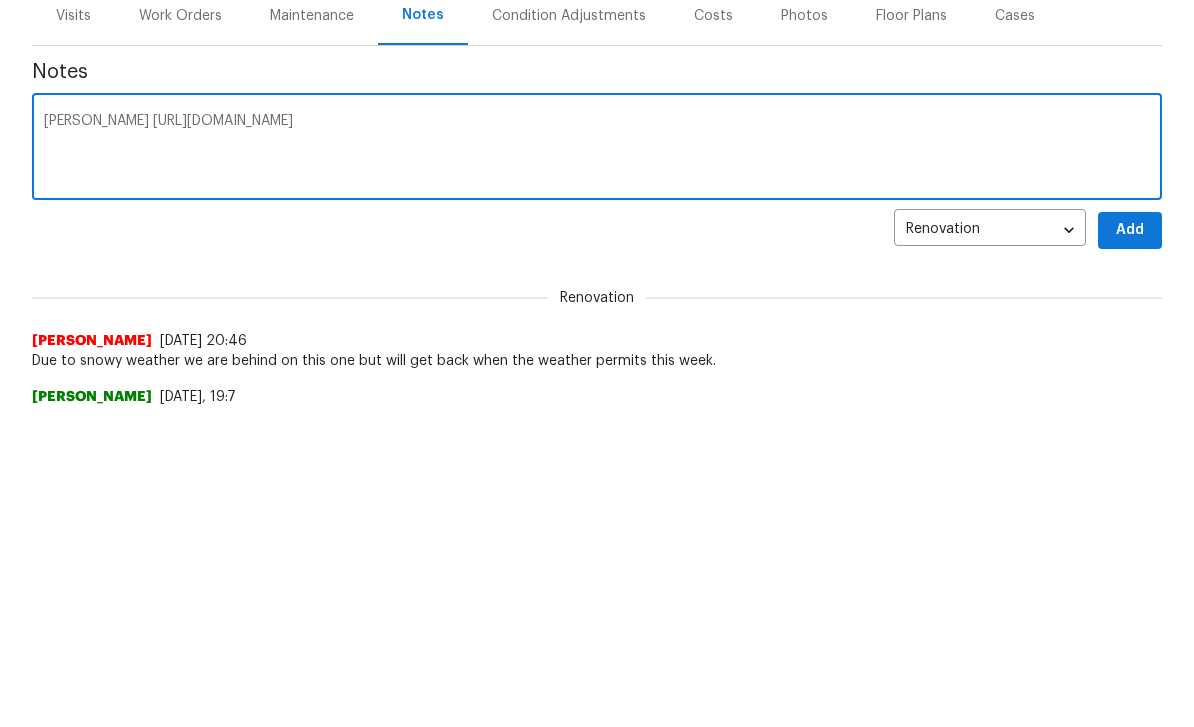 type on "TOM https://opendoor.atlassian.net/servicedesk/customer/portal/6/HSR-701733" 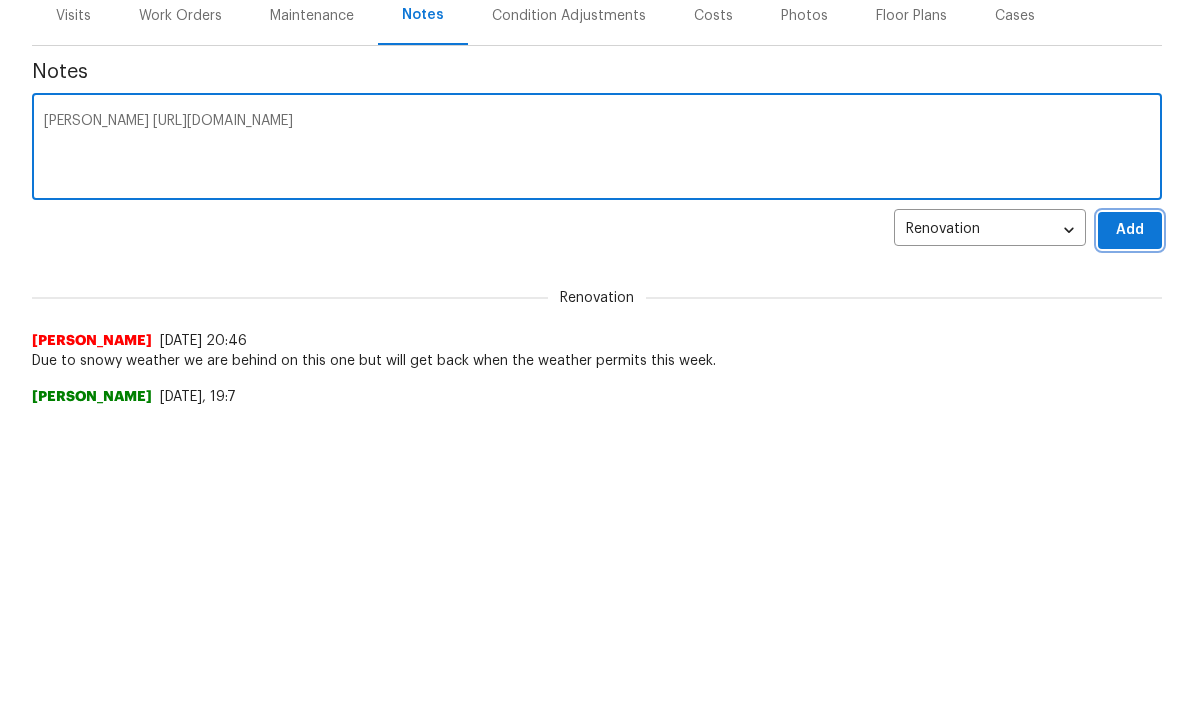click on "Add" at bounding box center (1130, 547) 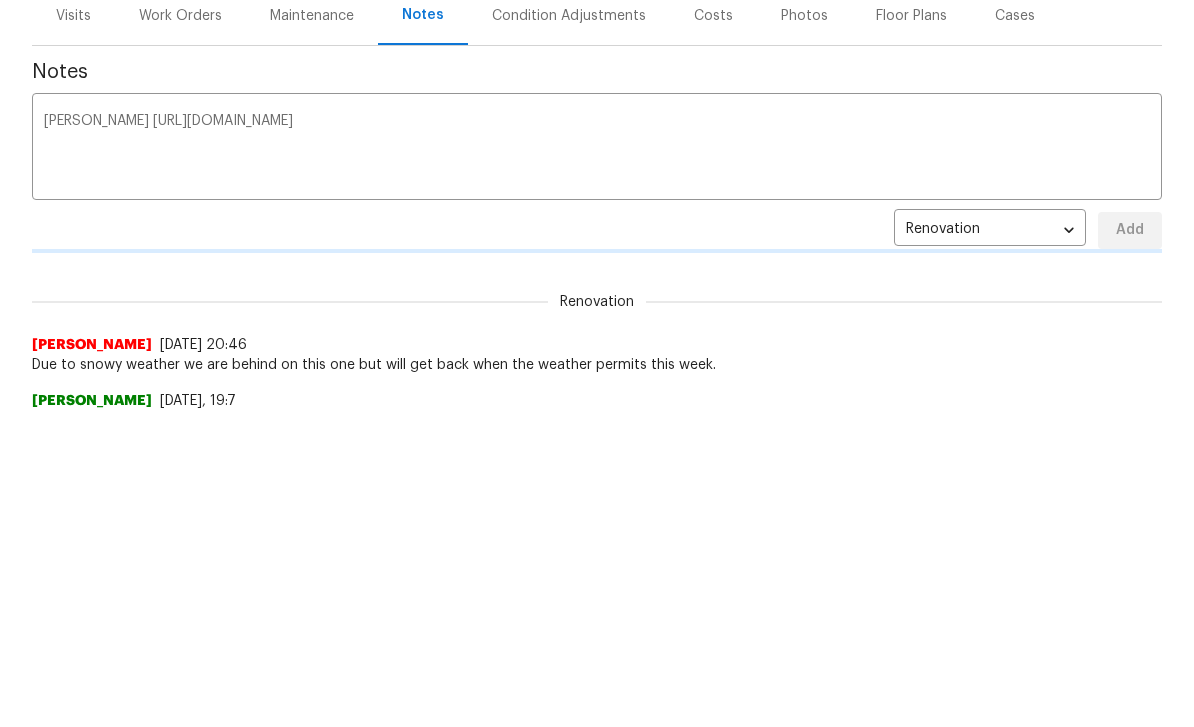 scroll, scrollTop: 317, scrollLeft: 0, axis: vertical 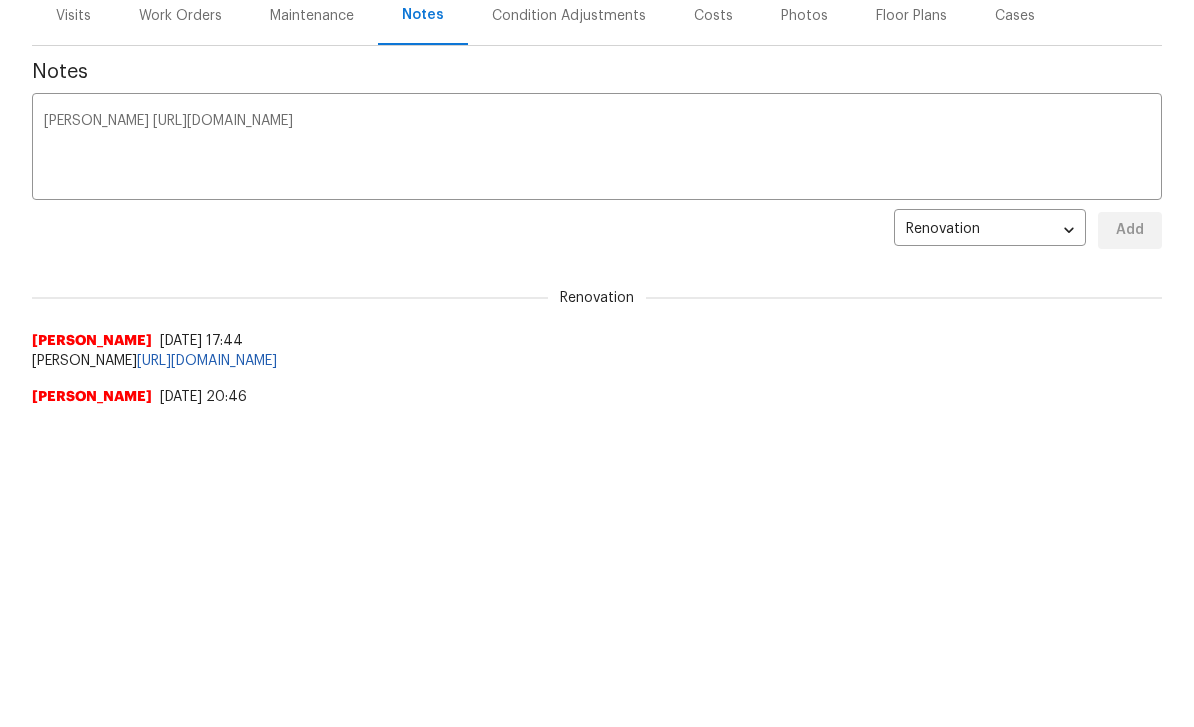 type 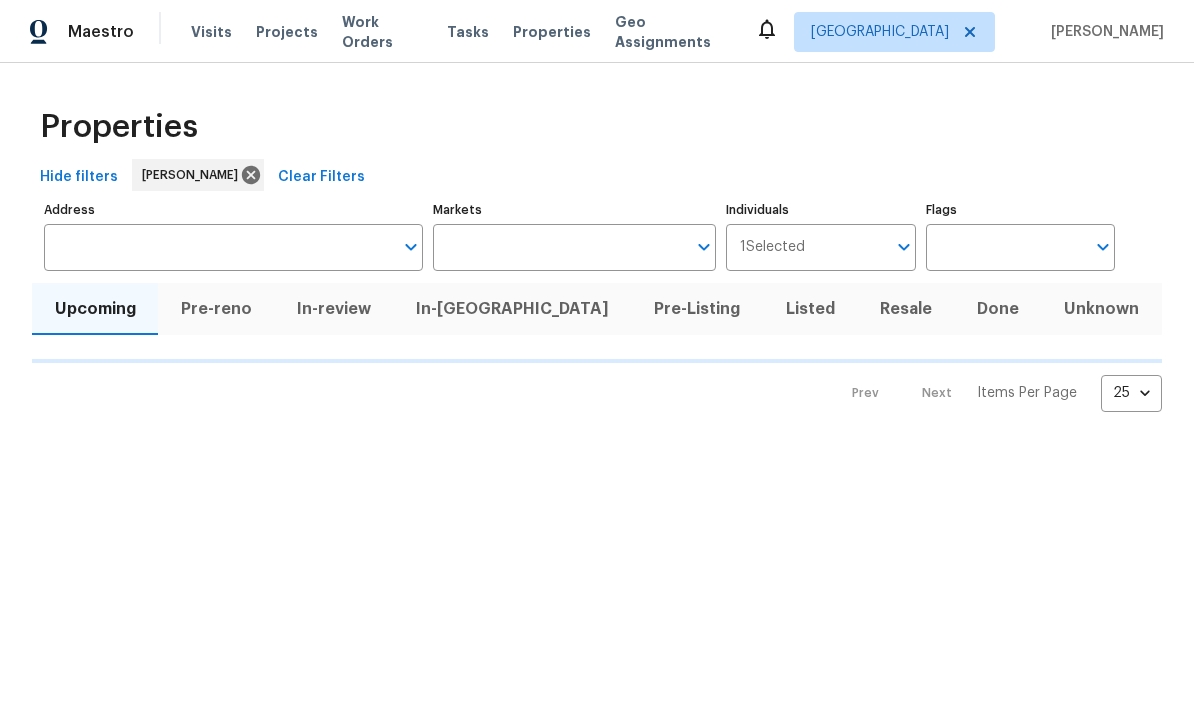 scroll, scrollTop: 0, scrollLeft: 0, axis: both 